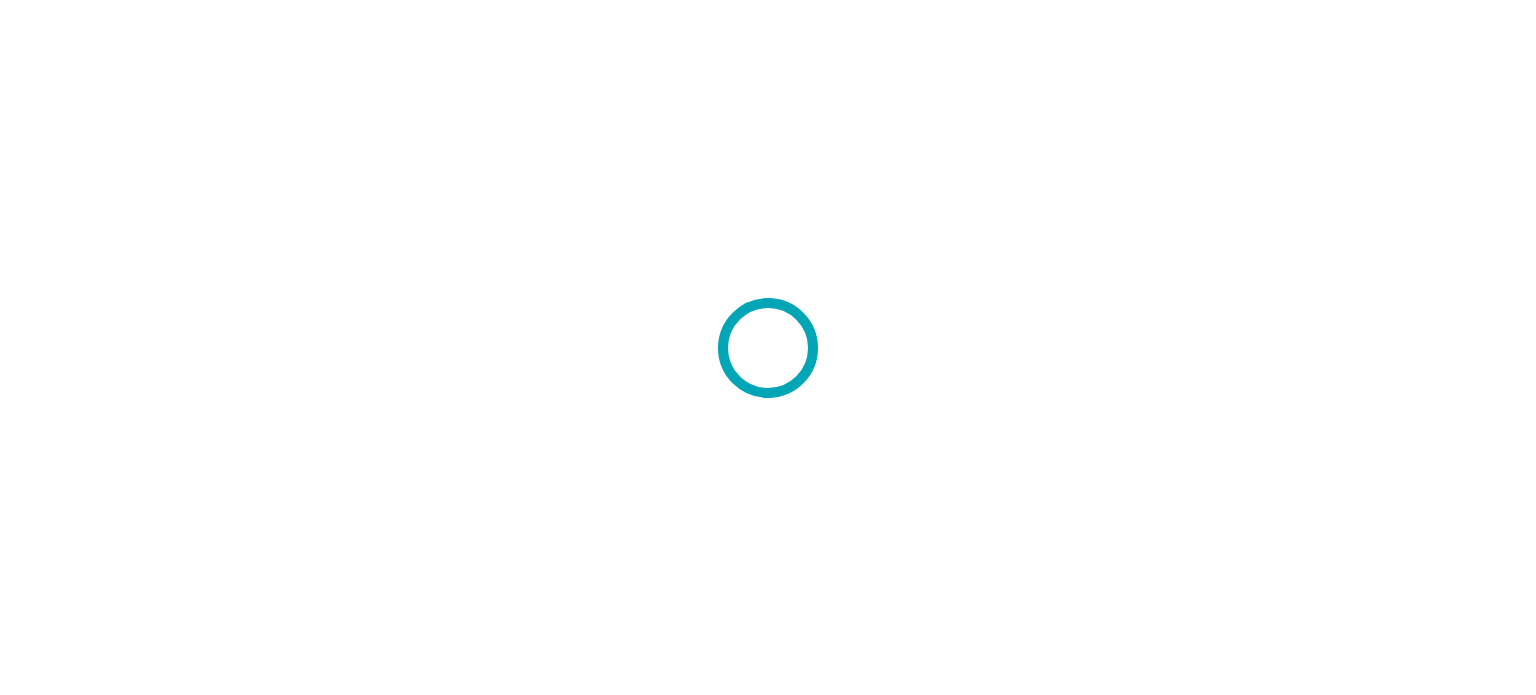 scroll, scrollTop: 0, scrollLeft: 0, axis: both 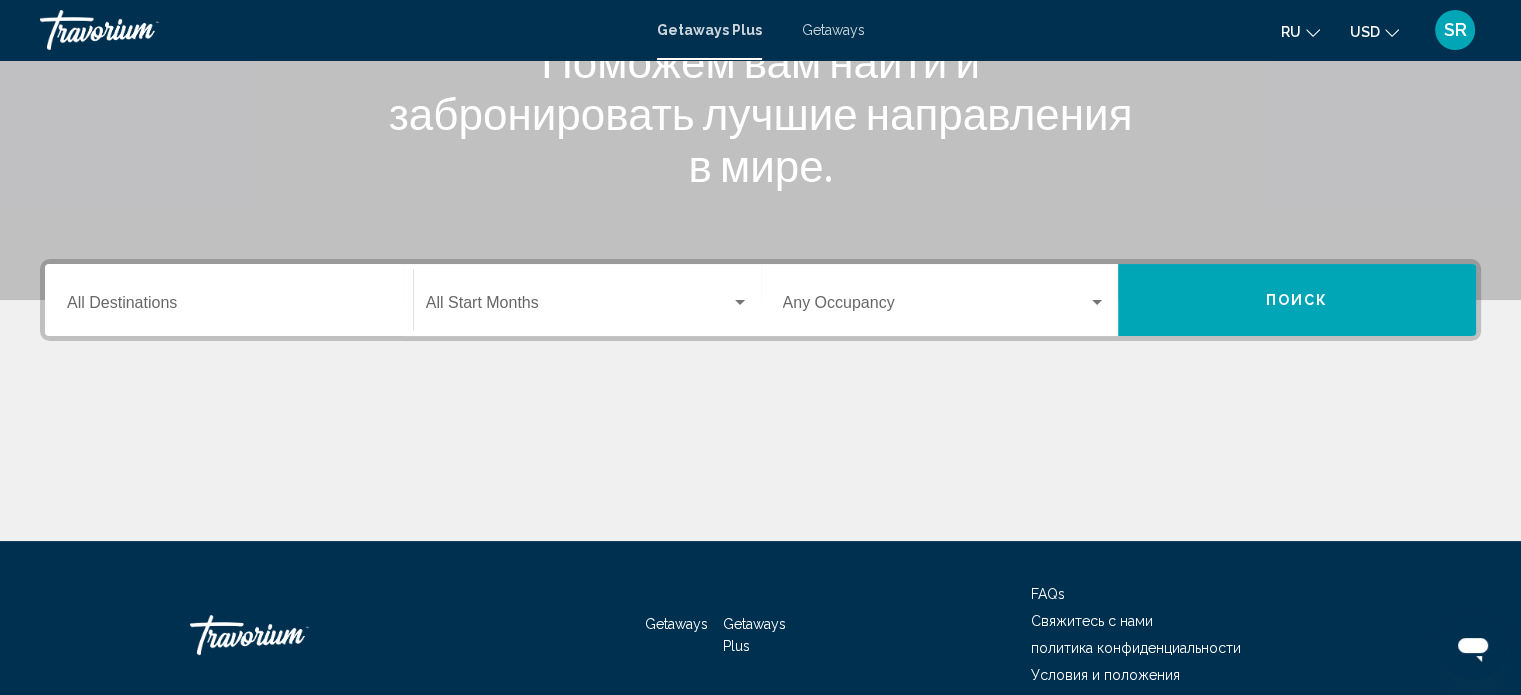 click on "Поиск" at bounding box center [1297, 300] 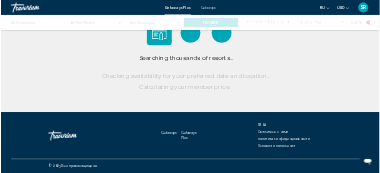 scroll, scrollTop: 0, scrollLeft: 0, axis: both 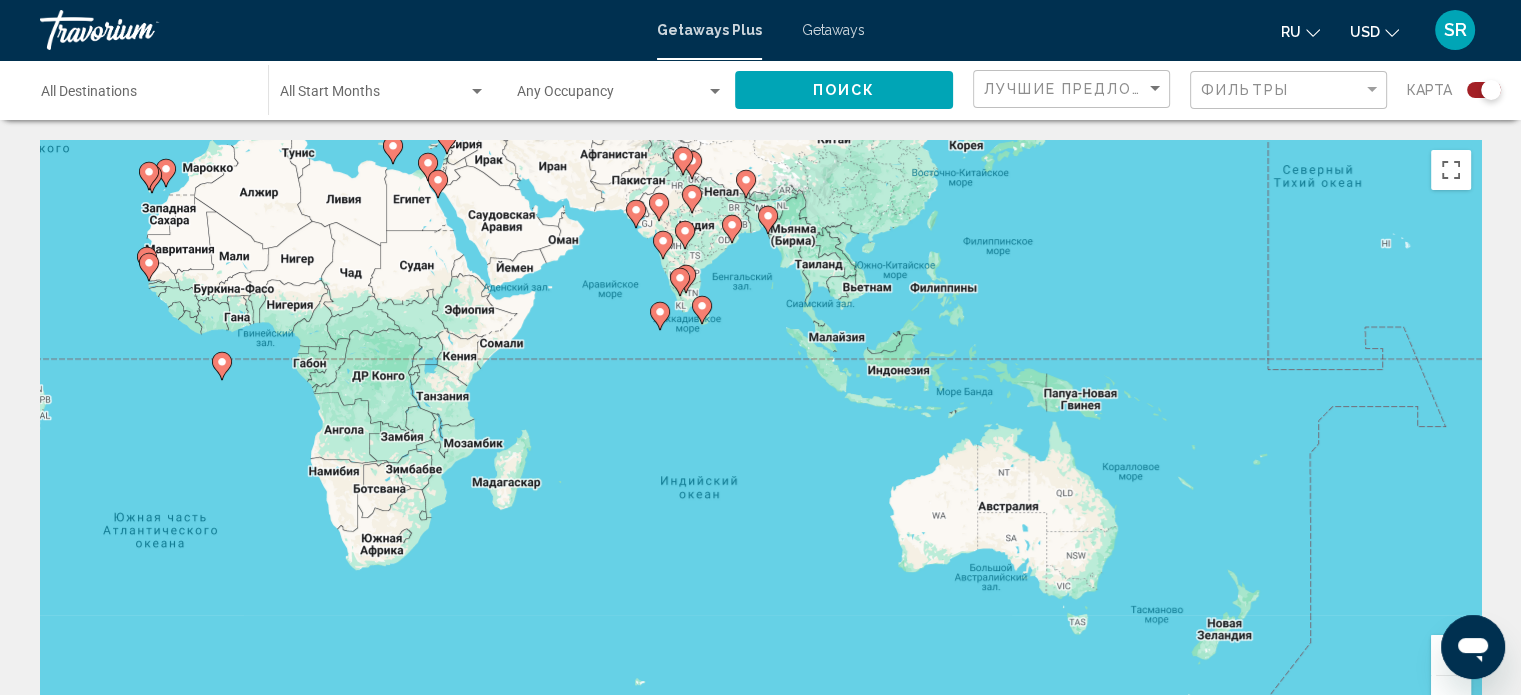 drag, startPoint x: 1198, startPoint y: 519, endPoint x: 590, endPoint y: 287, distance: 650.7596 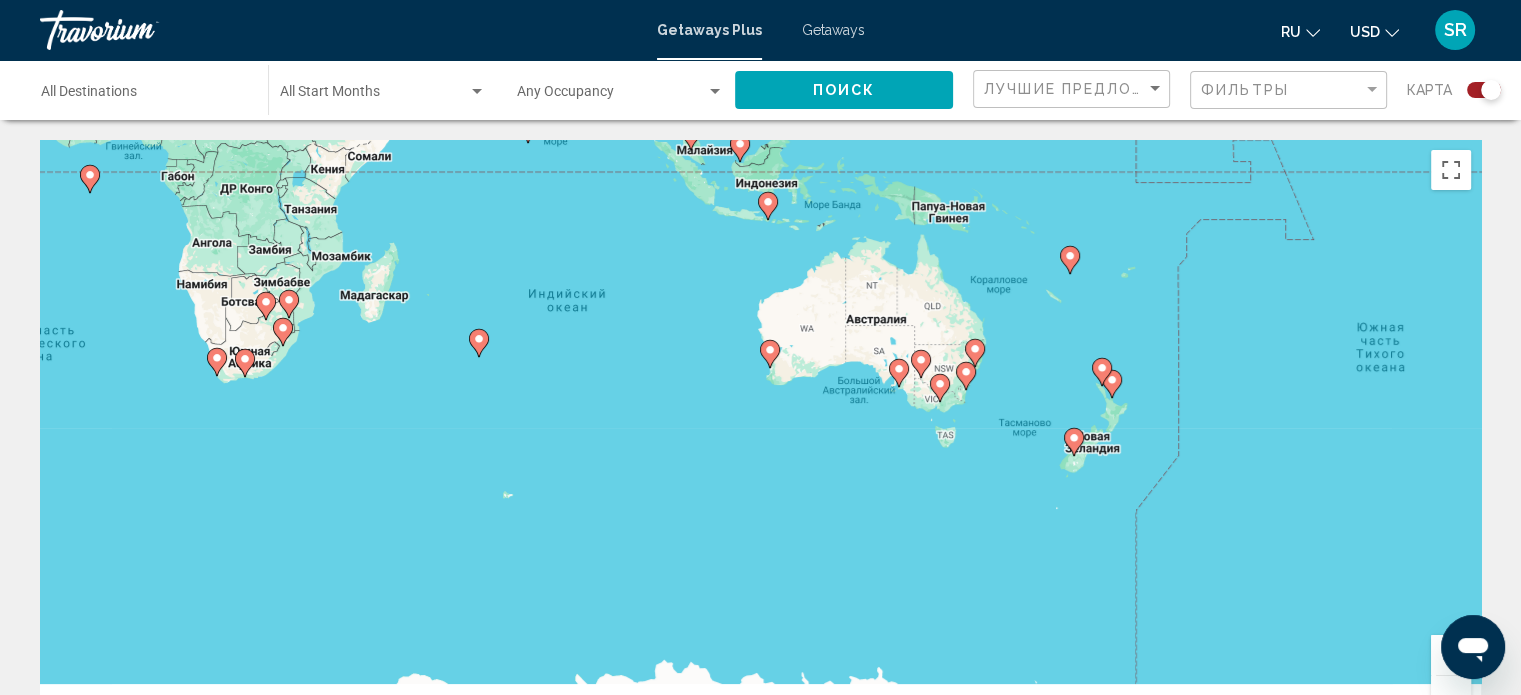 drag, startPoint x: 1146, startPoint y: 535, endPoint x: 1031, endPoint y: 351, distance: 216.98157 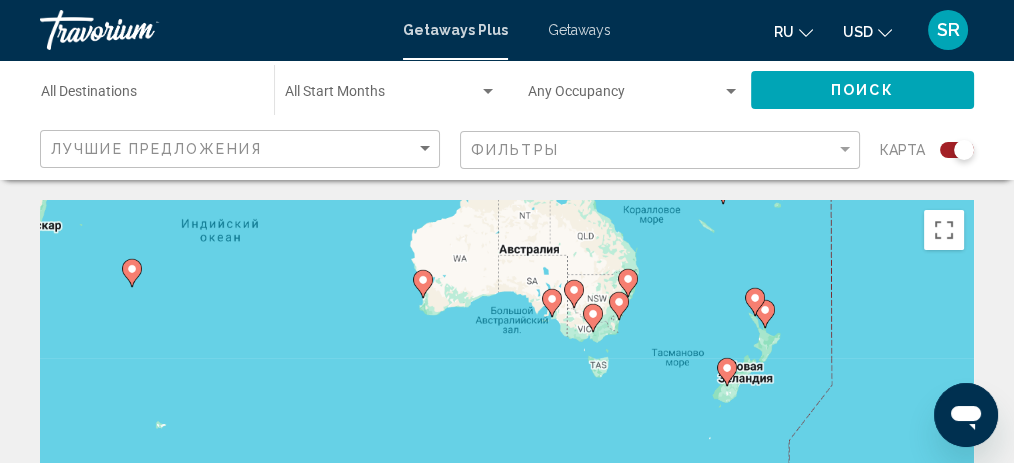 drag, startPoint x: 737, startPoint y: 346, endPoint x: 652, endPoint y: 266, distance: 116.72617 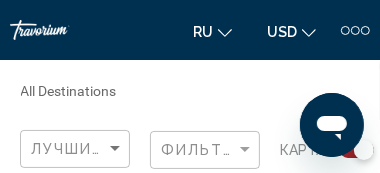 scroll, scrollTop: 300, scrollLeft: 0, axis: vertical 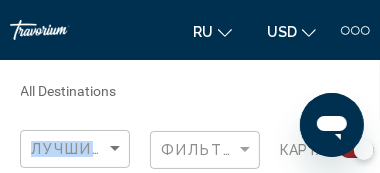 drag, startPoint x: 268, startPoint y: 131, endPoint x: 267, endPoint y: 102, distance: 29.017237 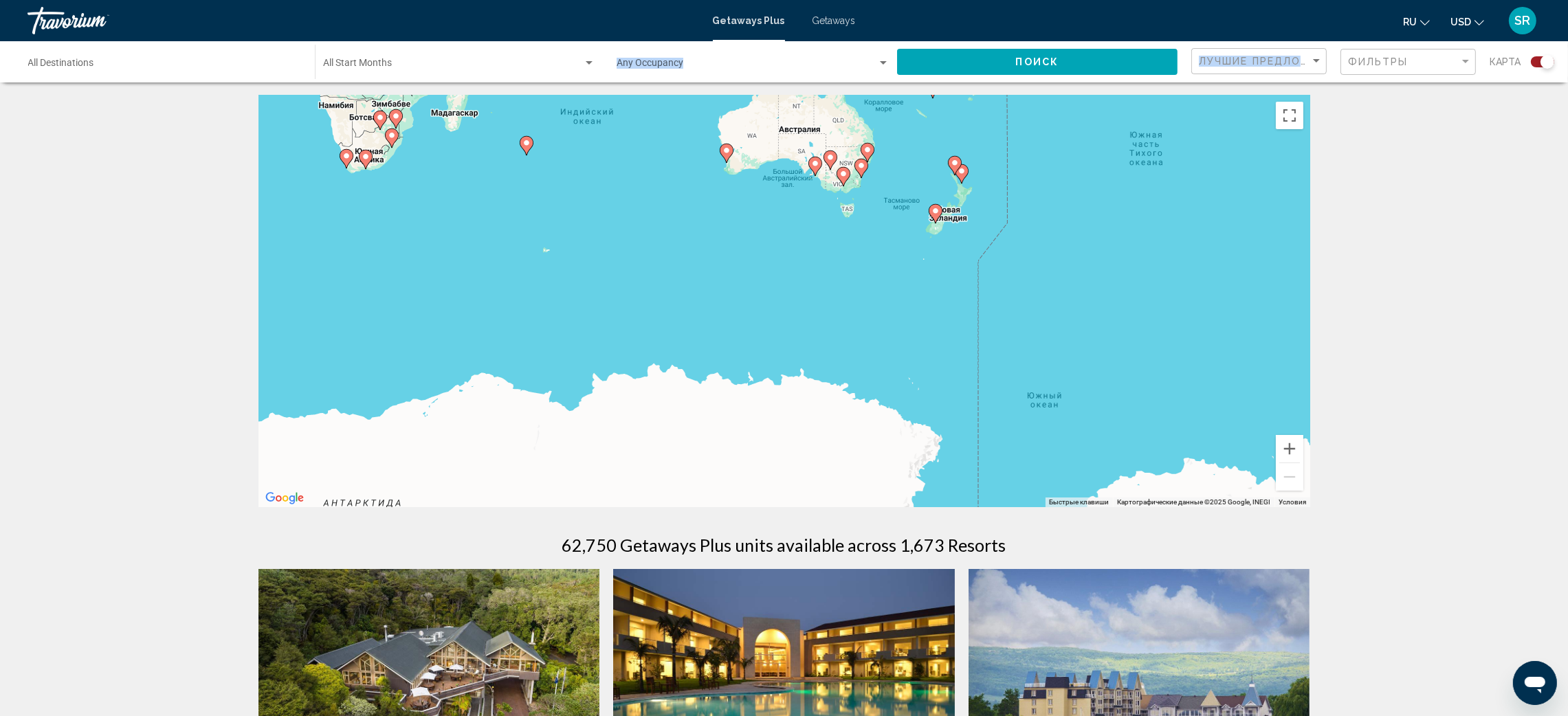 scroll, scrollTop: 0, scrollLeft: 0, axis: both 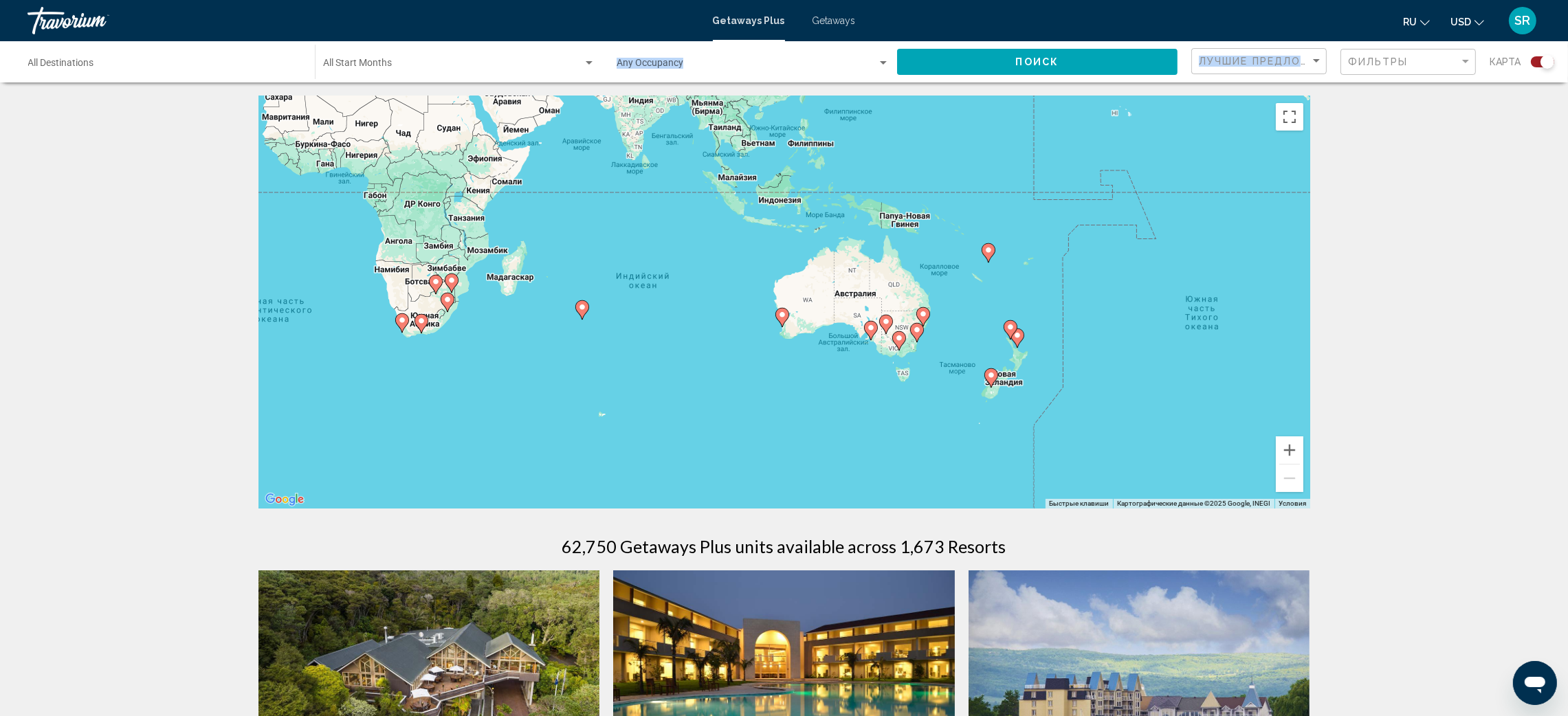 drag, startPoint x: 964, startPoint y: 236, endPoint x: 1054, endPoint y: 348, distance: 143.6802 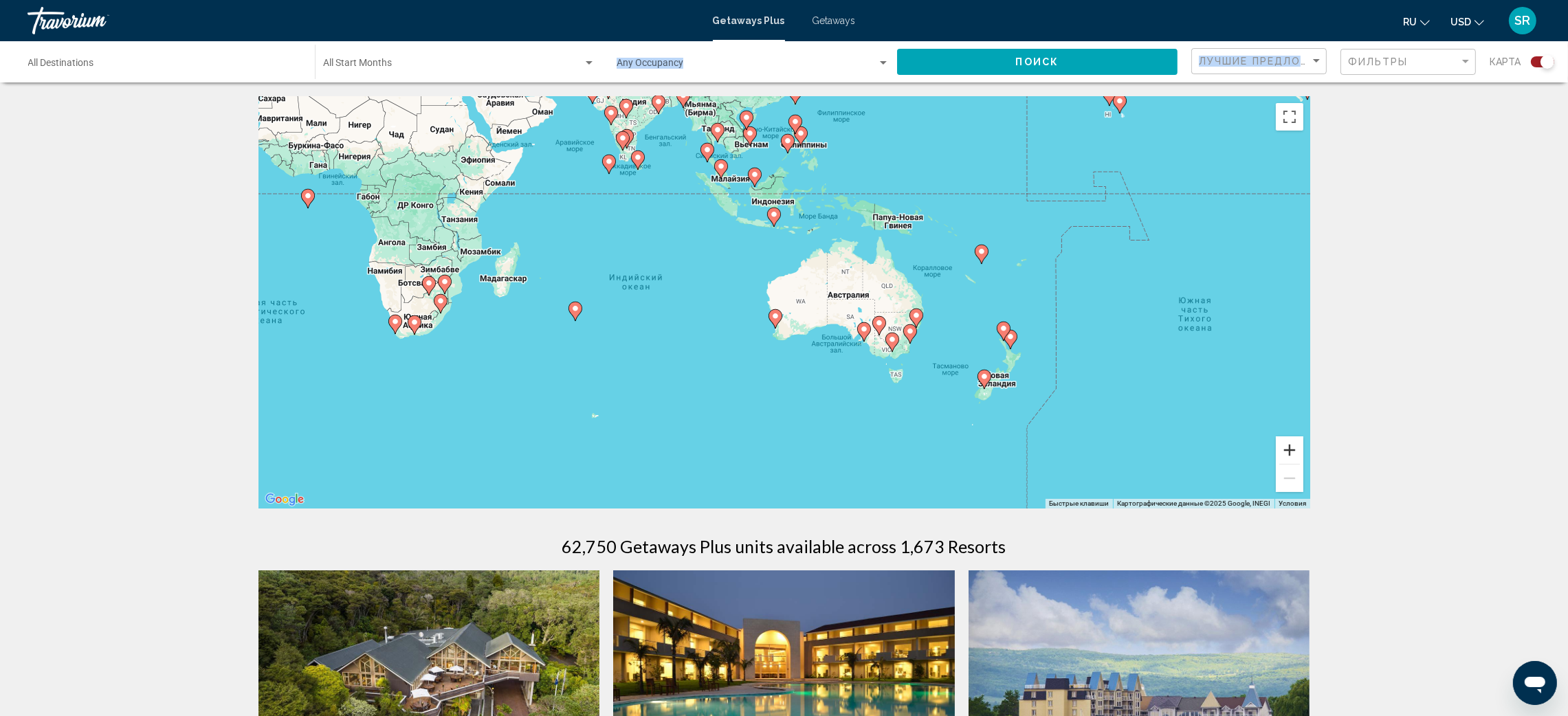 click at bounding box center (1290, 450) 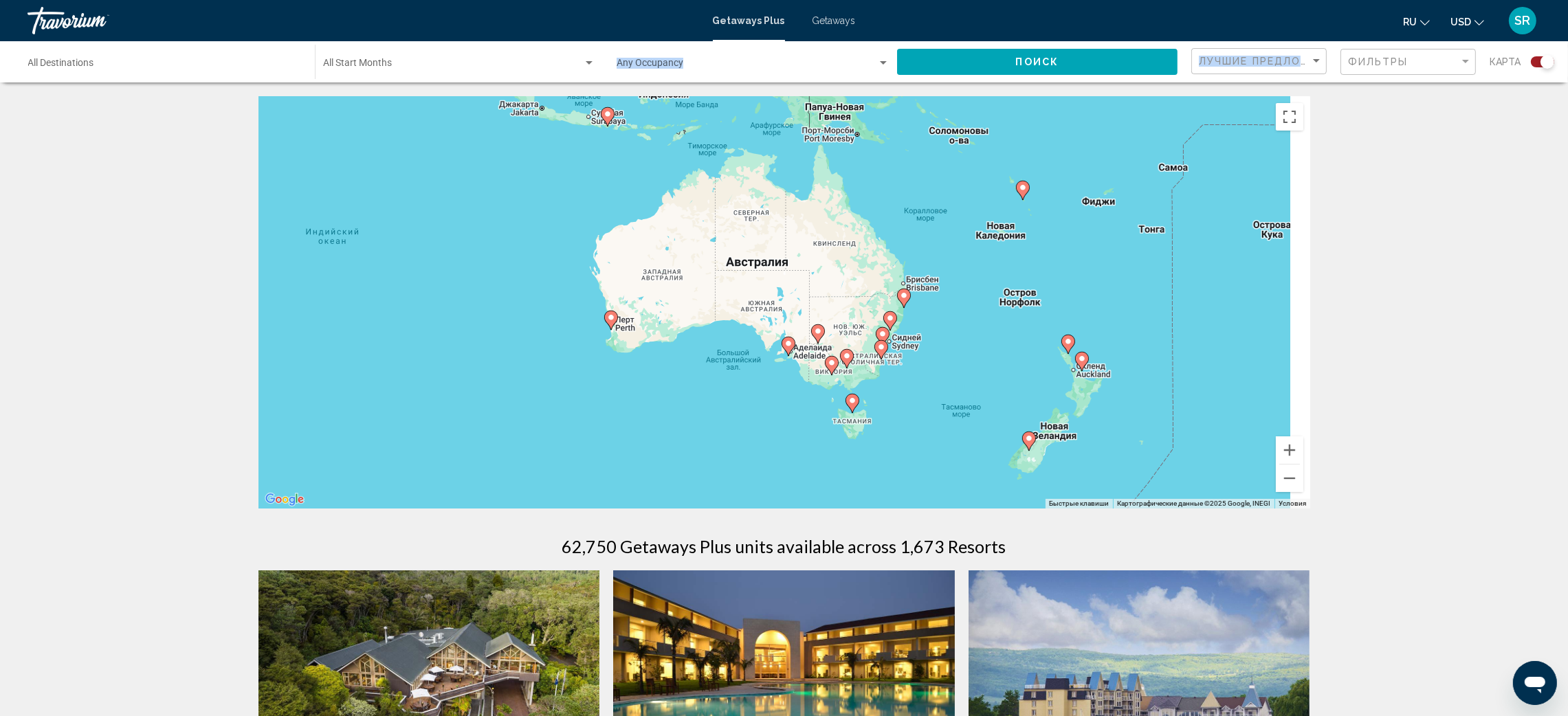 drag, startPoint x: 1189, startPoint y: 416, endPoint x: 1032, endPoint y: 391, distance: 158.97799 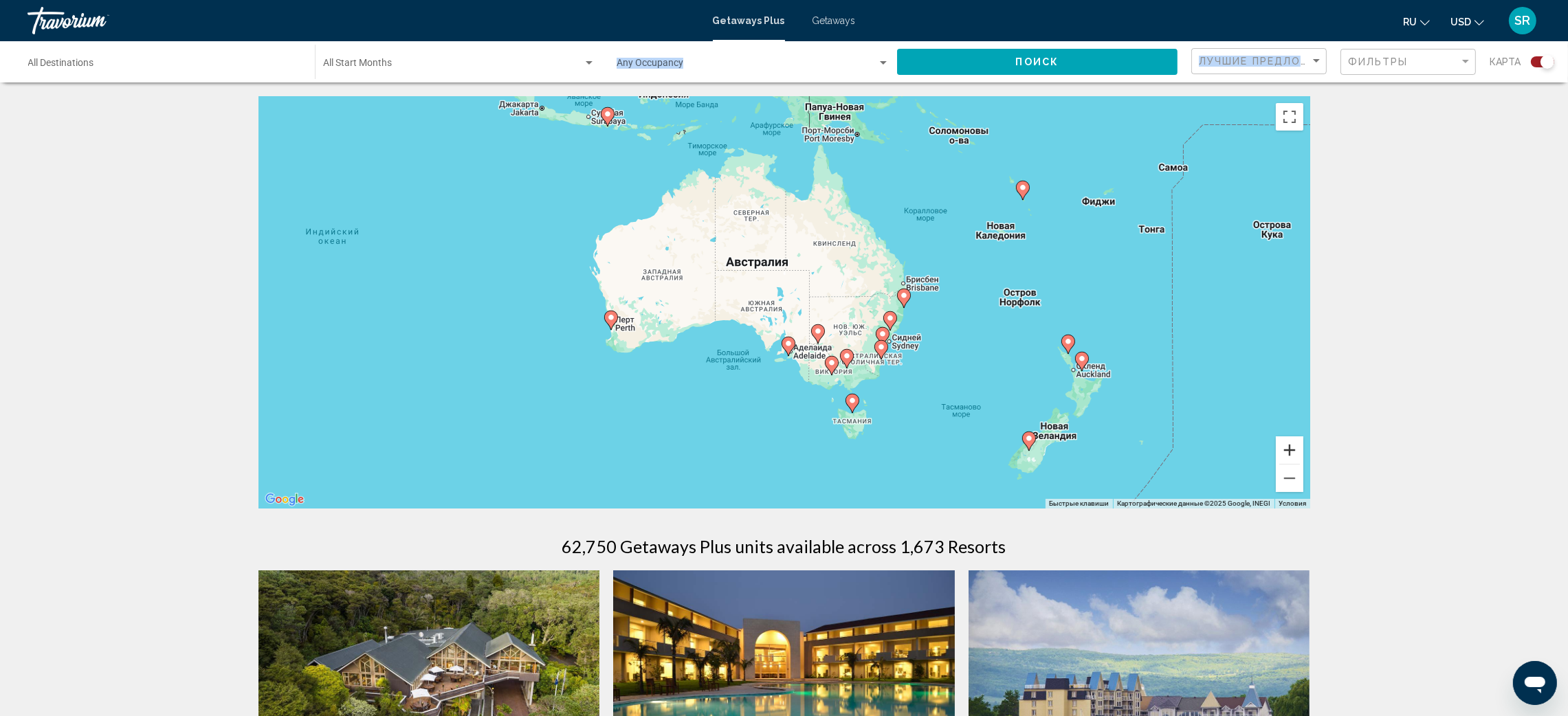 click at bounding box center [1290, 450] 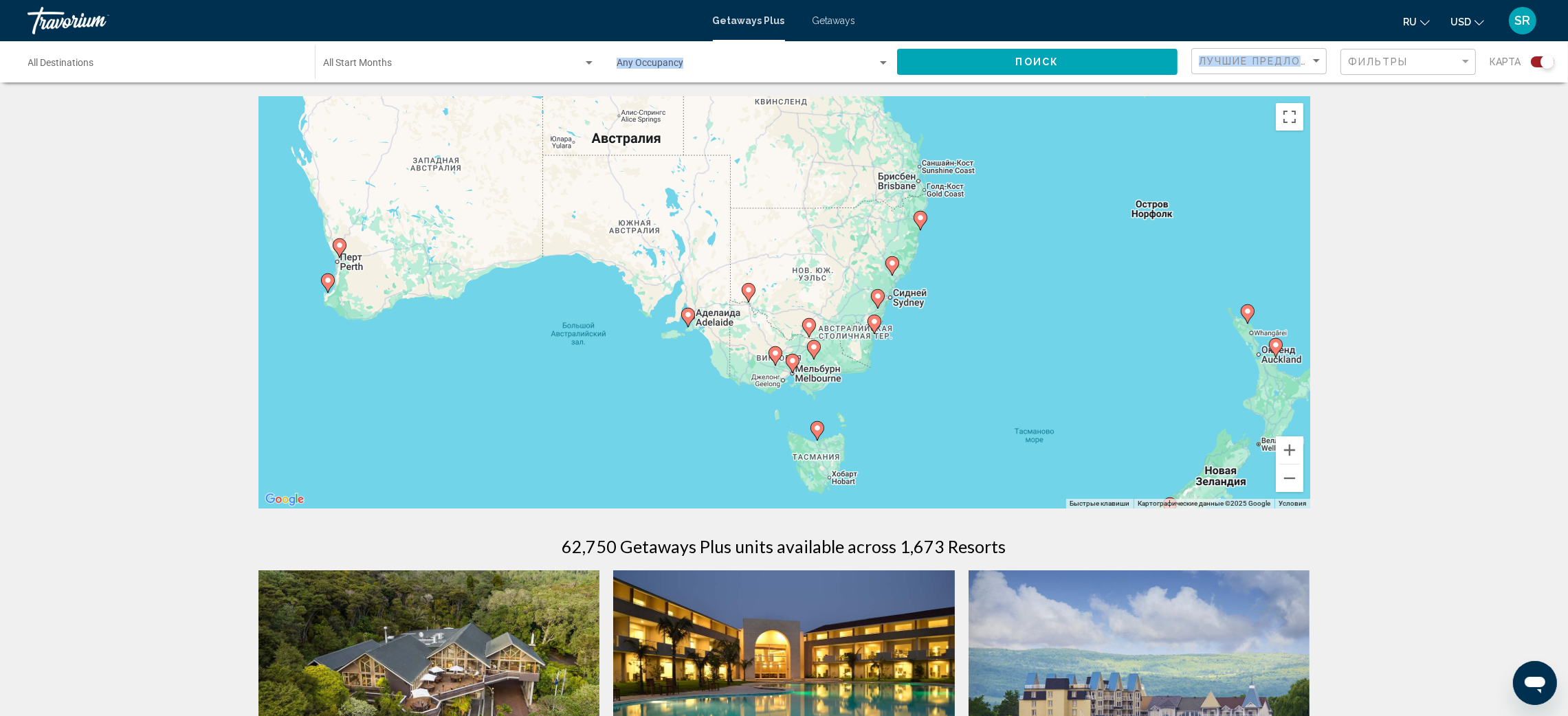 drag, startPoint x: 1135, startPoint y: 423, endPoint x: 1037, endPoint y: 341, distance: 127.78106 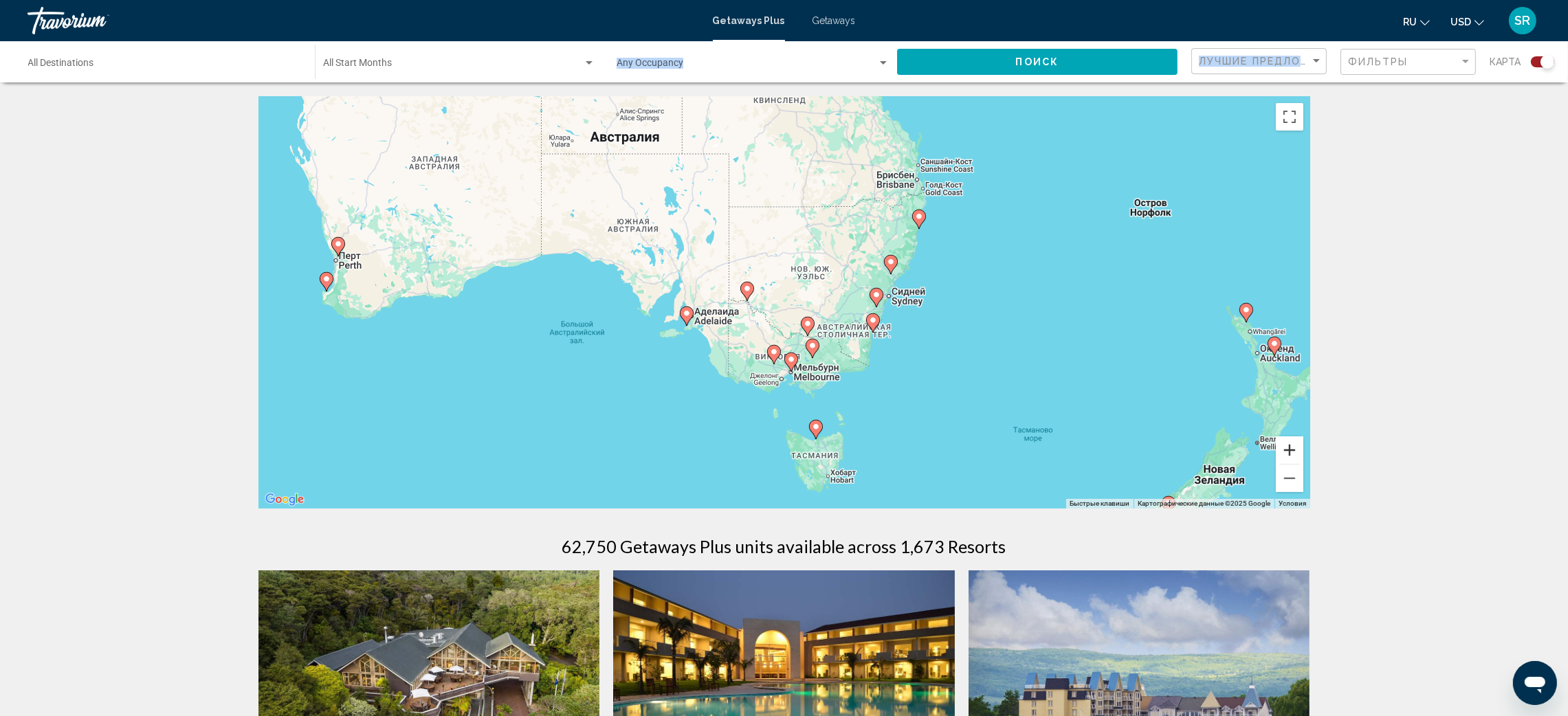click at bounding box center [1290, 450] 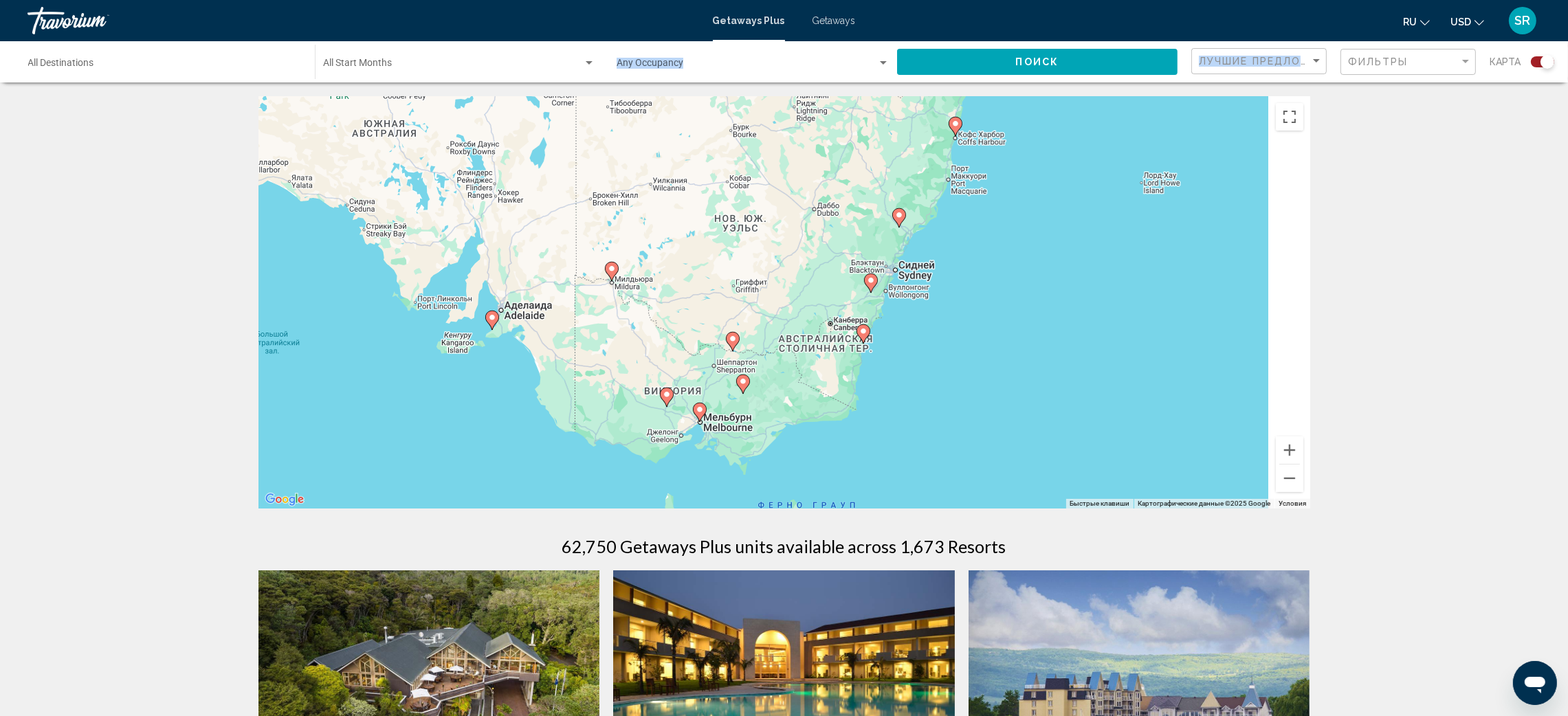 drag, startPoint x: 1120, startPoint y: 393, endPoint x: 1051, endPoint y: 377, distance: 70.83078 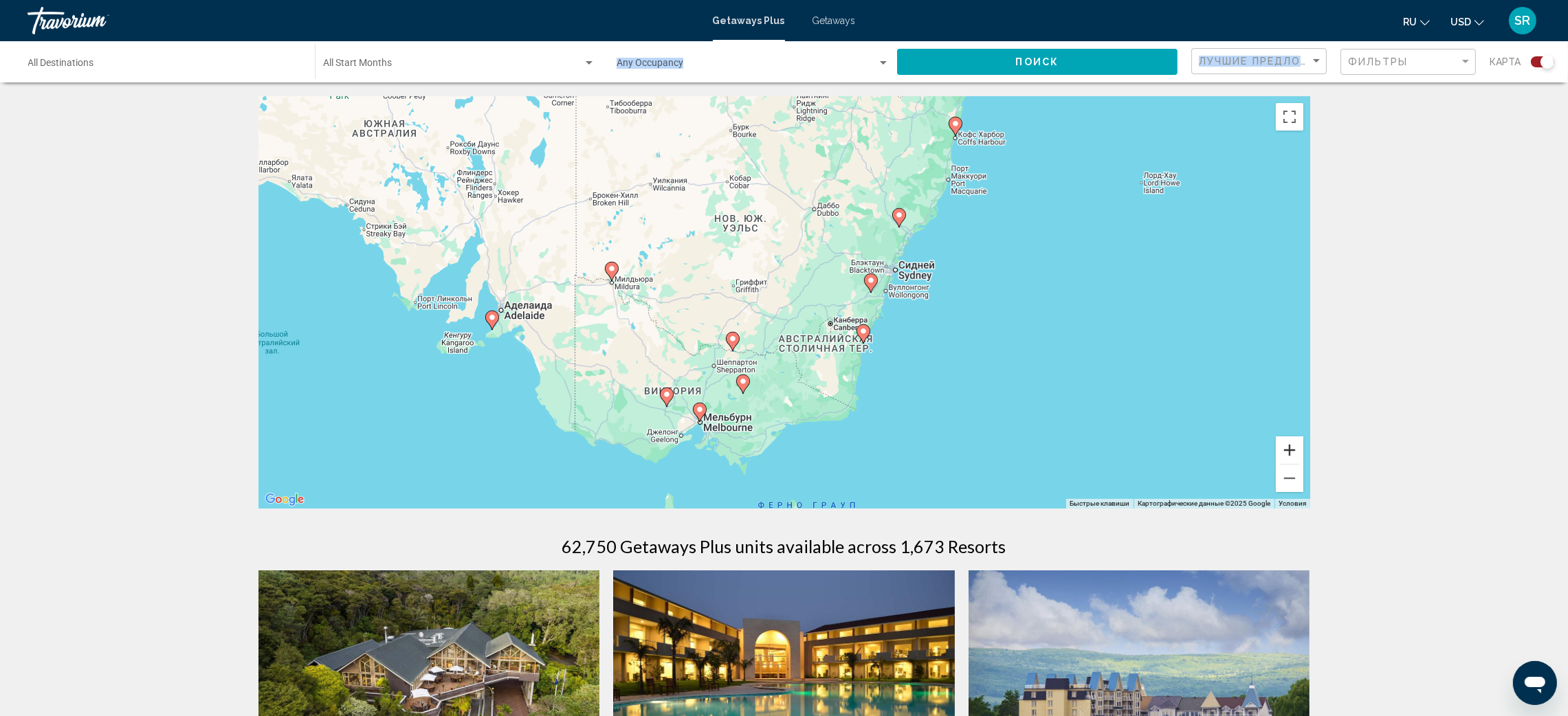 click at bounding box center [1290, 450] 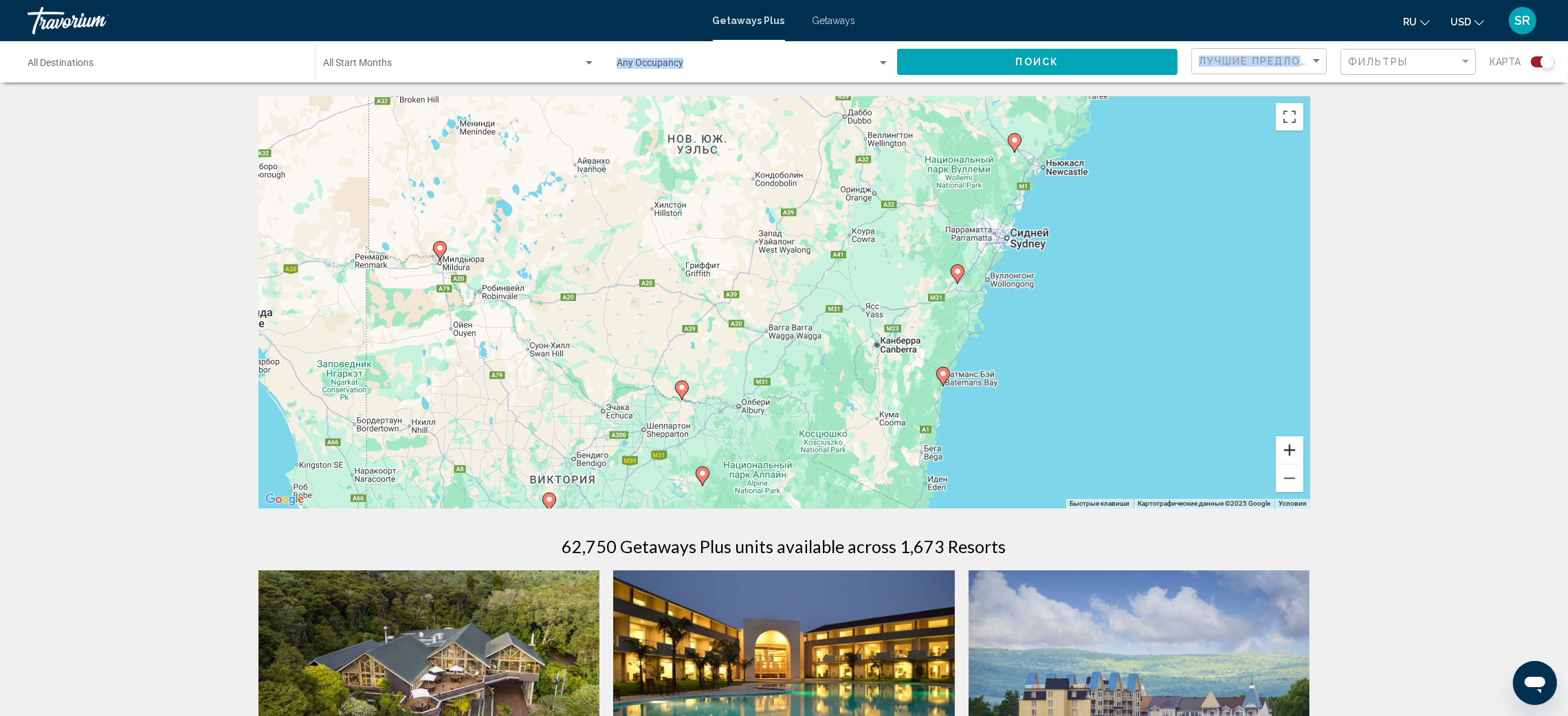 click at bounding box center [1290, 450] 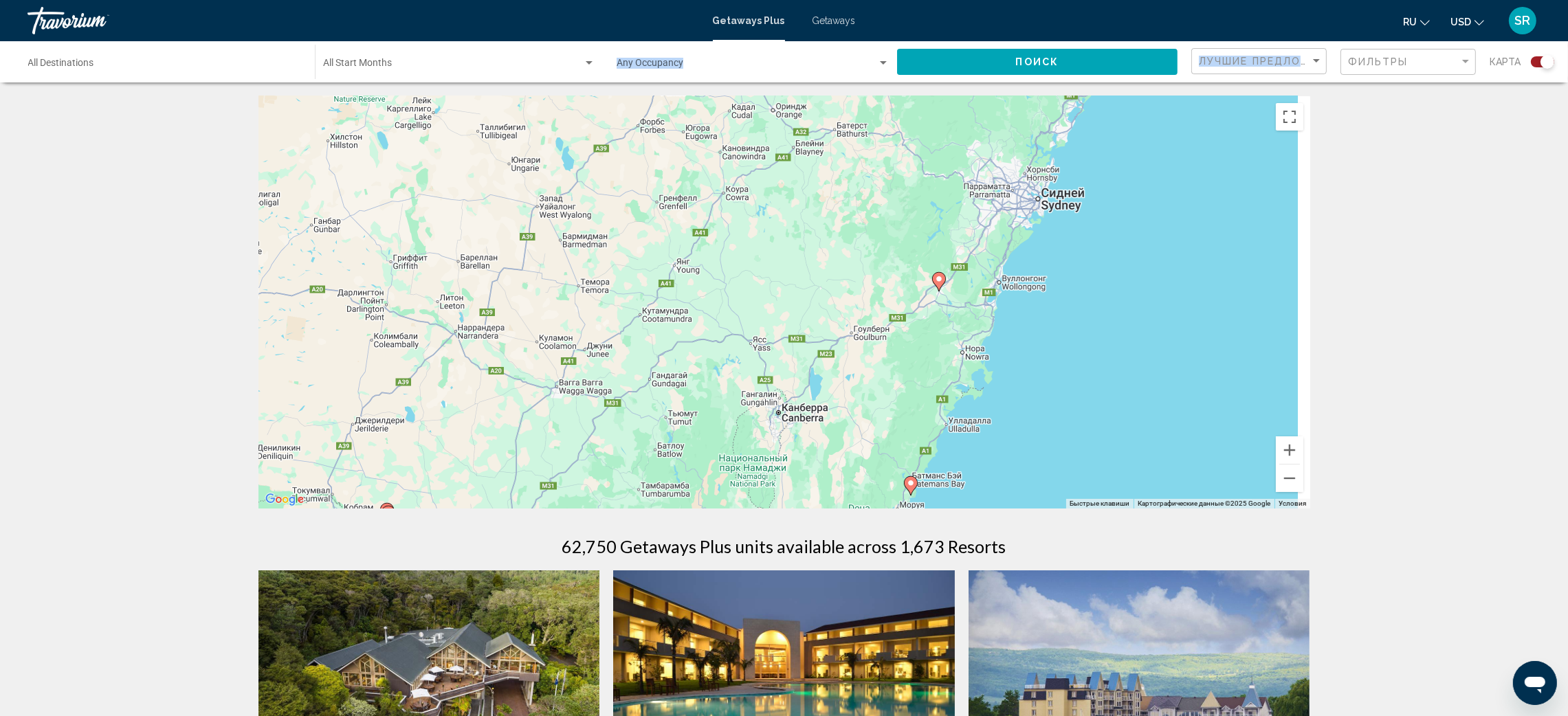 drag, startPoint x: 1226, startPoint y: 375, endPoint x: 1032, endPoint y: 399, distance: 195.4789 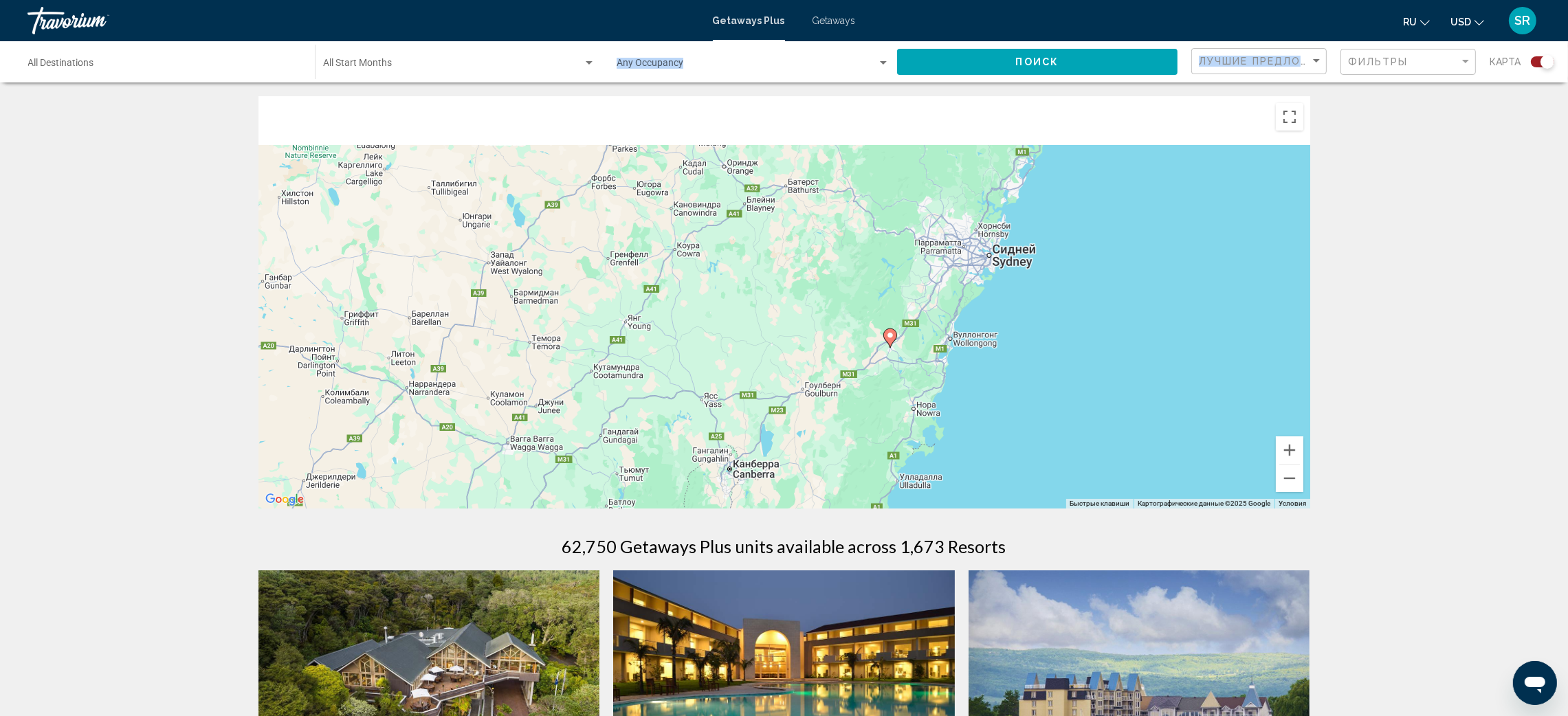 drag, startPoint x: 1131, startPoint y: 342, endPoint x: 1092, endPoint y: 395, distance: 65.8027 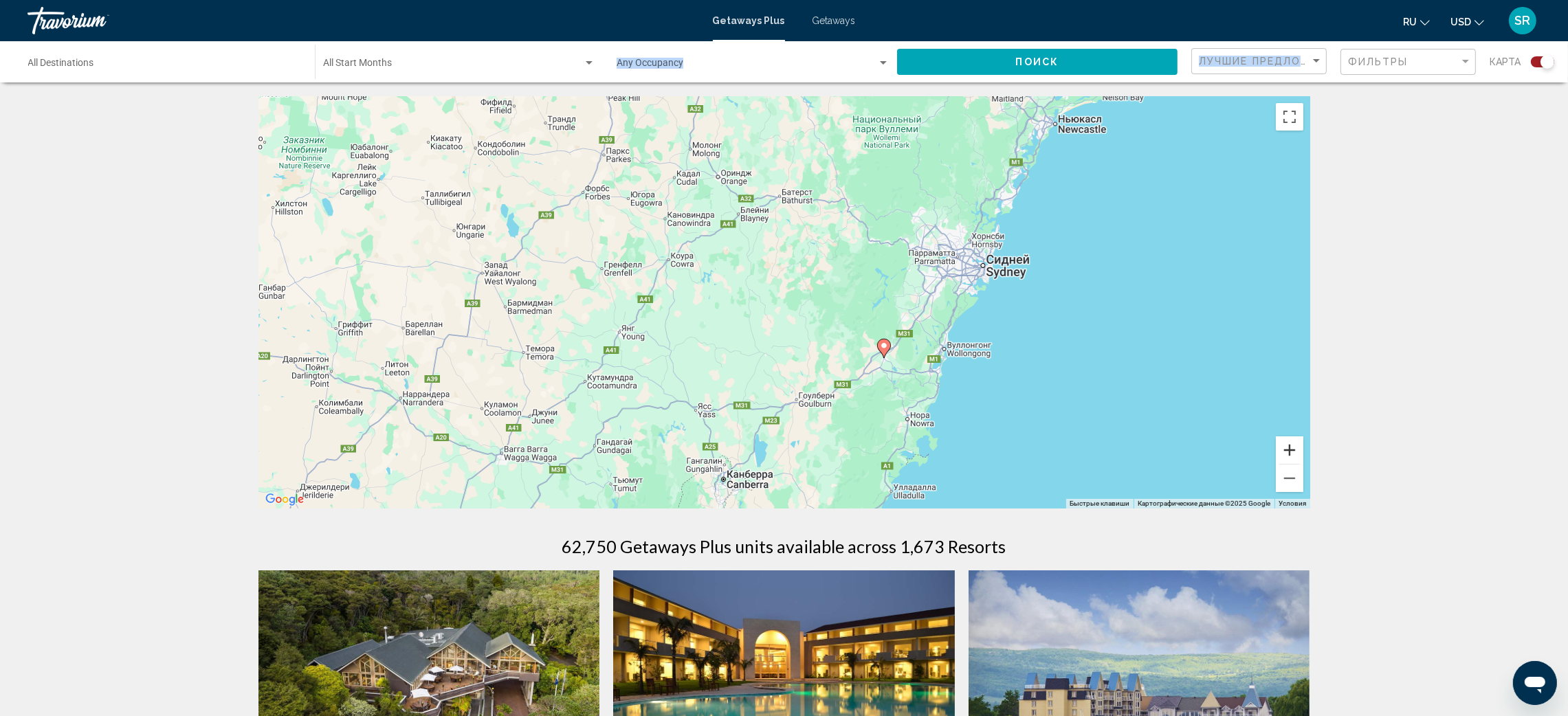 click at bounding box center [1290, 450] 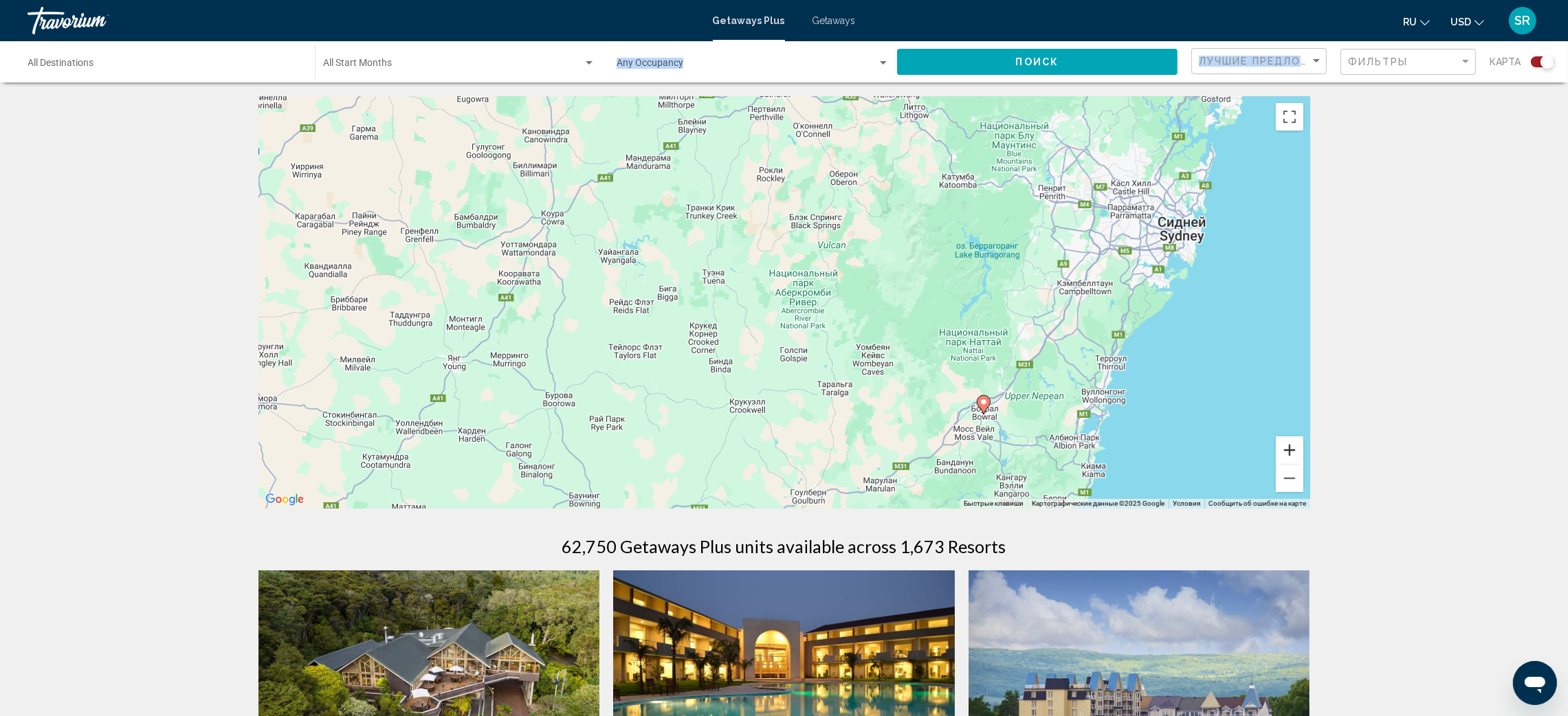 click at bounding box center (1290, 450) 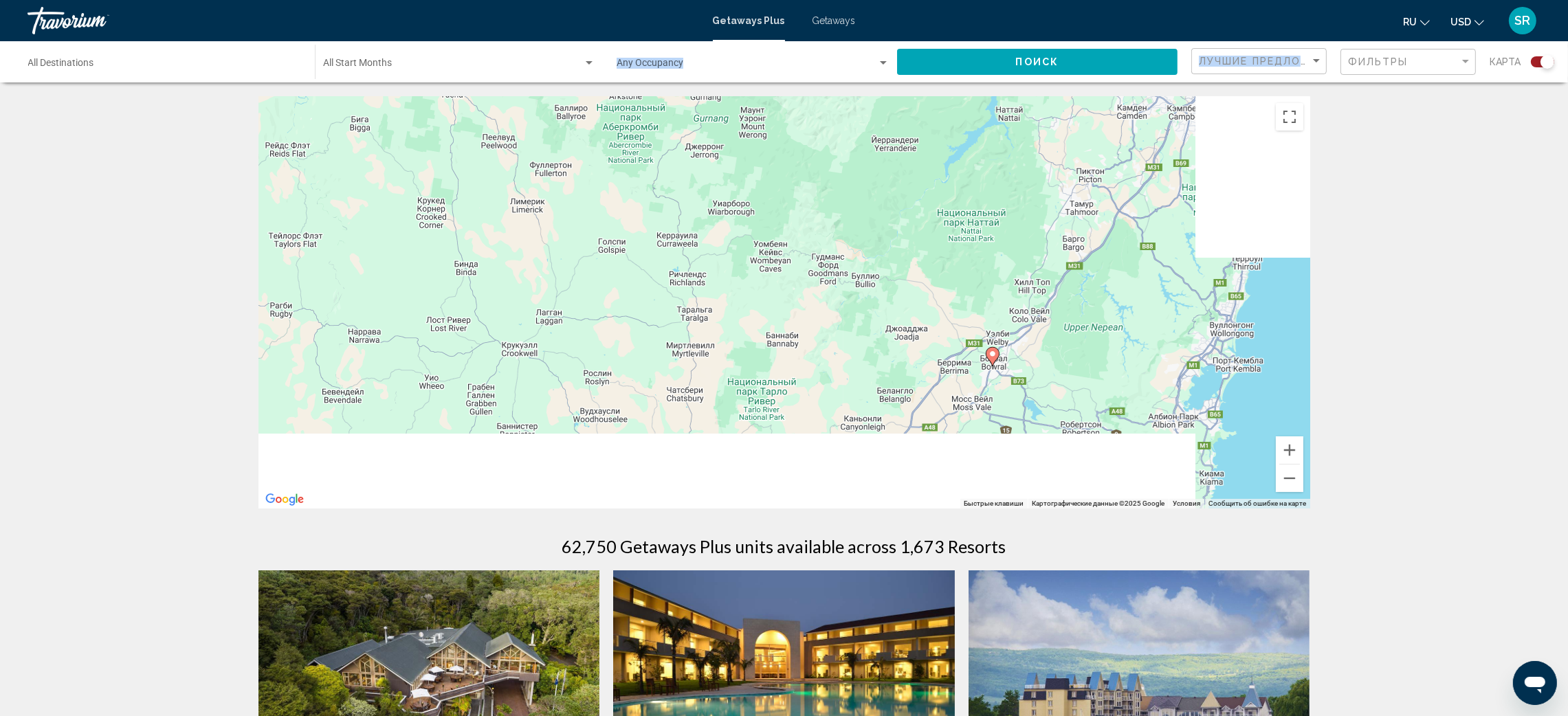 drag, startPoint x: 1153, startPoint y: 439, endPoint x: 940, endPoint y: 262, distance: 276.94404 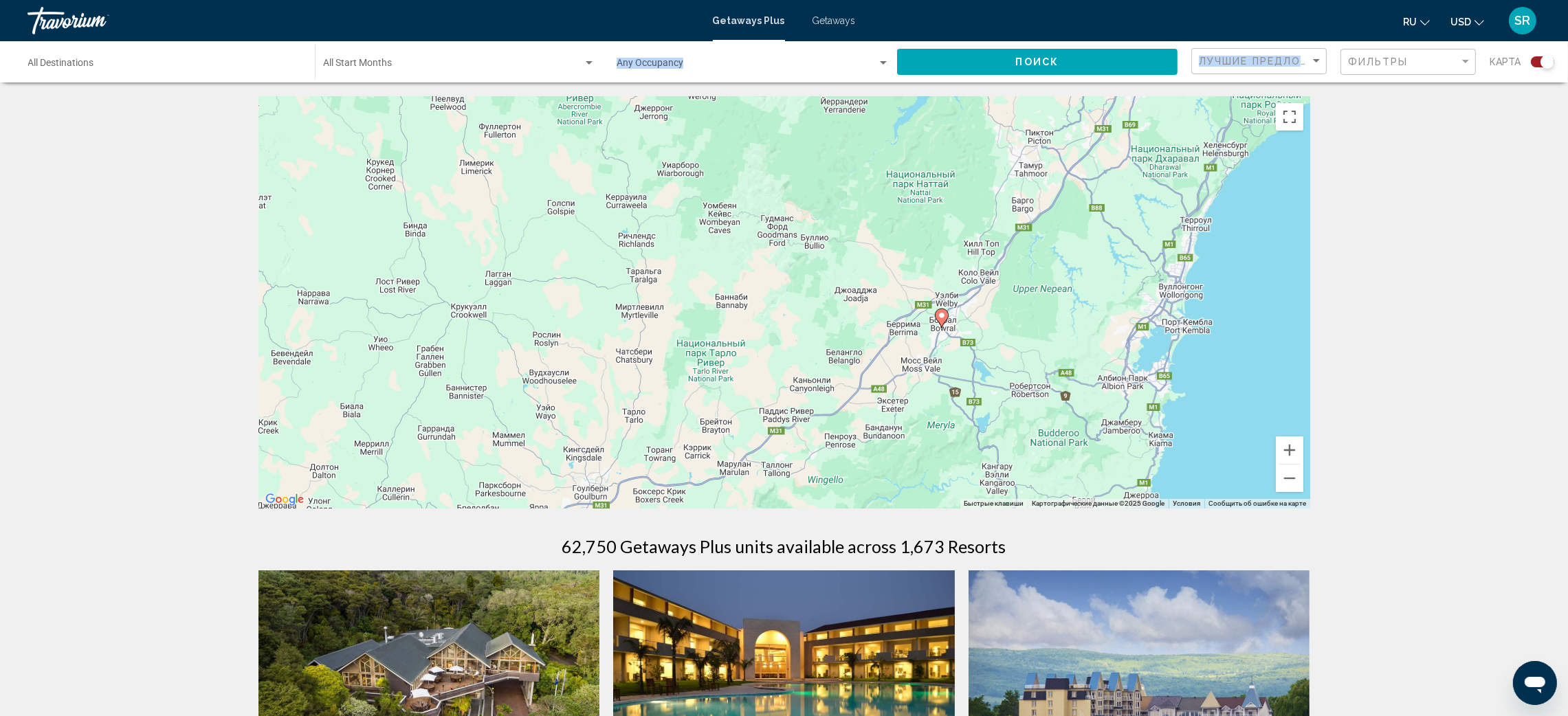 drag, startPoint x: 1074, startPoint y: 385, endPoint x: 1007, endPoint y: 325, distance: 89.9389 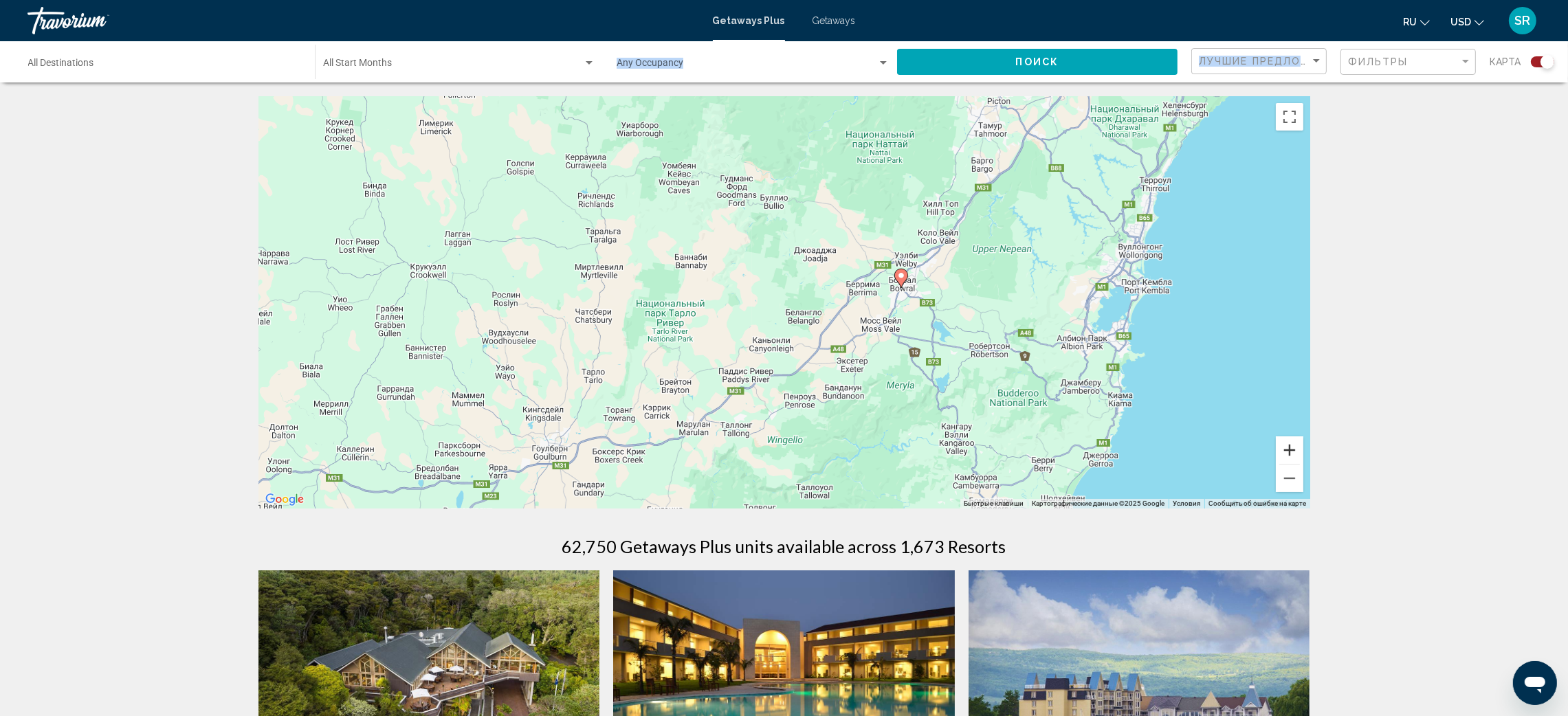 click at bounding box center [1290, 450] 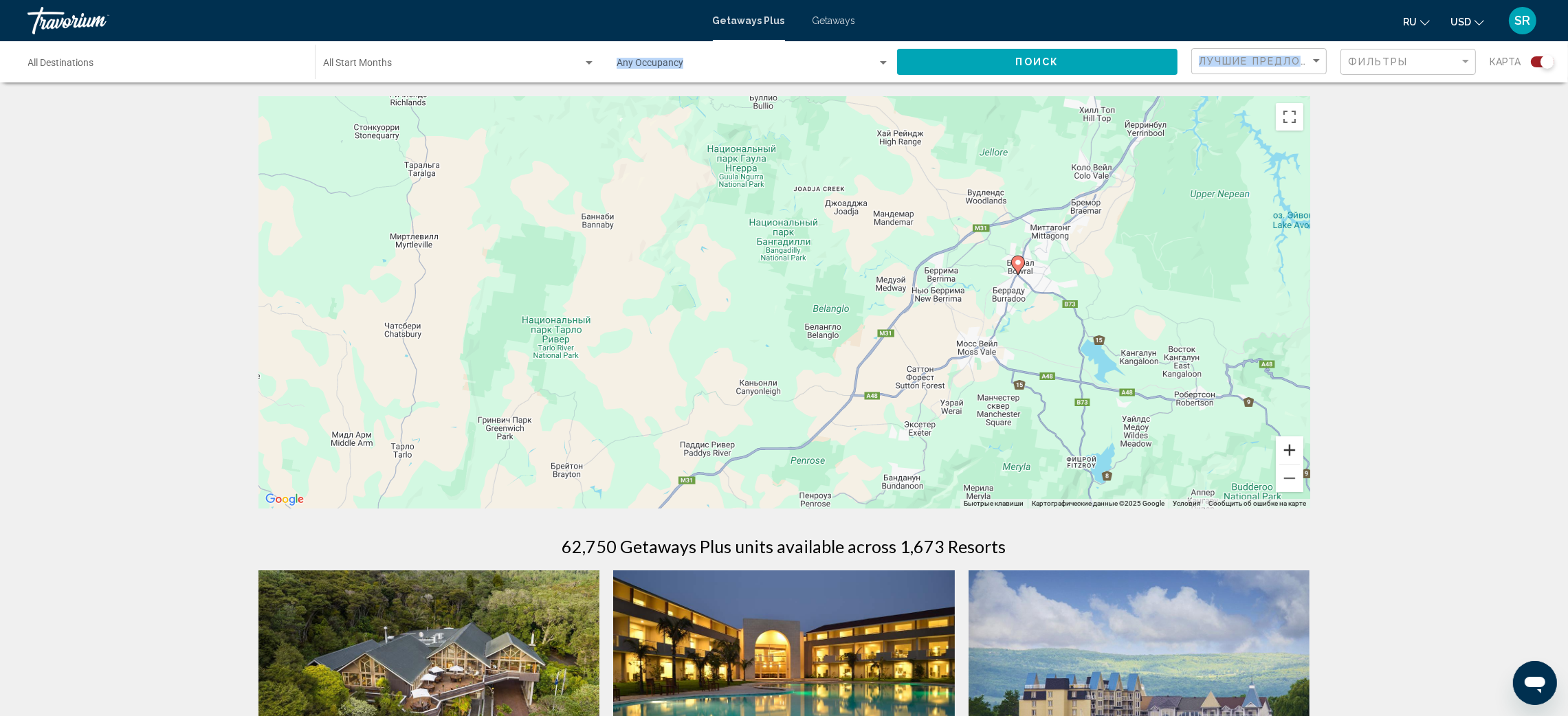 click at bounding box center [1290, 450] 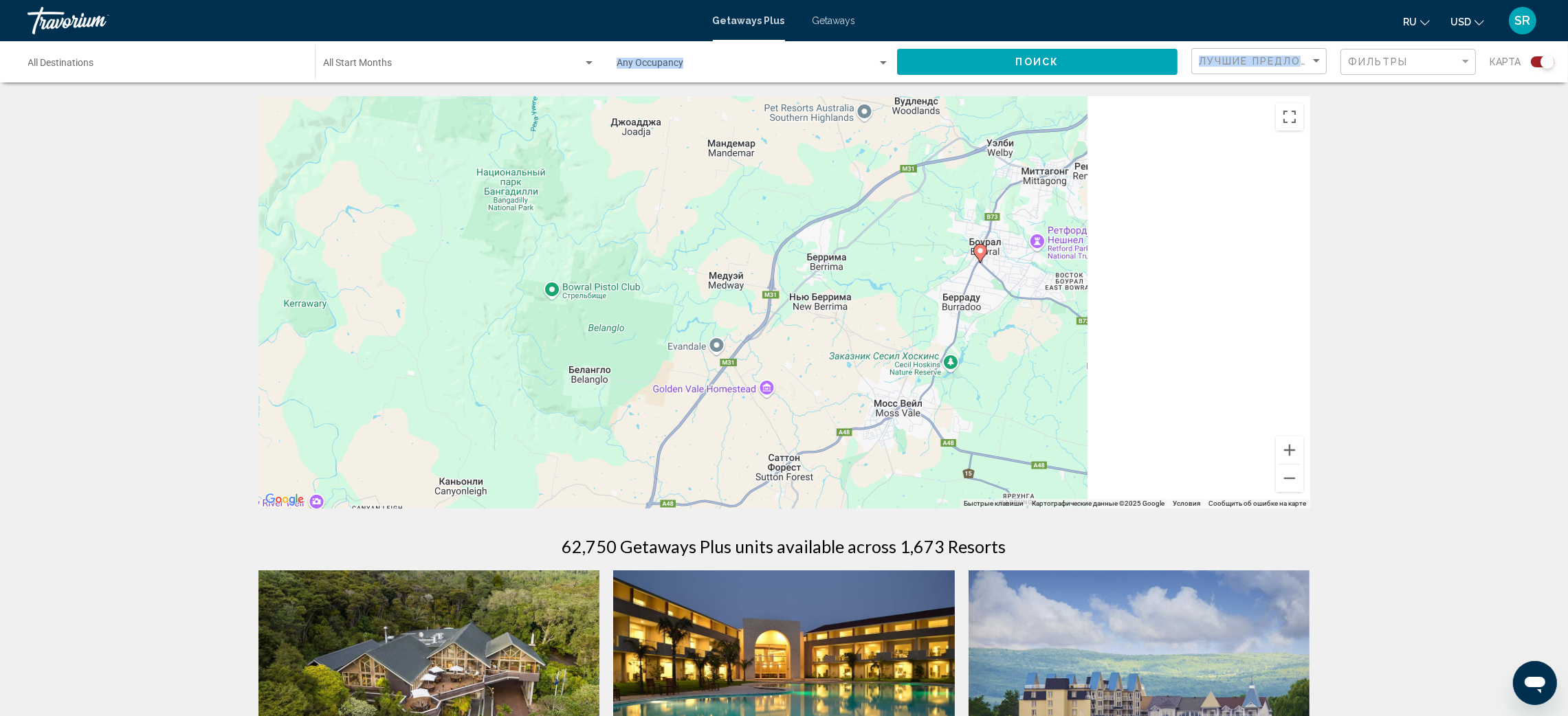 drag, startPoint x: 1206, startPoint y: 379, endPoint x: 878, endPoint y: 394, distance: 328.3428 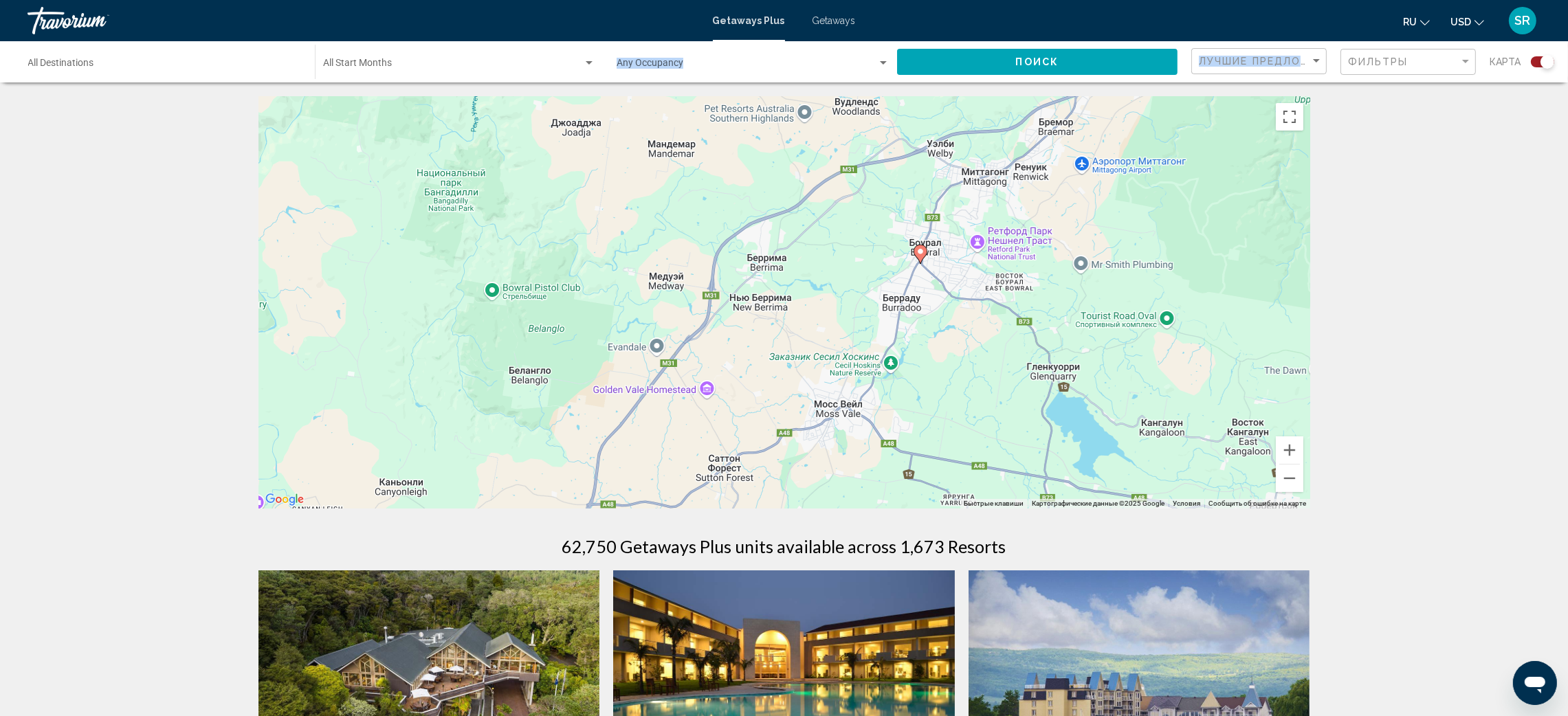 click 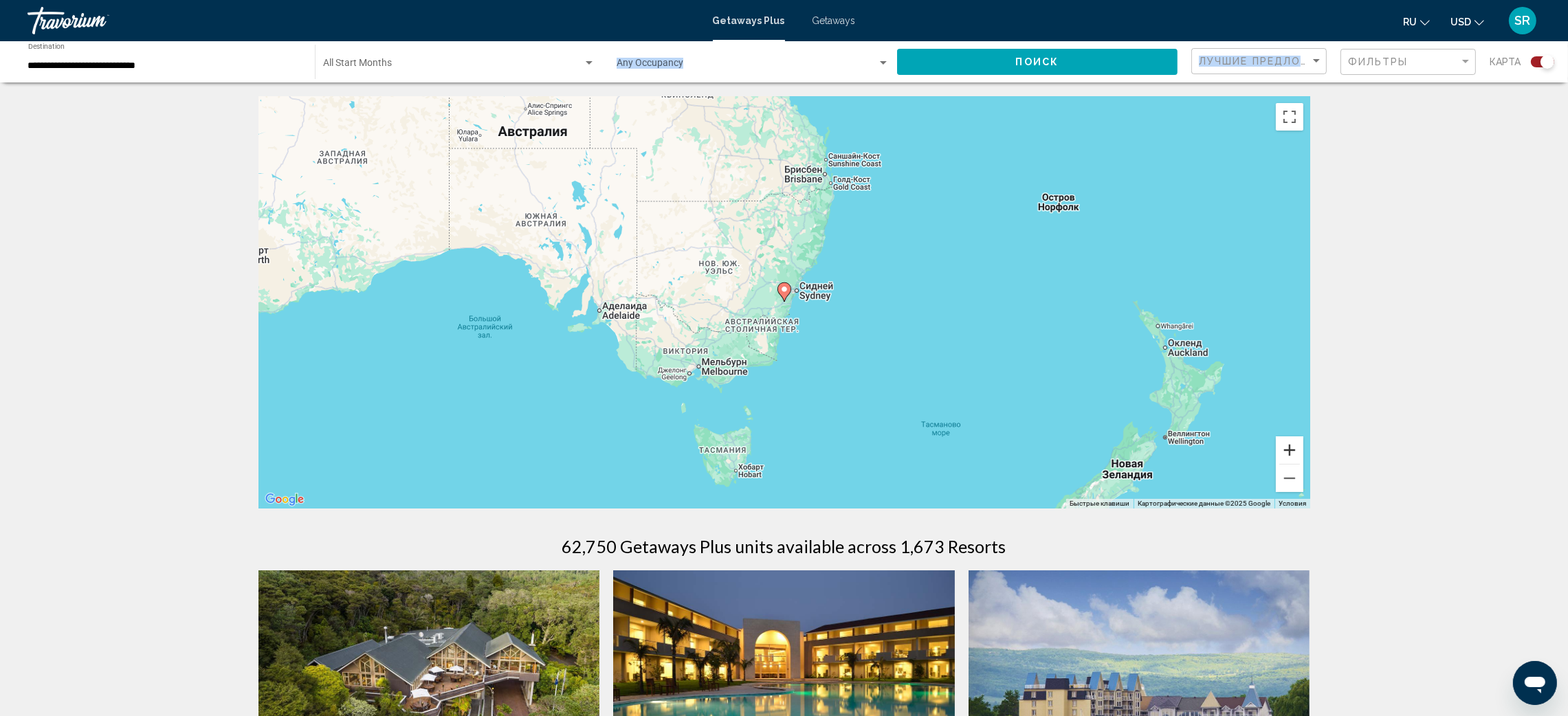 click at bounding box center (1290, 450) 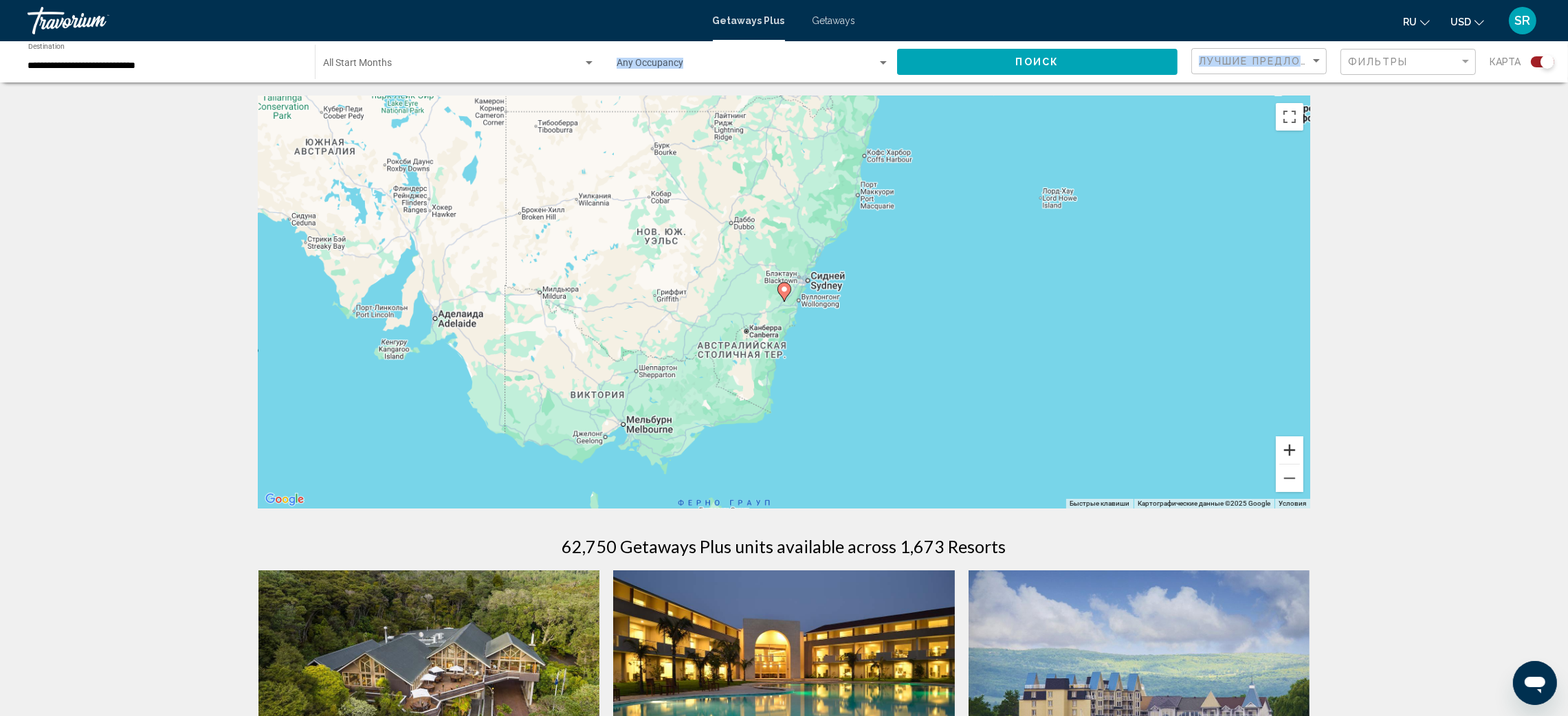 click at bounding box center (1290, 450) 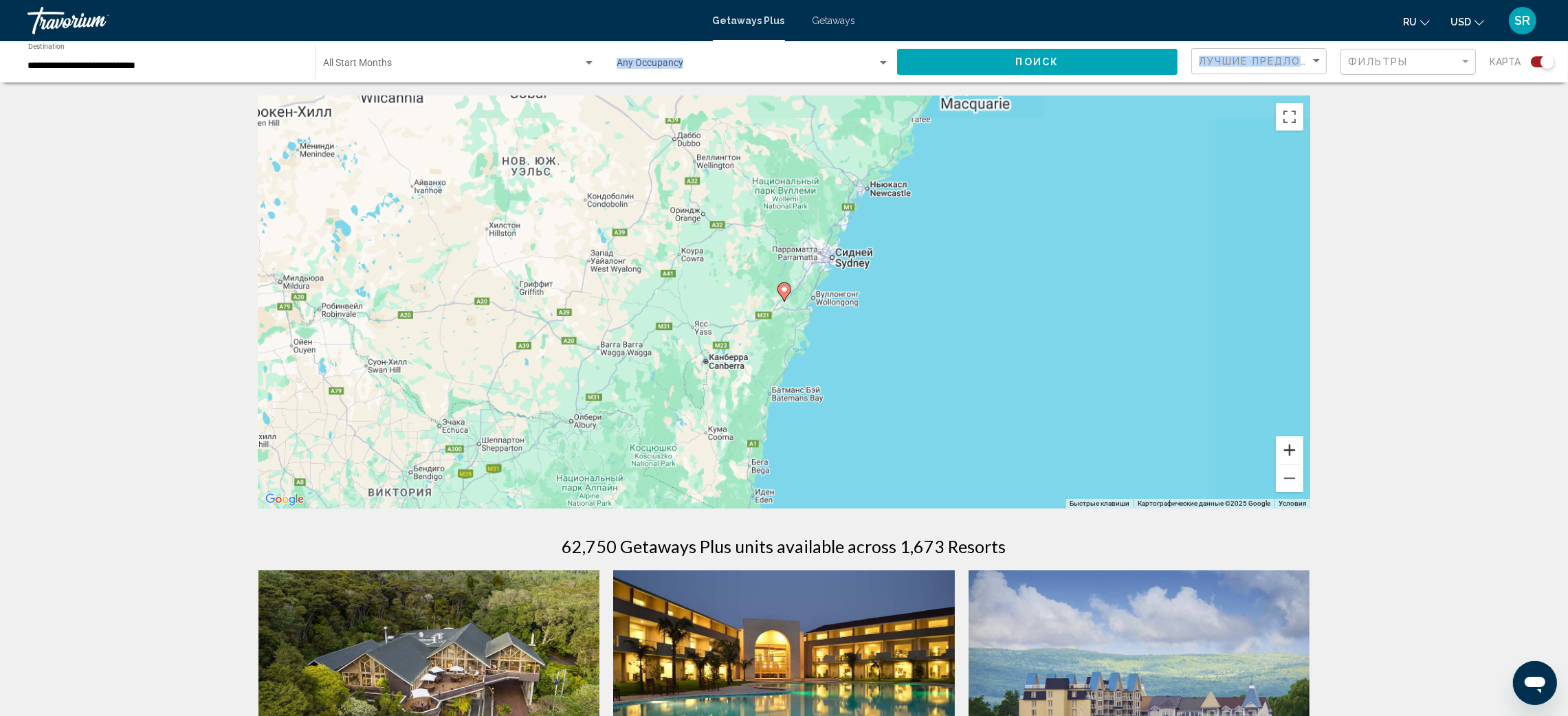click at bounding box center (1290, 450) 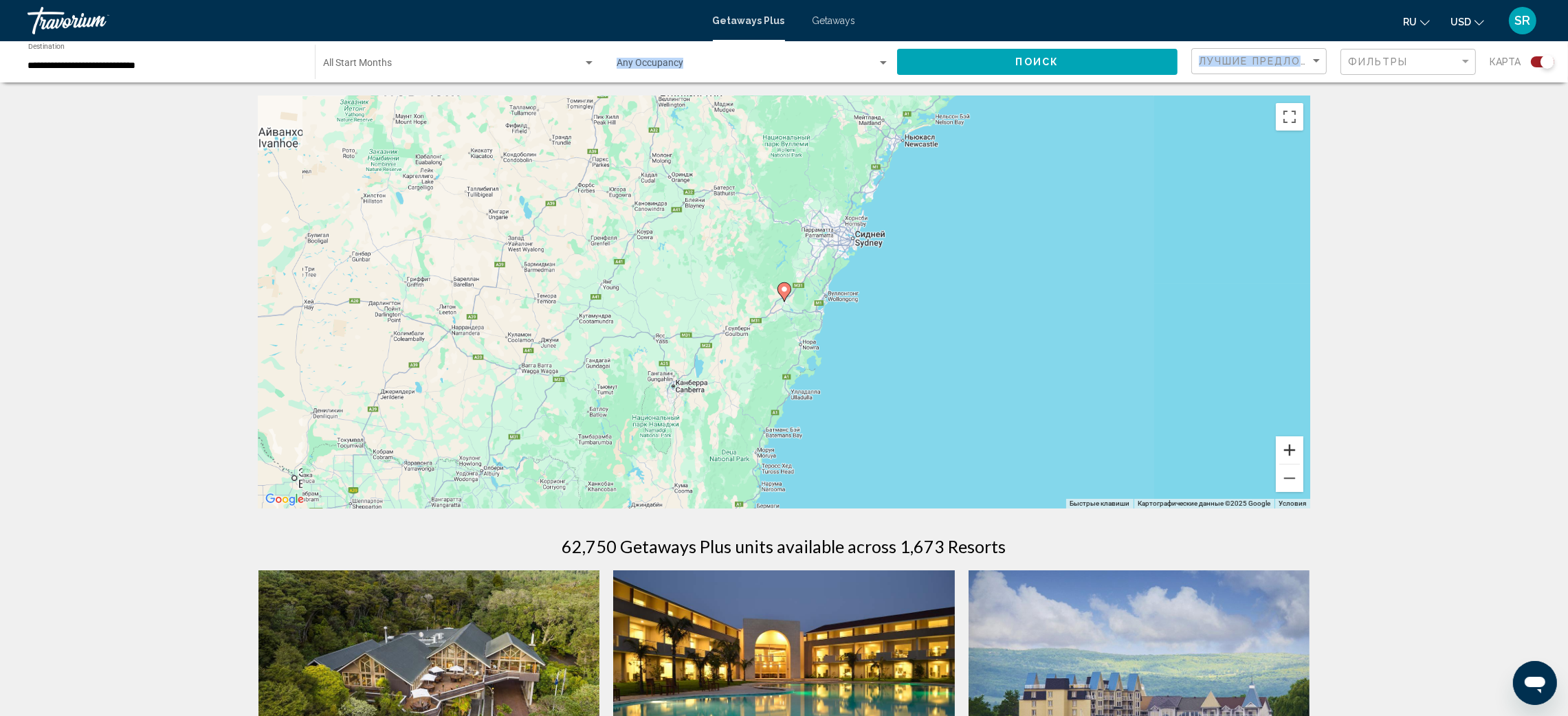 click at bounding box center [1290, 450] 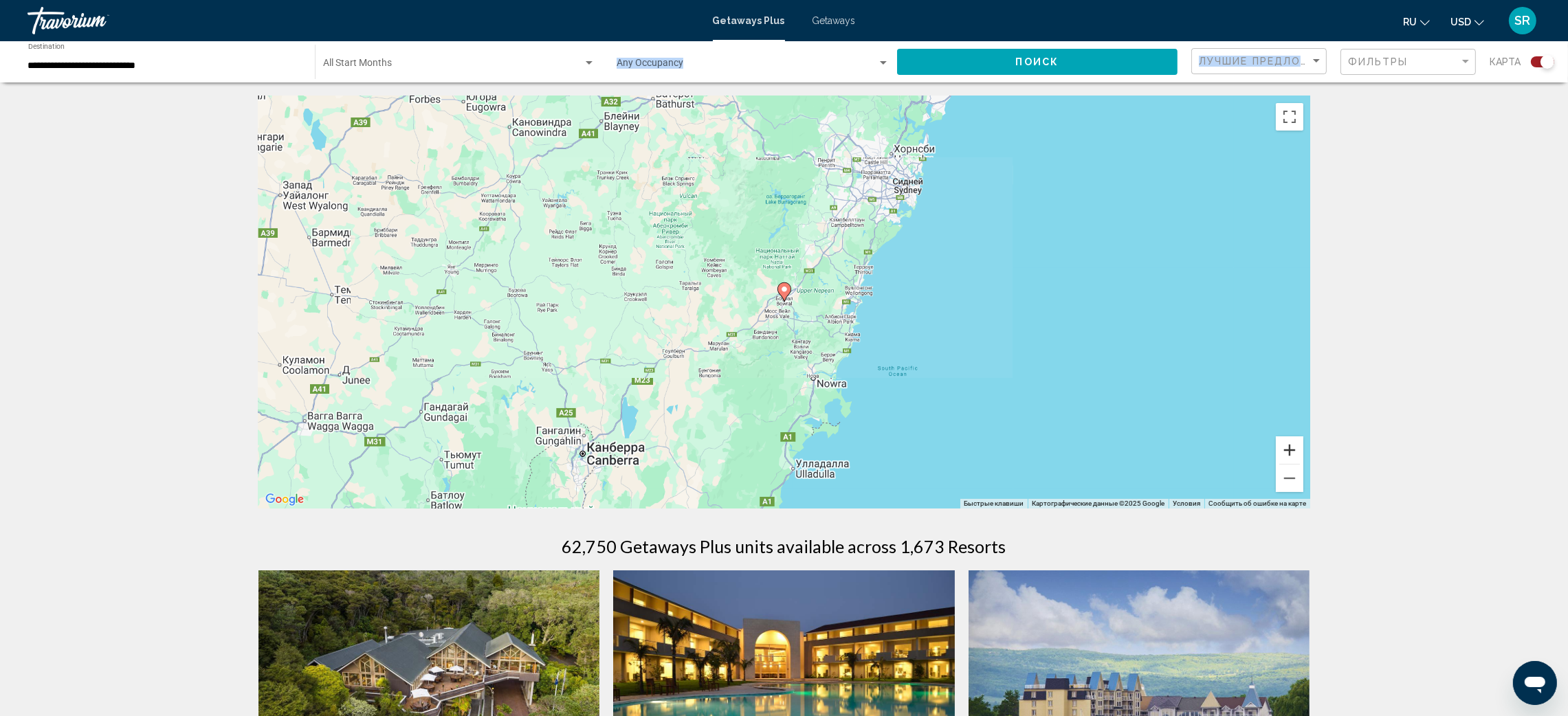 click at bounding box center (1290, 450) 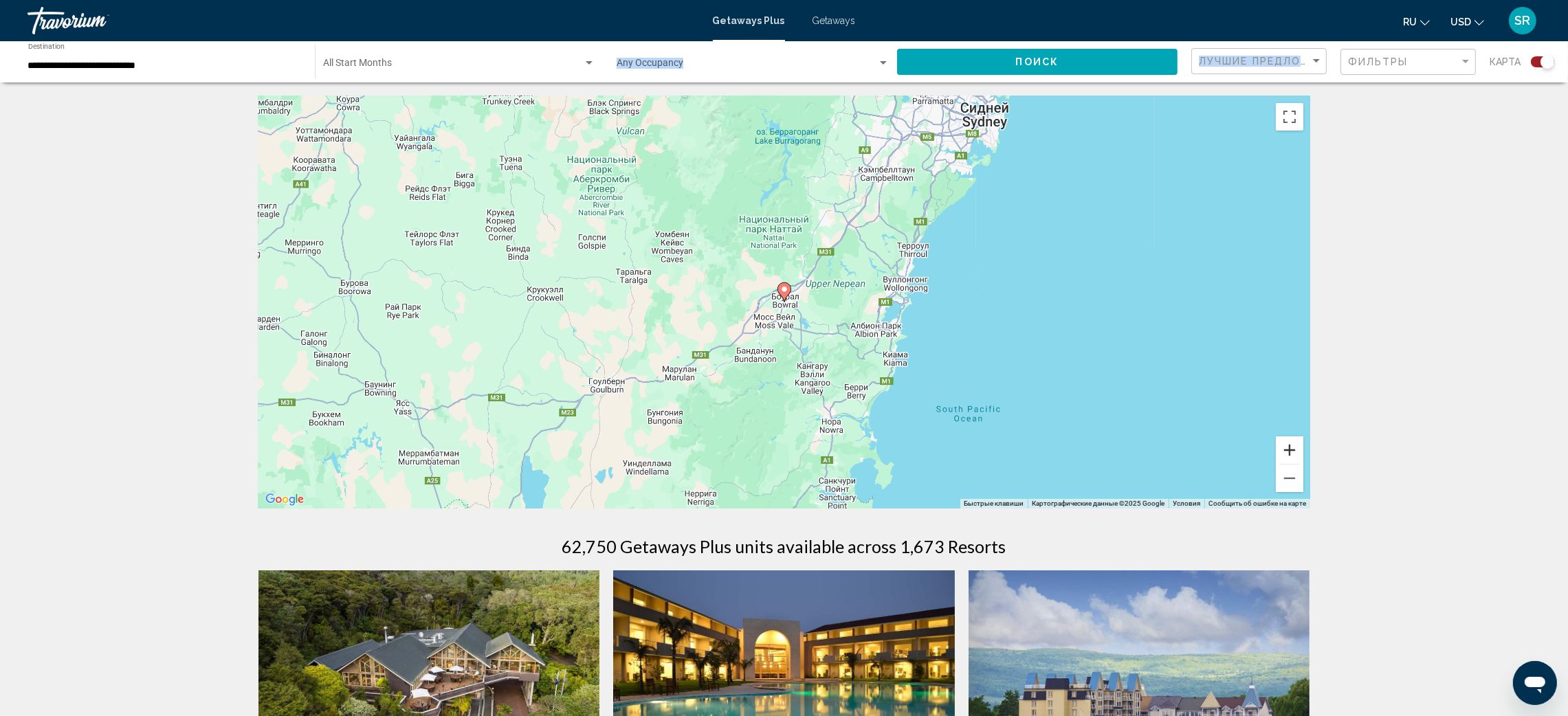 click at bounding box center [1290, 450] 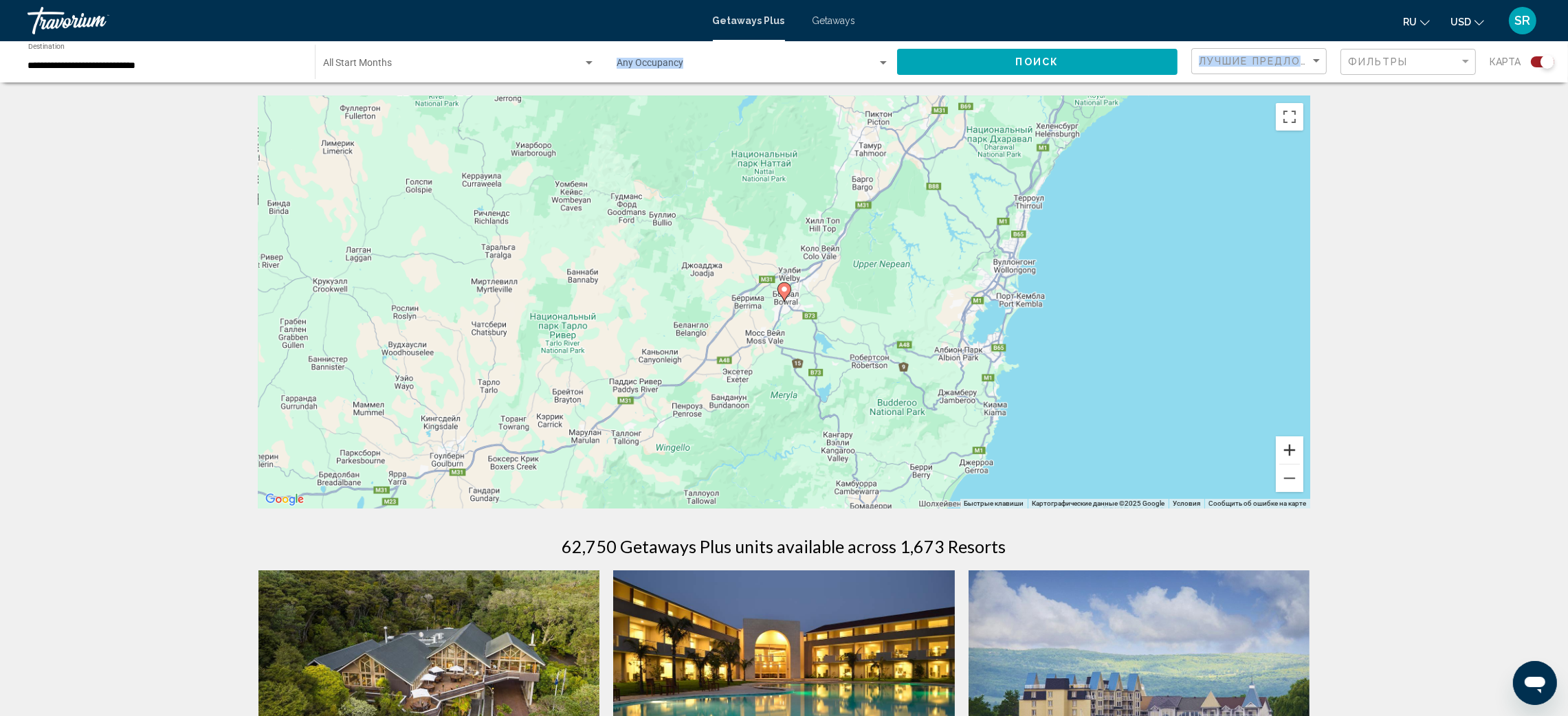 click at bounding box center (1290, 450) 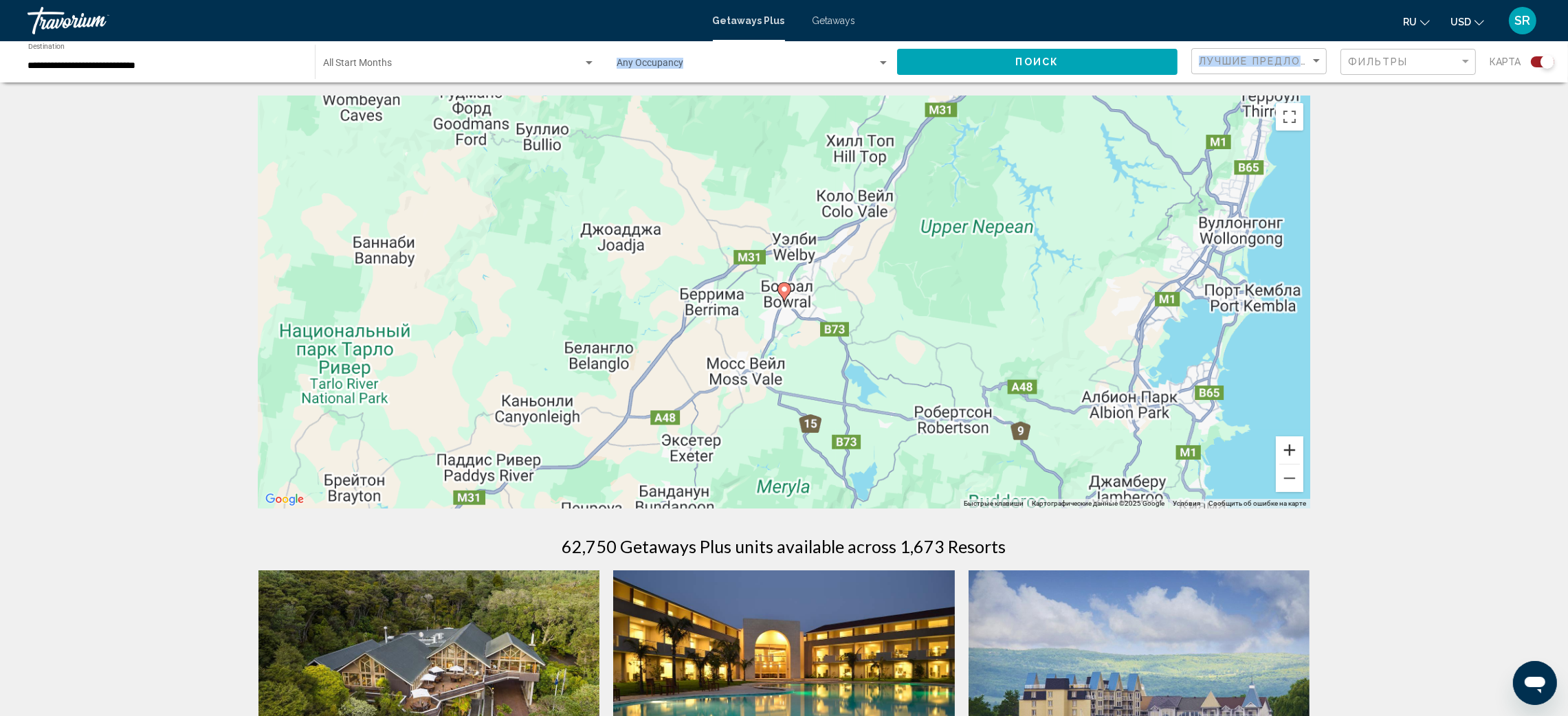 click at bounding box center (1290, 450) 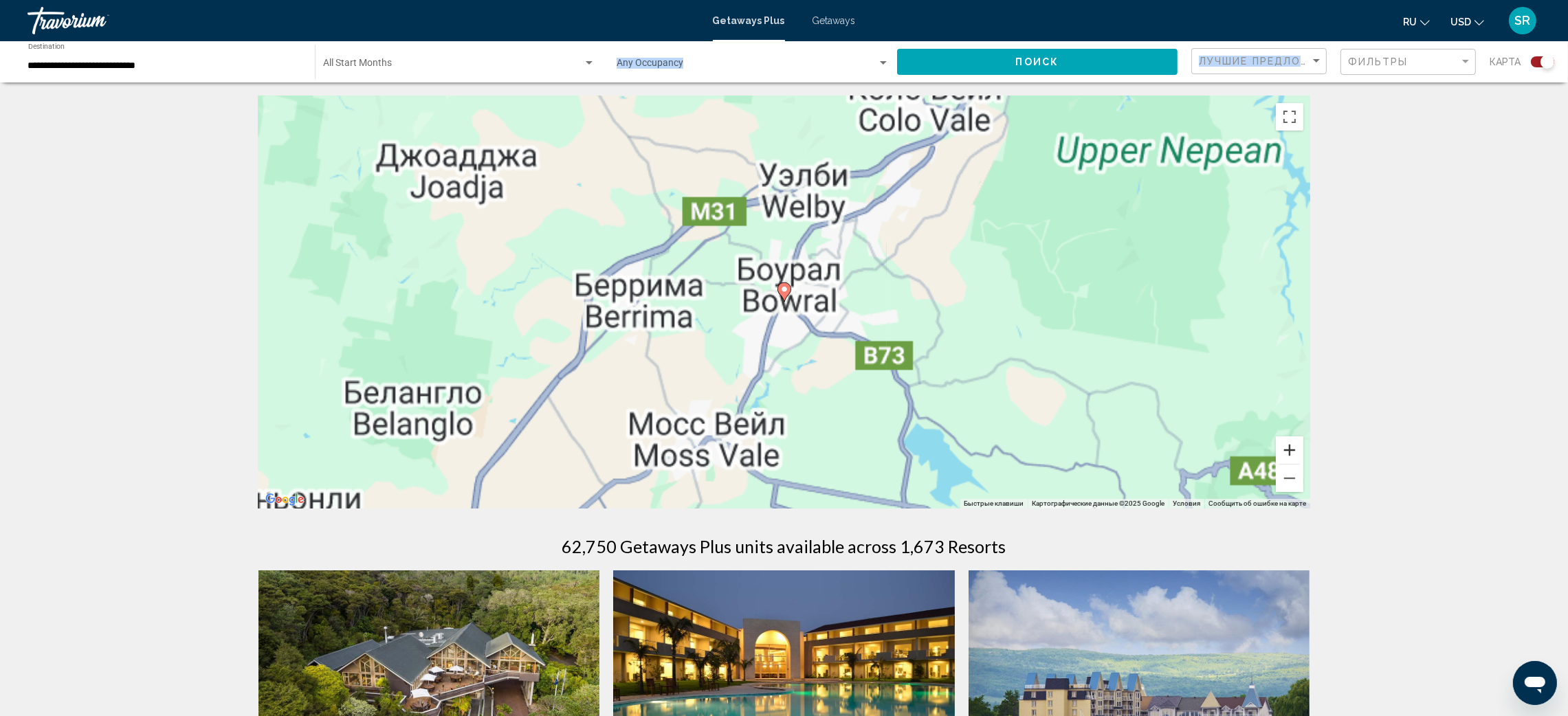 click at bounding box center (1290, 450) 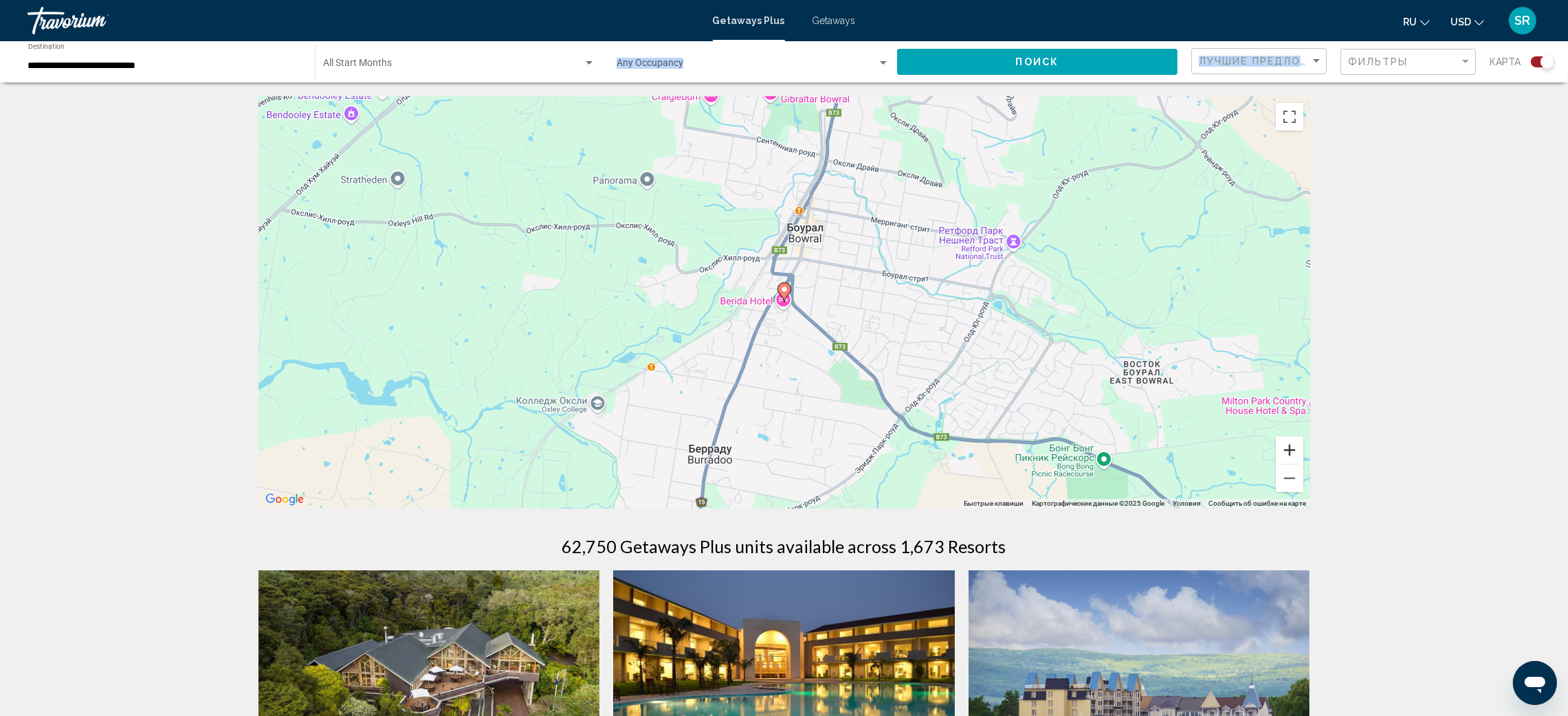 click at bounding box center (1290, 450) 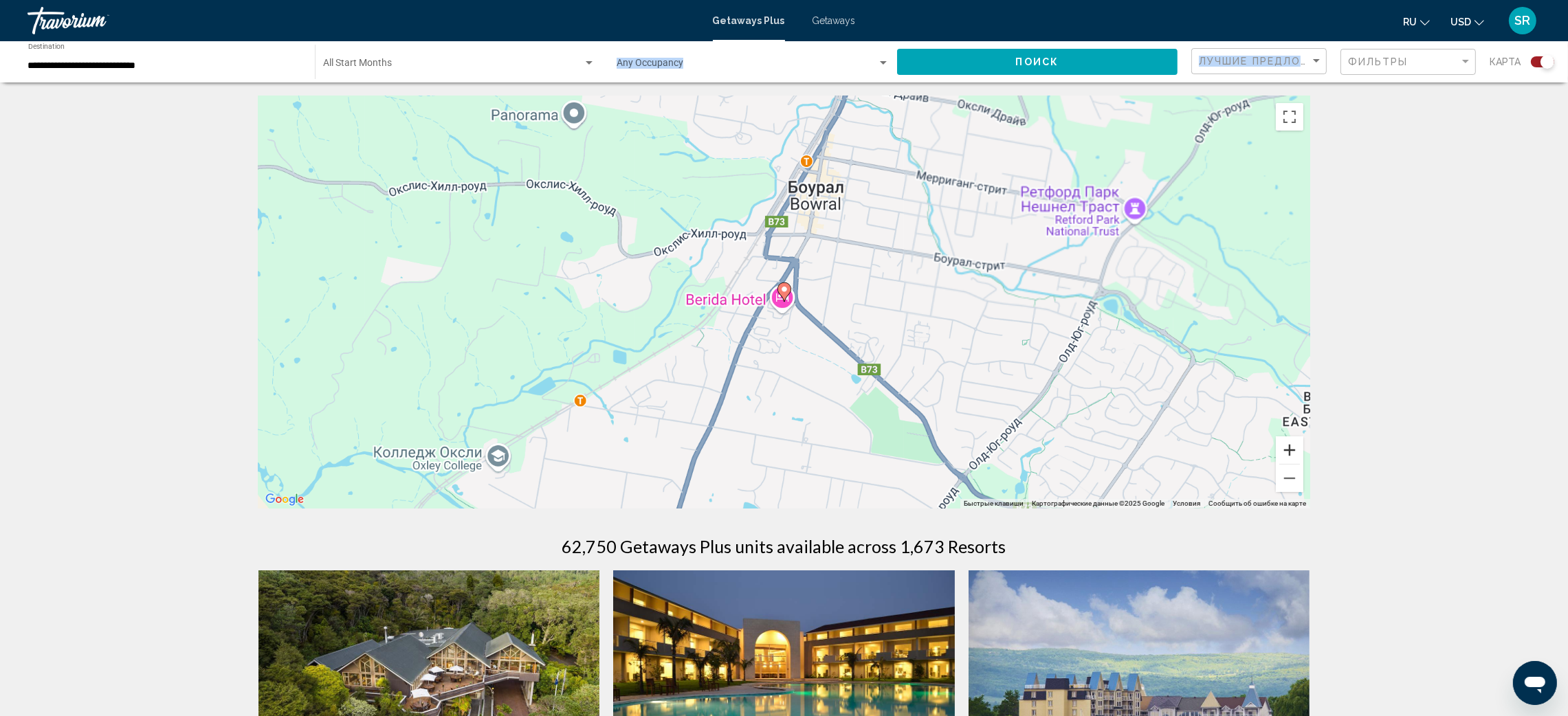 click at bounding box center (1290, 450) 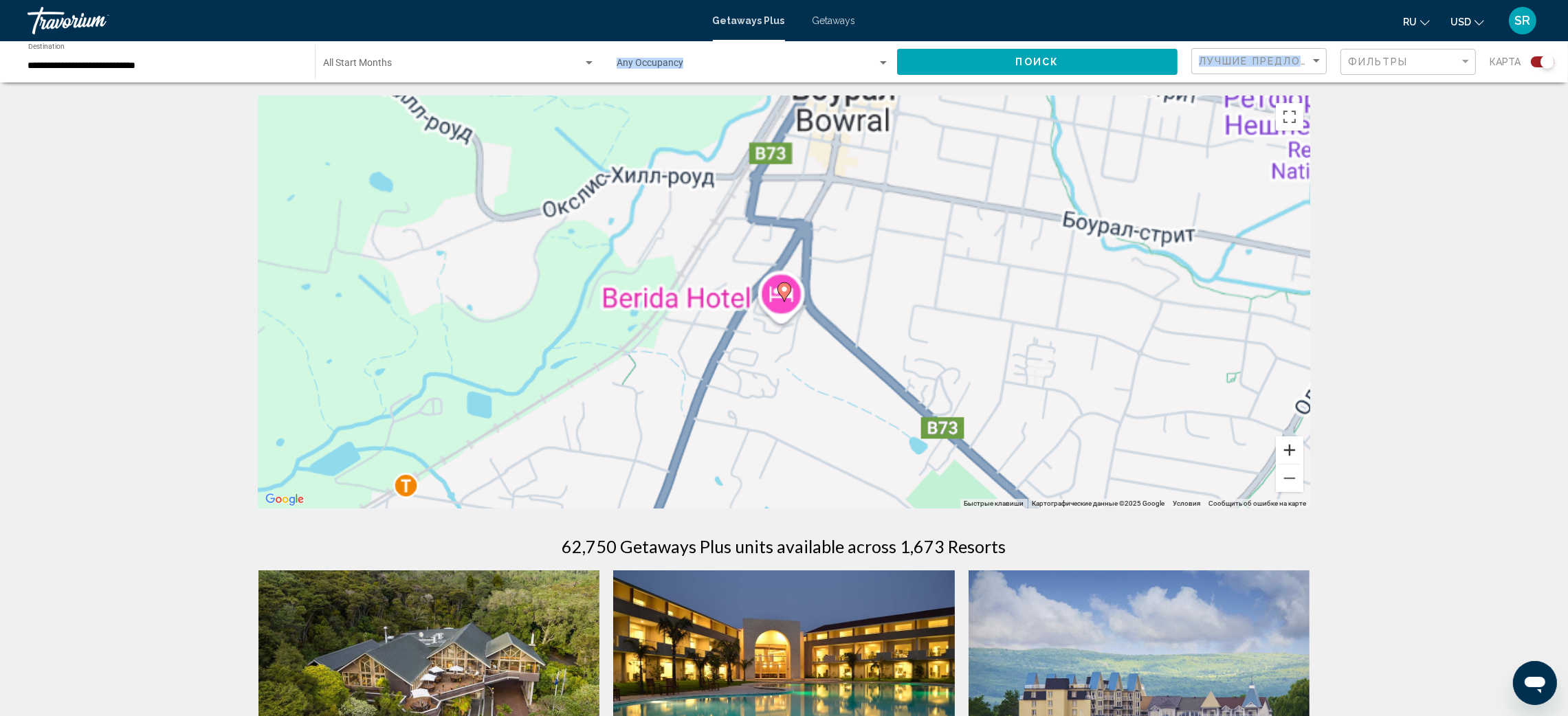 click at bounding box center [1290, 450] 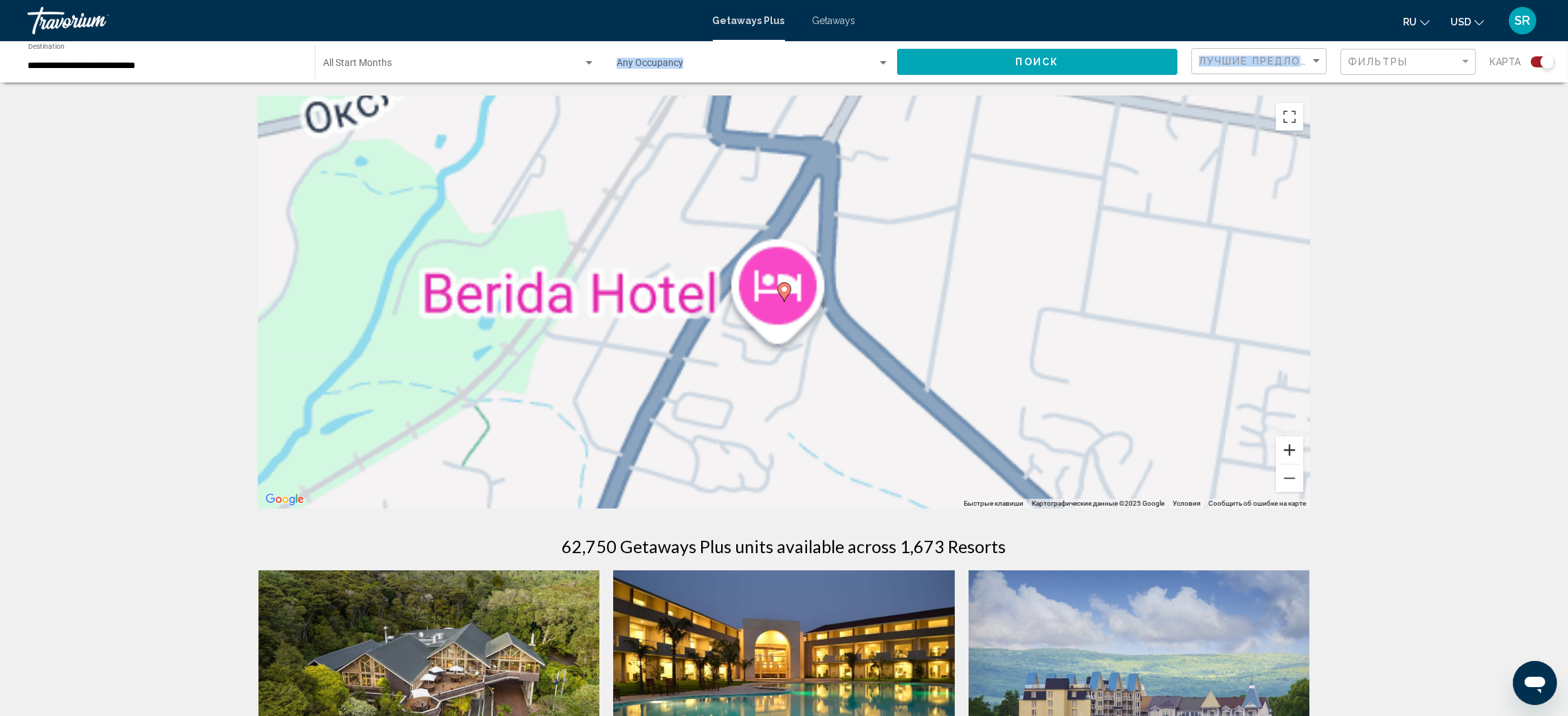 click at bounding box center [1290, 450] 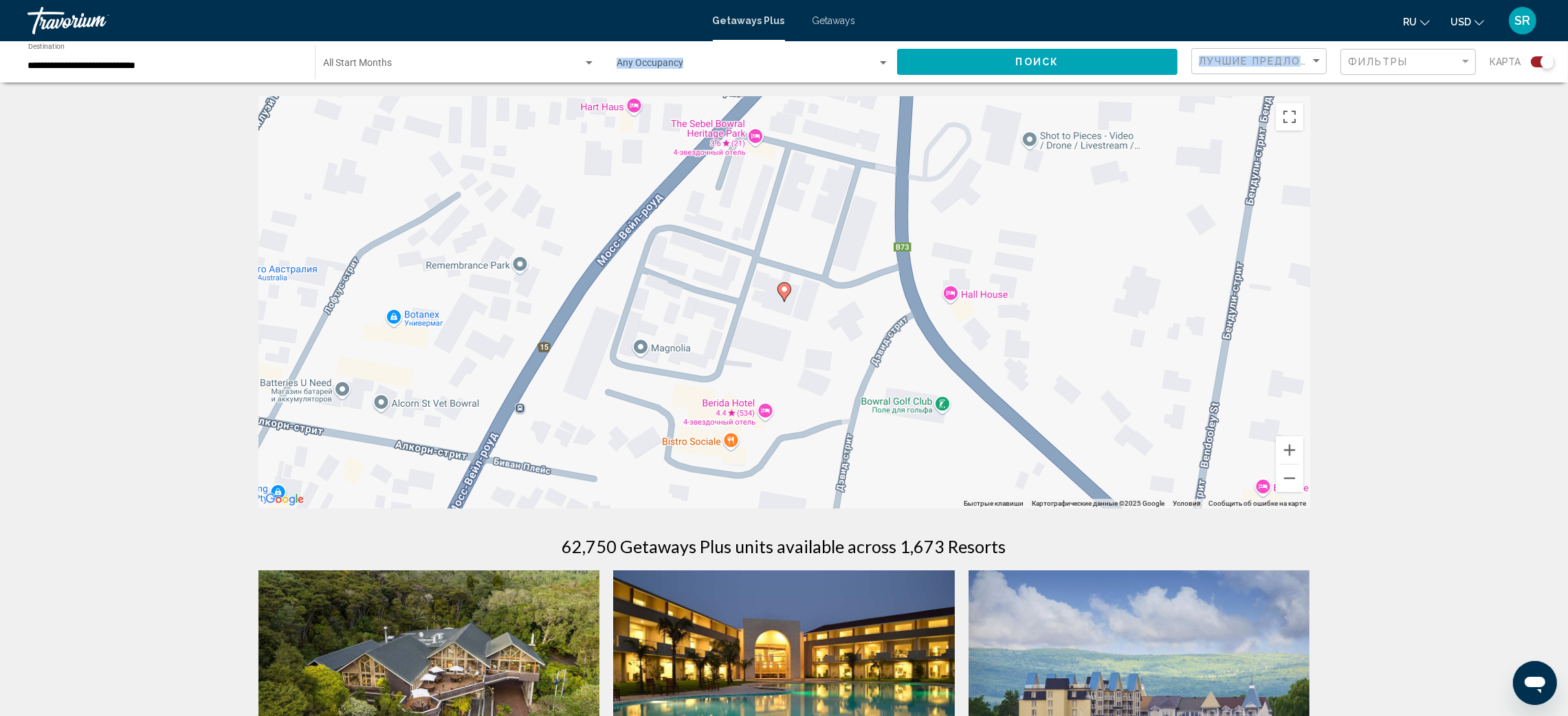 click 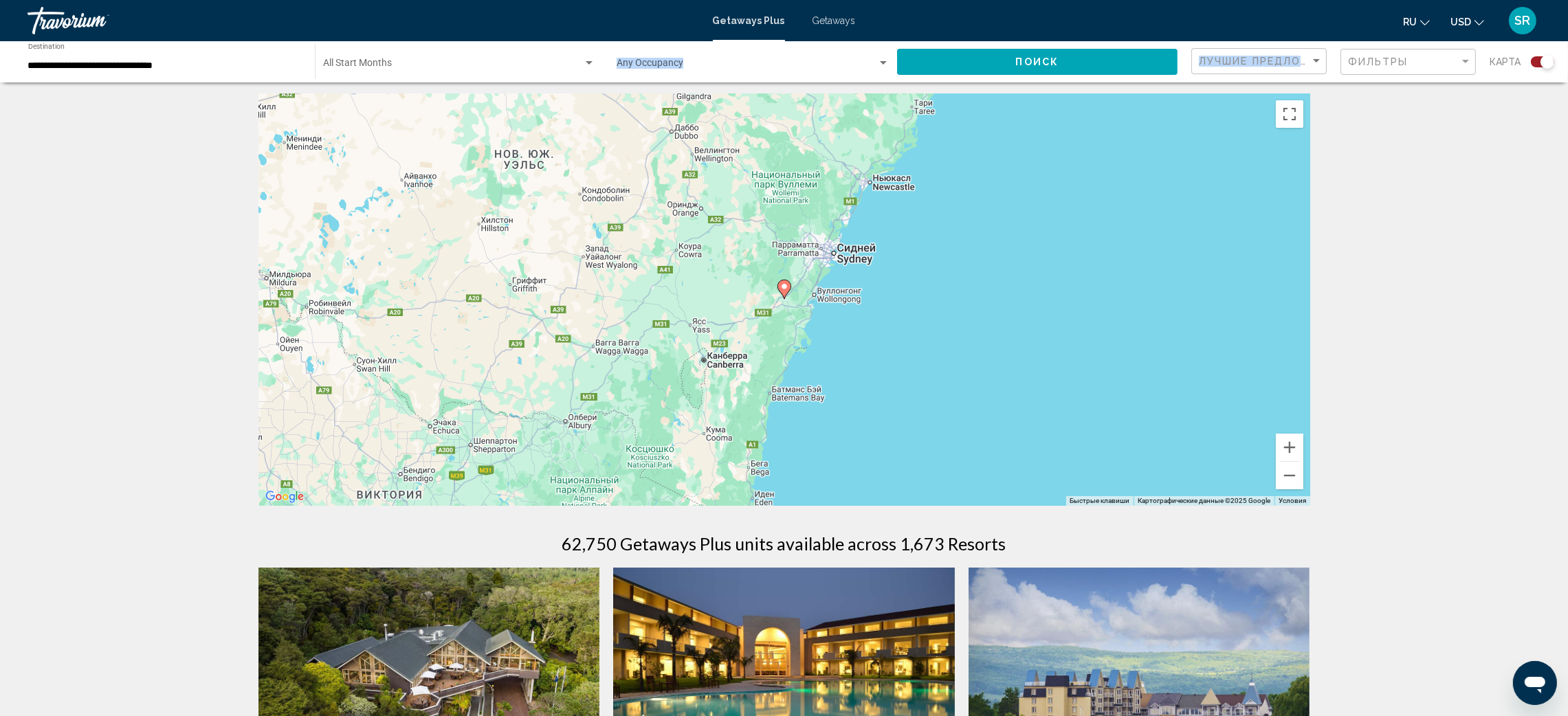 scroll, scrollTop: 0, scrollLeft: 0, axis: both 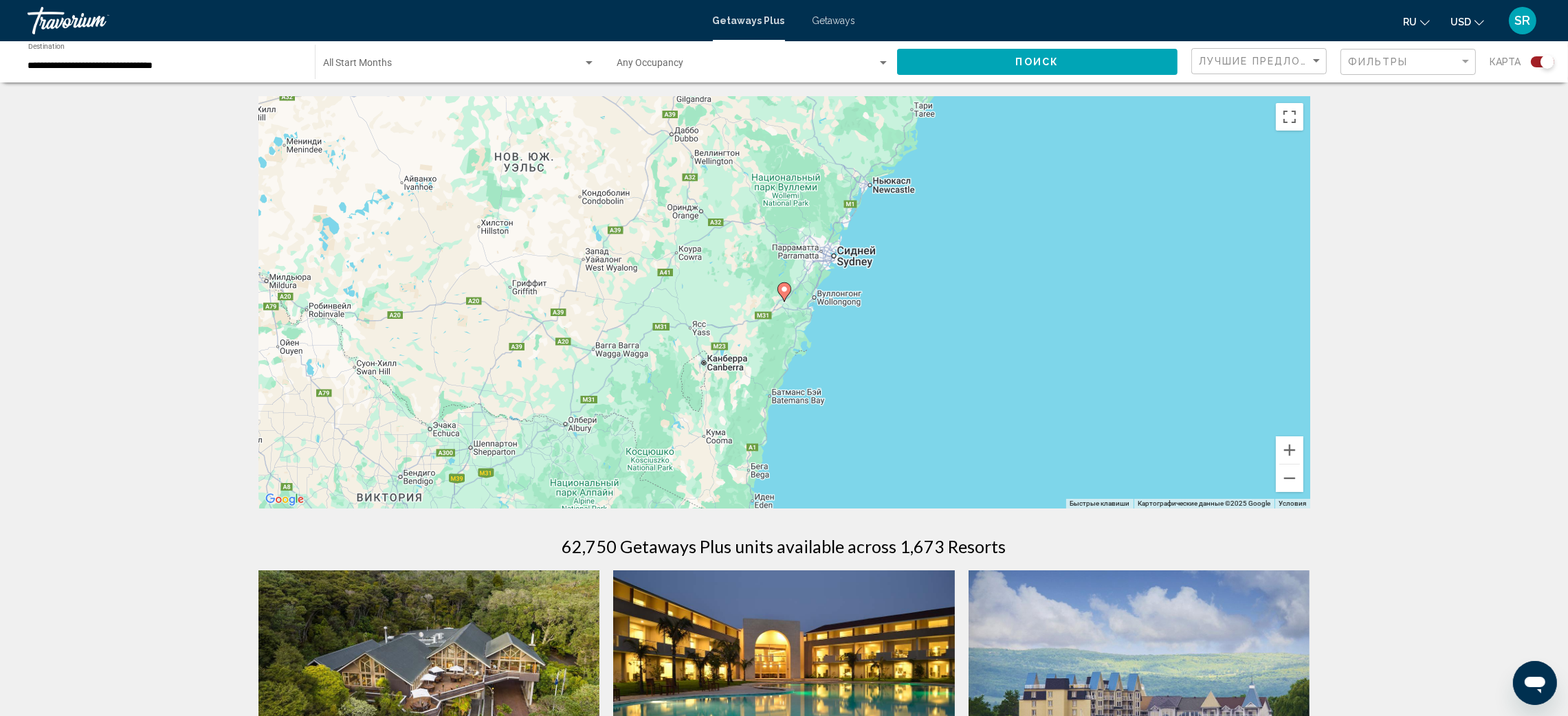 click on "← Переместить влево → Переместить вправо ↑ Переместить вверх ↓ Переместить вниз + Приблизить - Уменьшить Home Переместить влево на 75 % End Переместить вправо на 75 % Предыдущая страница Переместить вверх на 75 % Следующая страница Переместить вниз на 75 % Для навигации используйте клавиши со стрелками.  Чтобы активировать перетаскивание с помощью клавиатуры, нажмите Alt + Ввод. После этого перемещайте маркер, используя клавиши со стрелками. Чтобы завершить перетаскивание, нажмите клавишу Ввод. Чтобы отменить действие, нажмите клавишу Esc. Быстрые клавиши 50 км   -" at bounding box center [784, 1264] 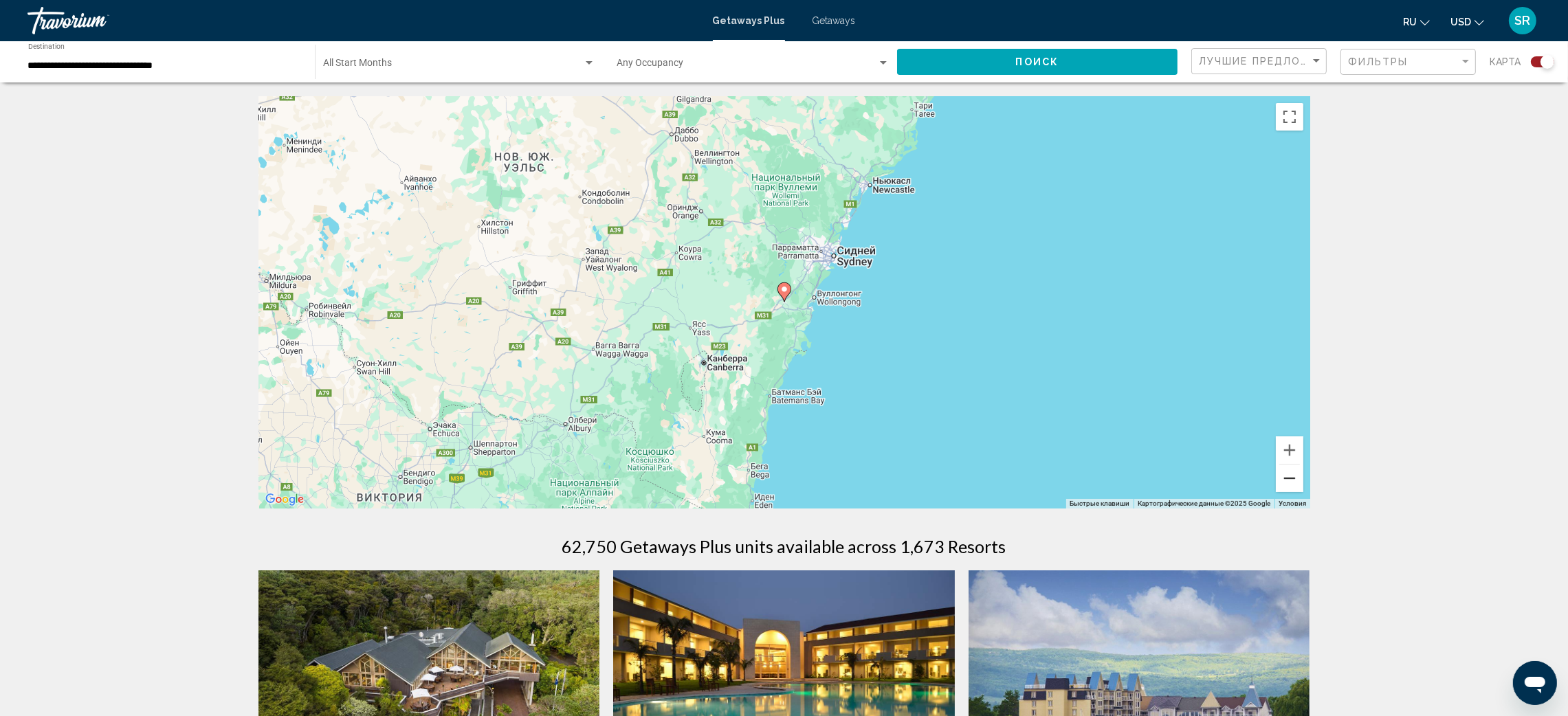 click at bounding box center (1290, 478) 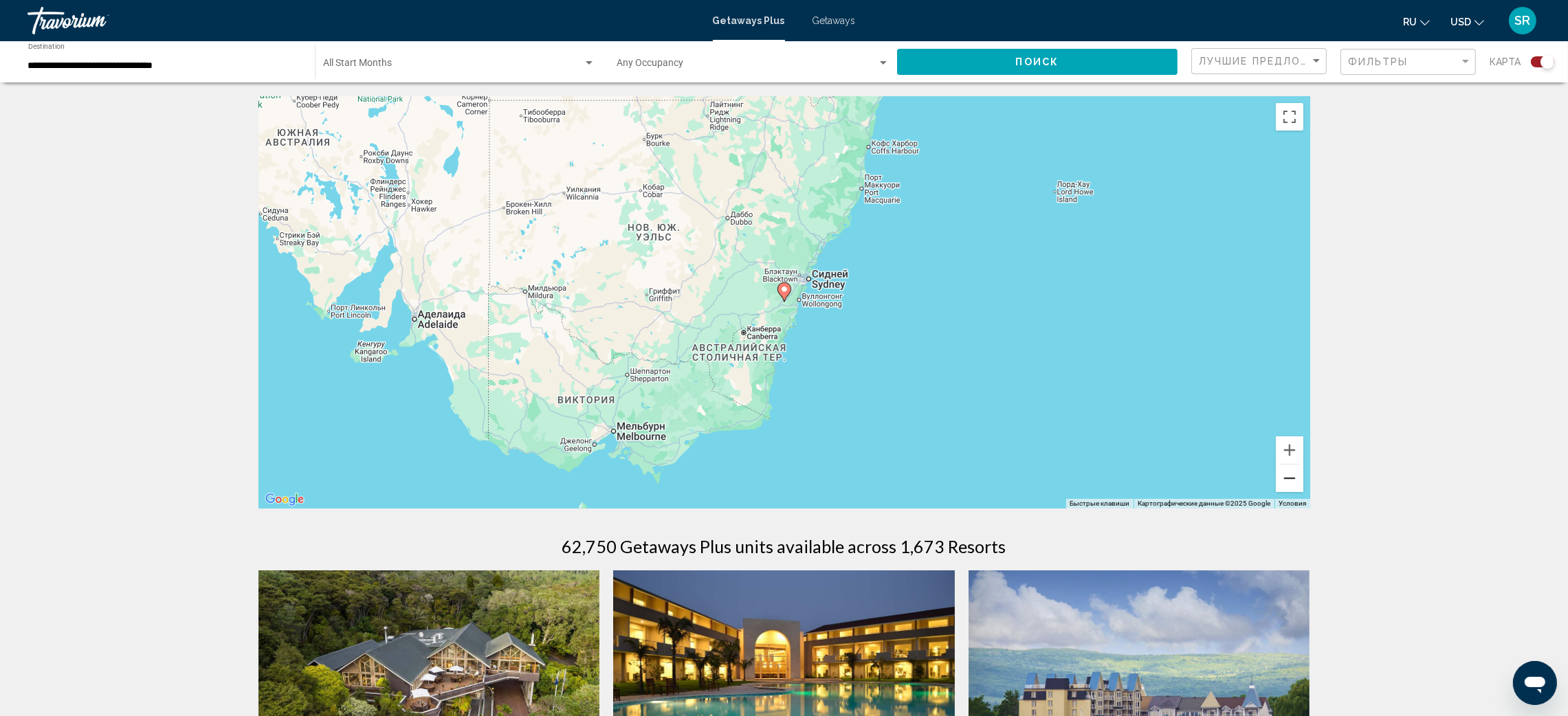 click at bounding box center [1290, 478] 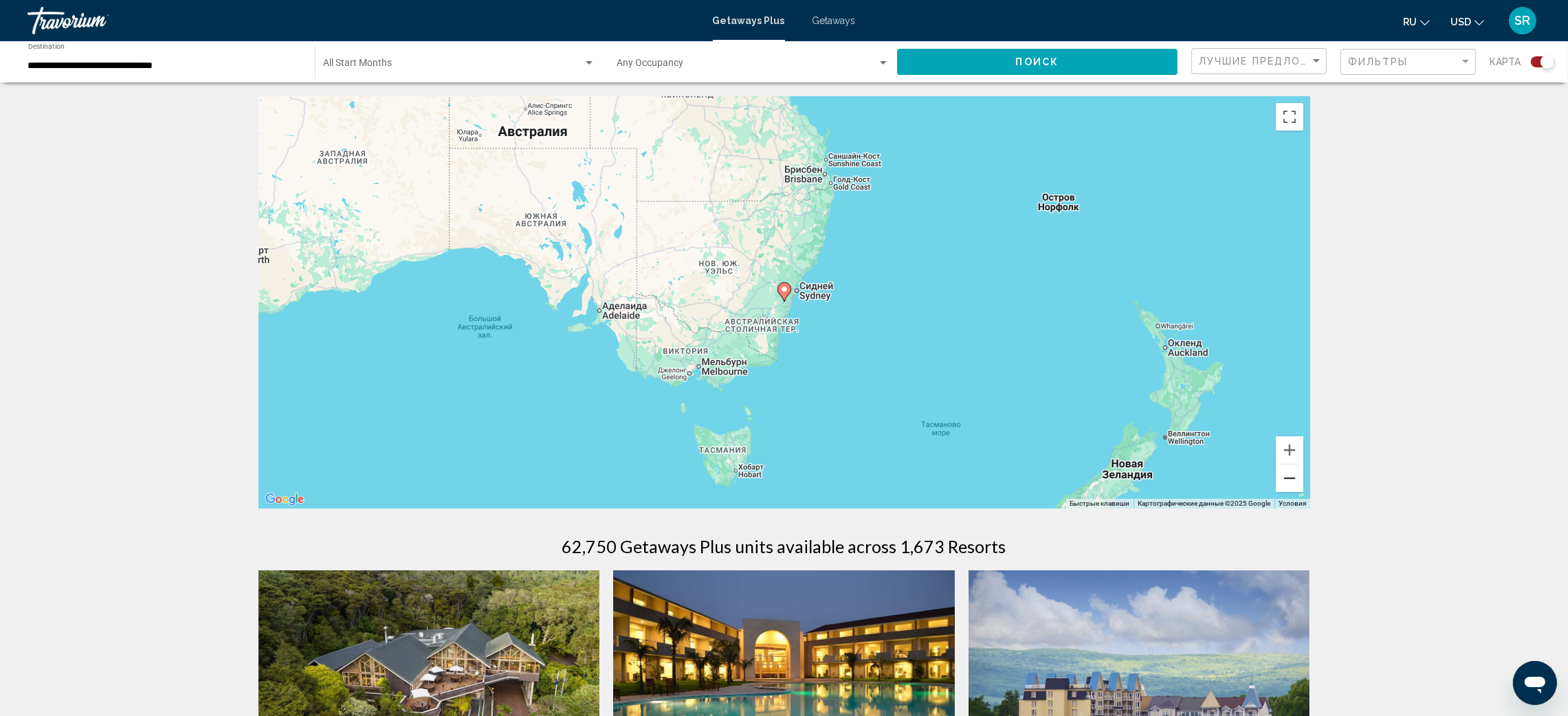 click at bounding box center (1290, 478) 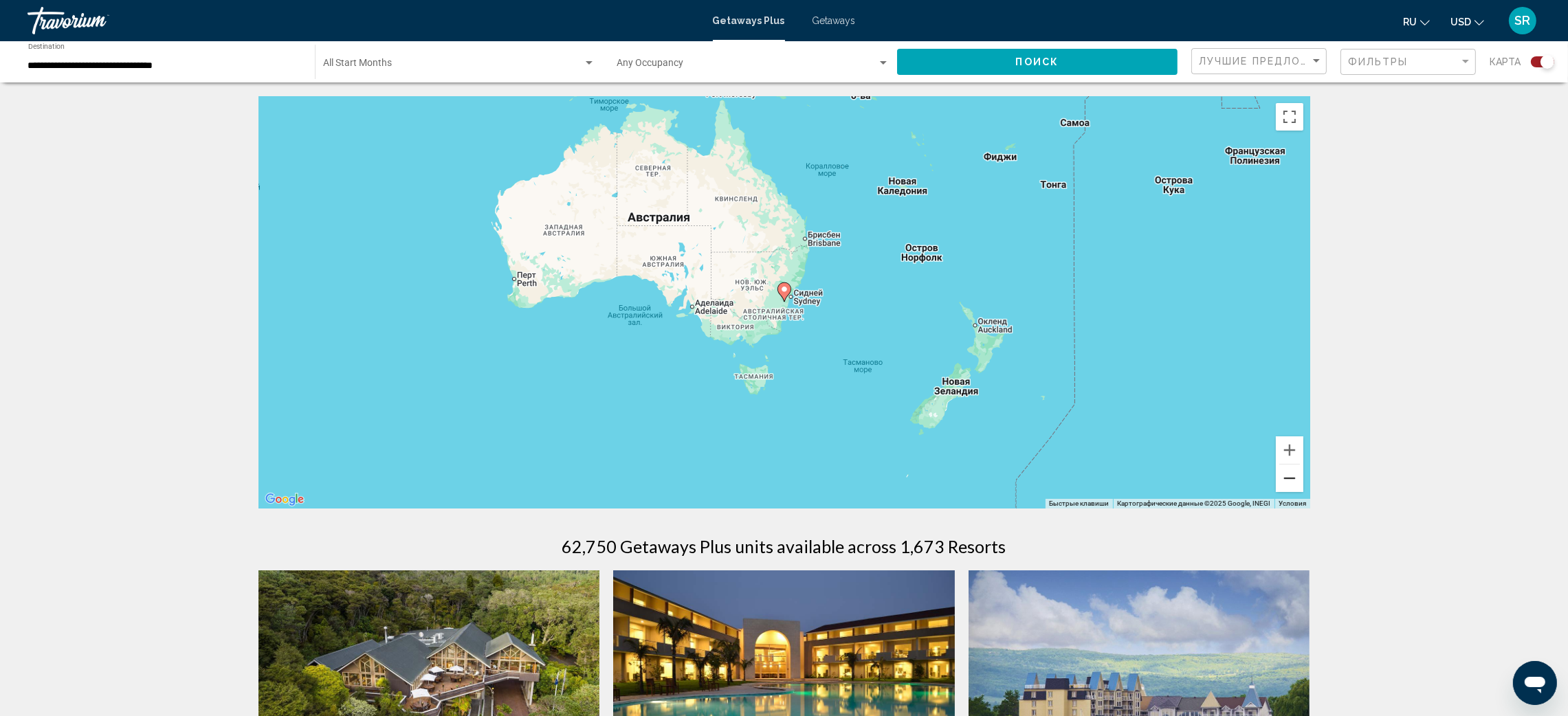 click at bounding box center (1290, 478) 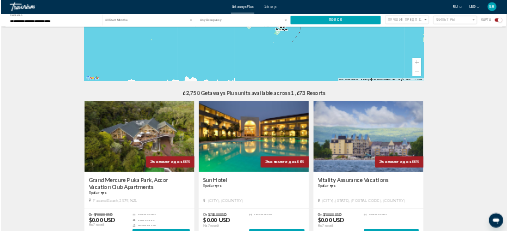 scroll, scrollTop: 0, scrollLeft: 0, axis: both 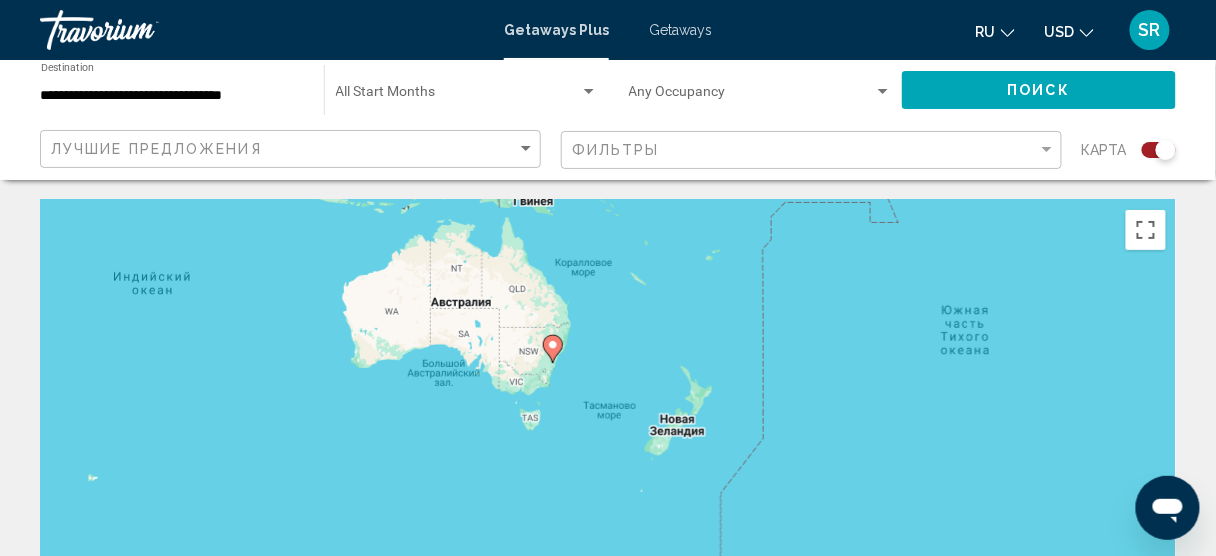 drag, startPoint x: 809, startPoint y: 341, endPoint x: 777, endPoint y: 241, distance: 104.99524 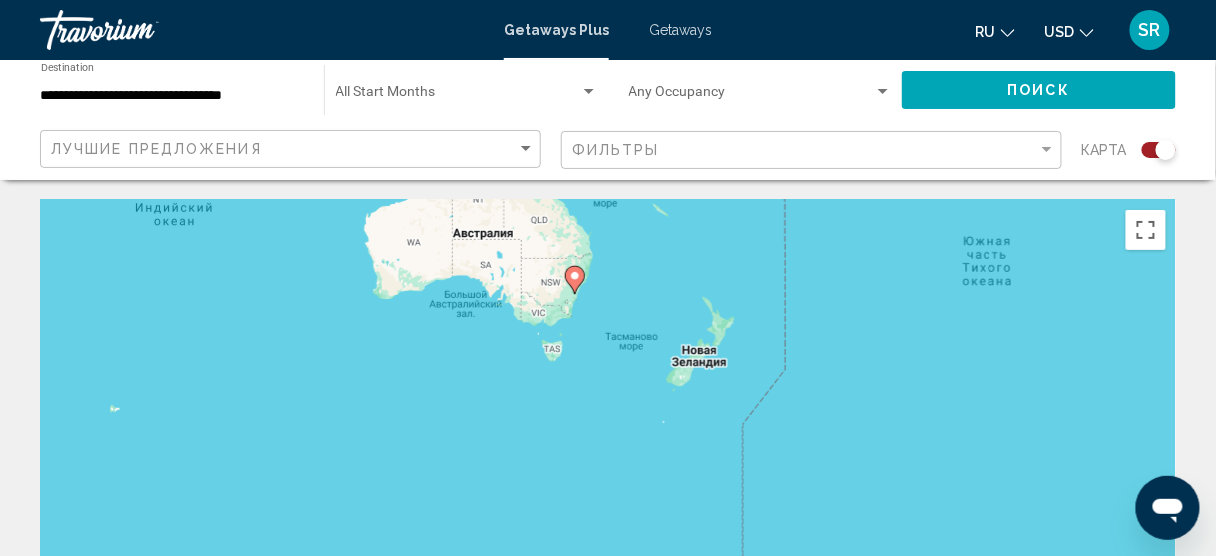 drag, startPoint x: 664, startPoint y: 338, endPoint x: 682, endPoint y: 292, distance: 49.396355 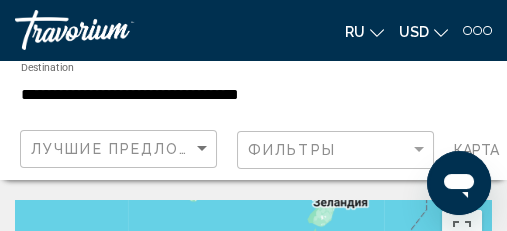 drag, startPoint x: 298, startPoint y: 203, endPoint x: 301, endPoint y: 108, distance: 95.047356 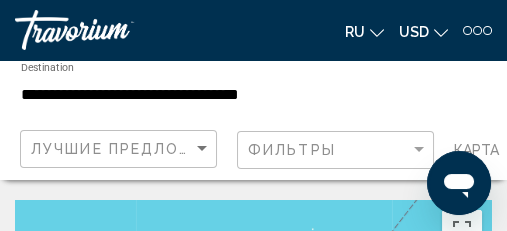 drag, startPoint x: 438, startPoint y: 101, endPoint x: 438, endPoint y: 74, distance: 27 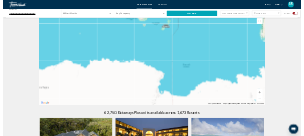 scroll, scrollTop: 0, scrollLeft: 0, axis: both 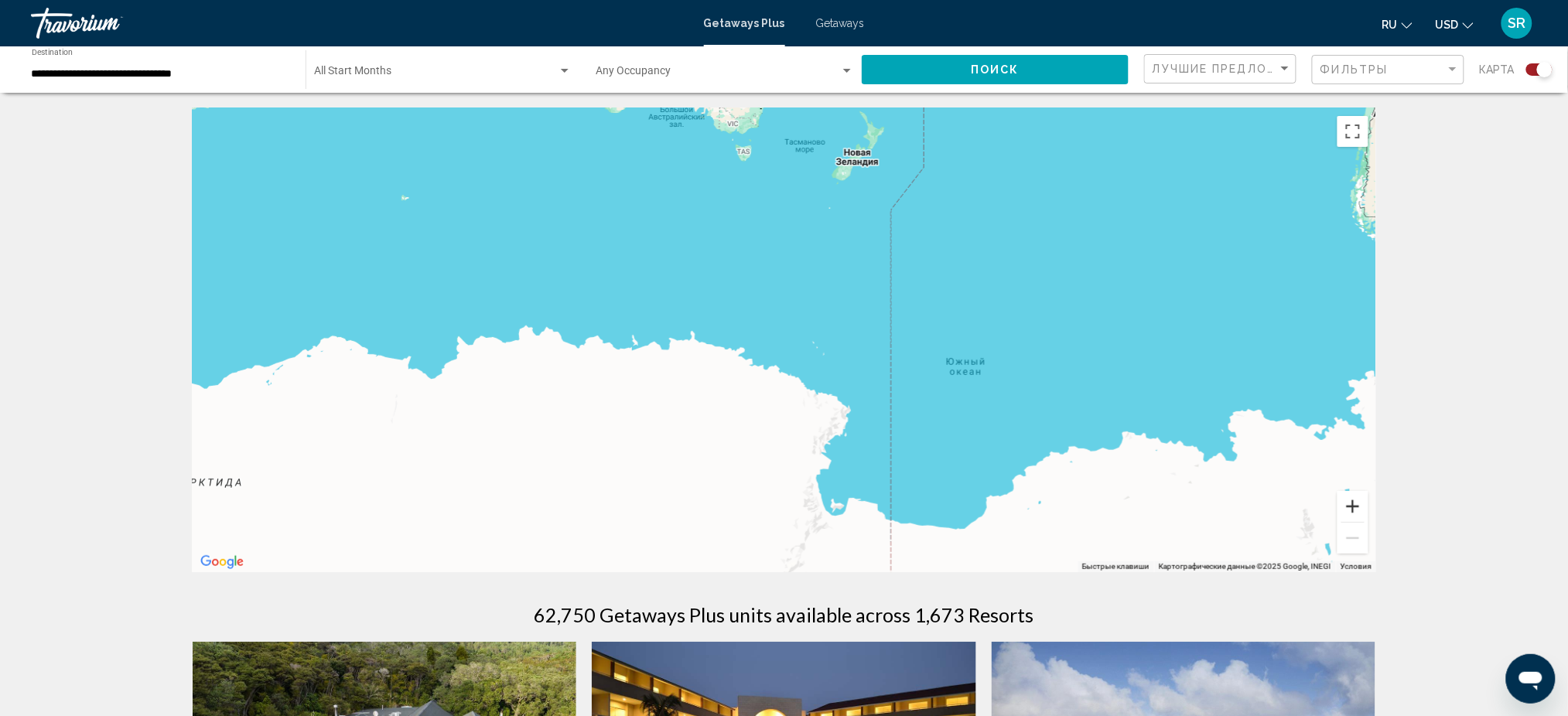 click at bounding box center (1353, 506) 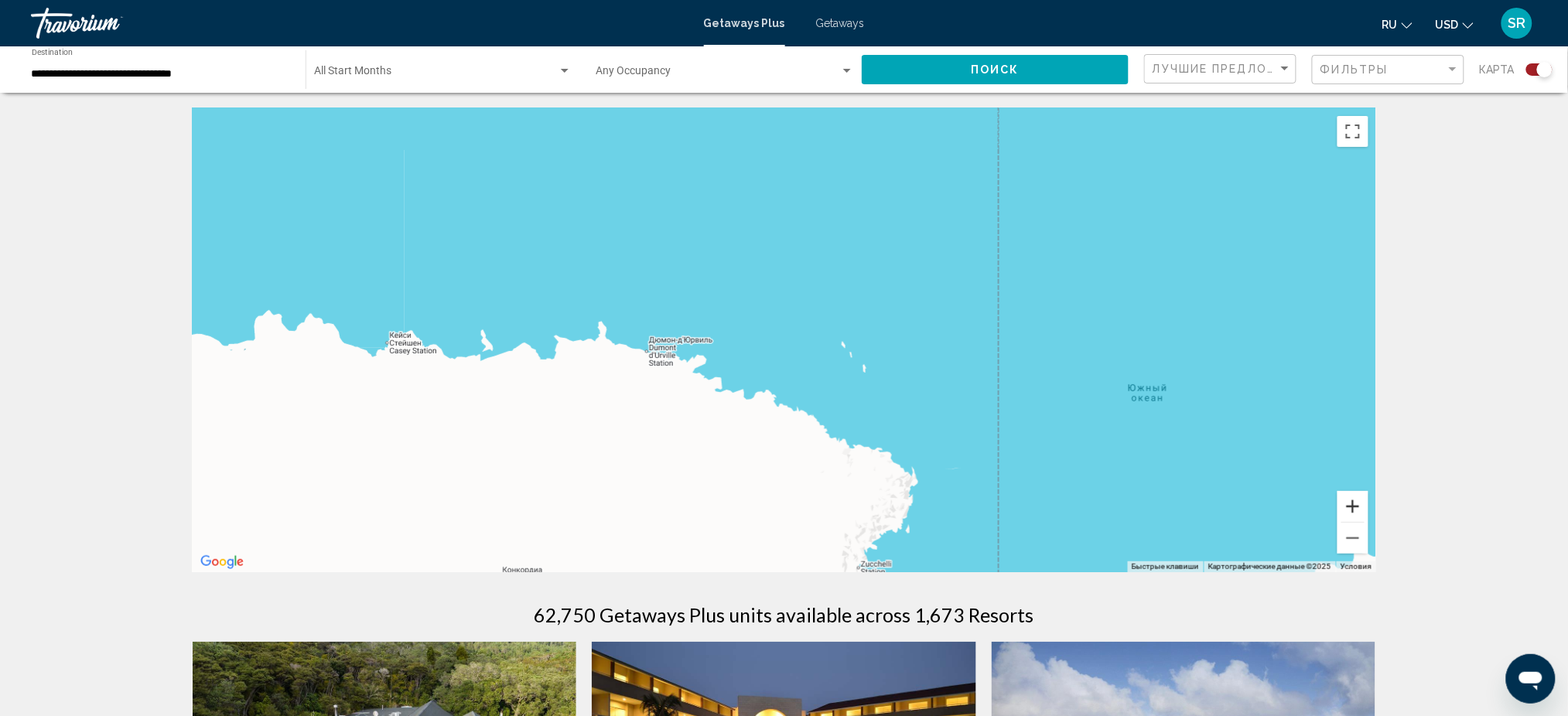 type 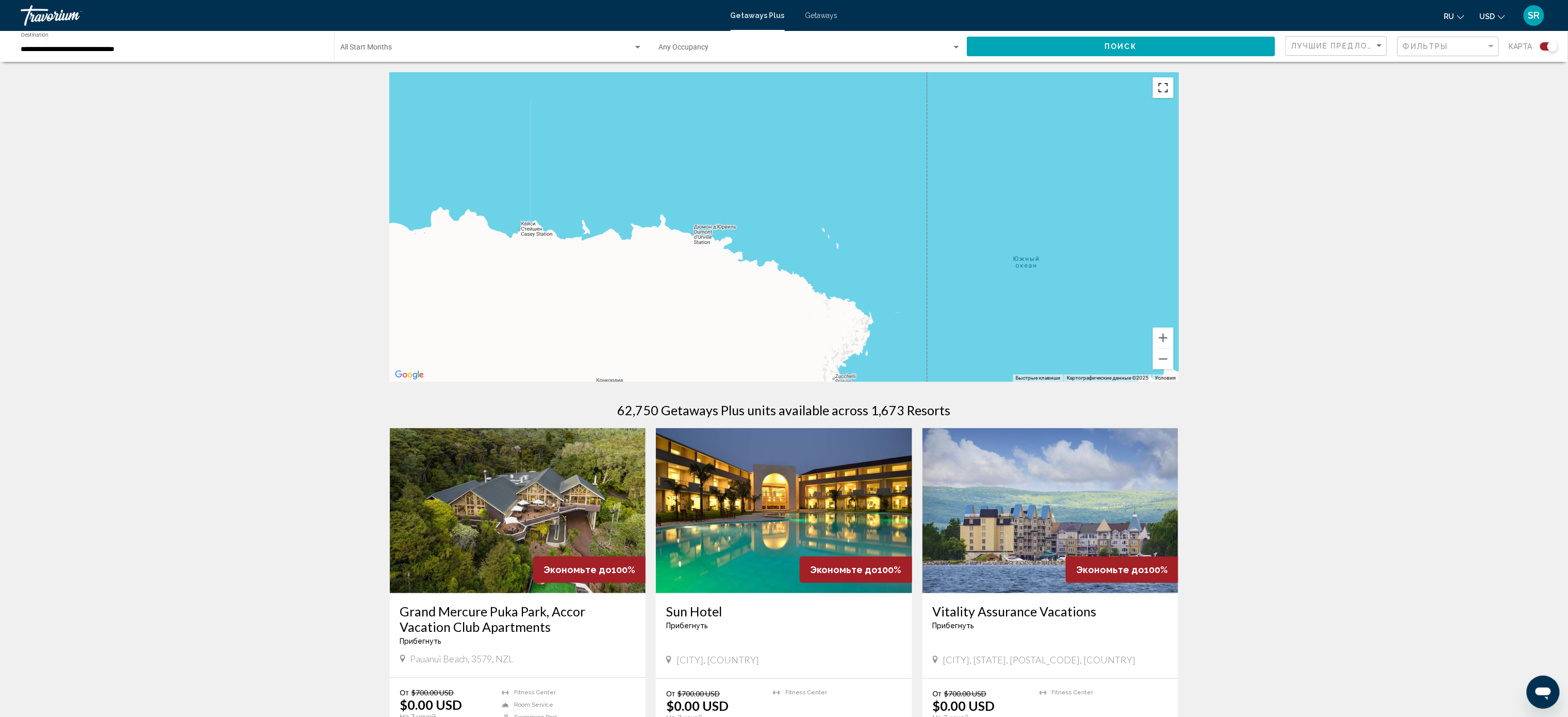 click at bounding box center [1163, 88] 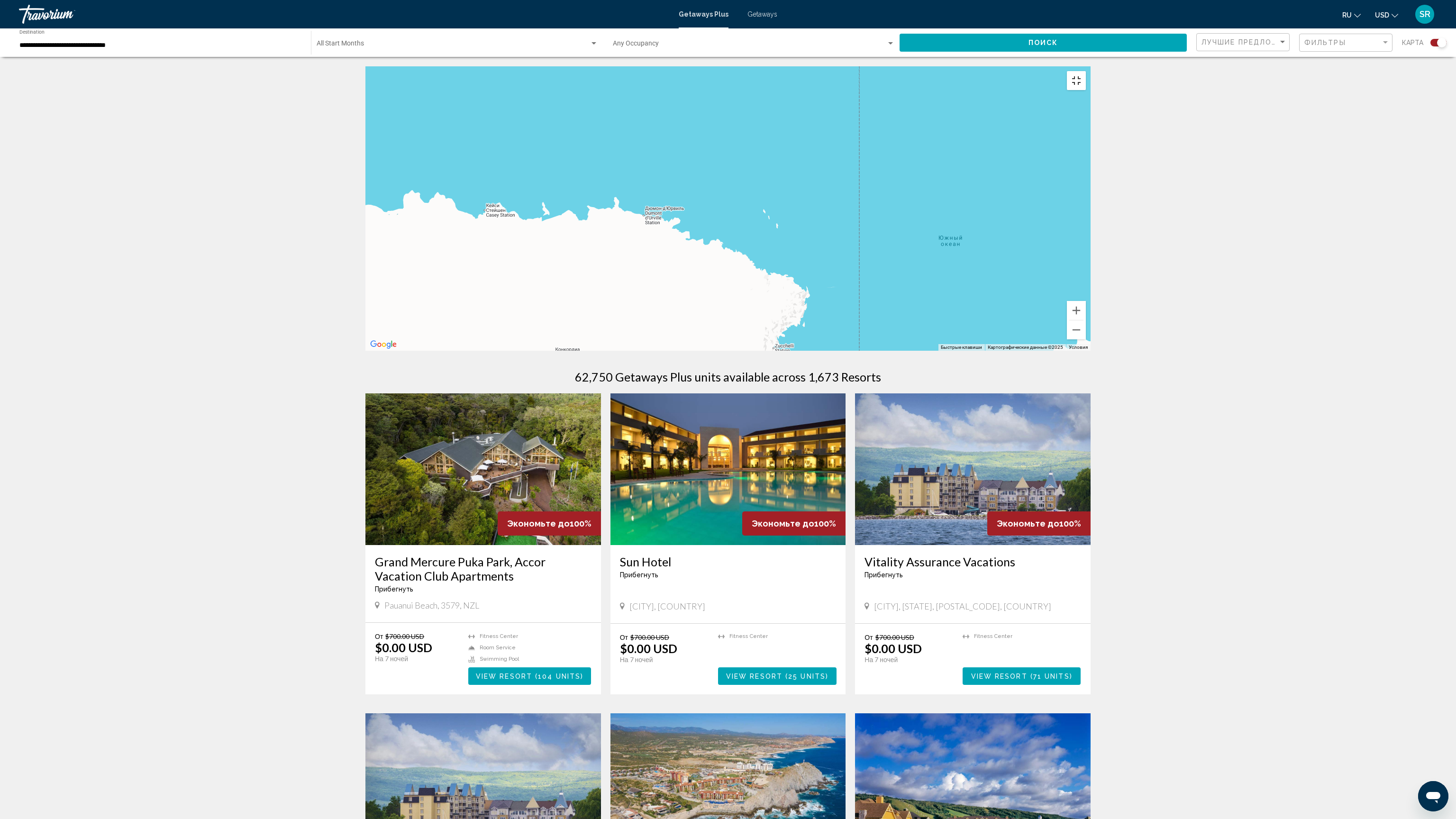 type 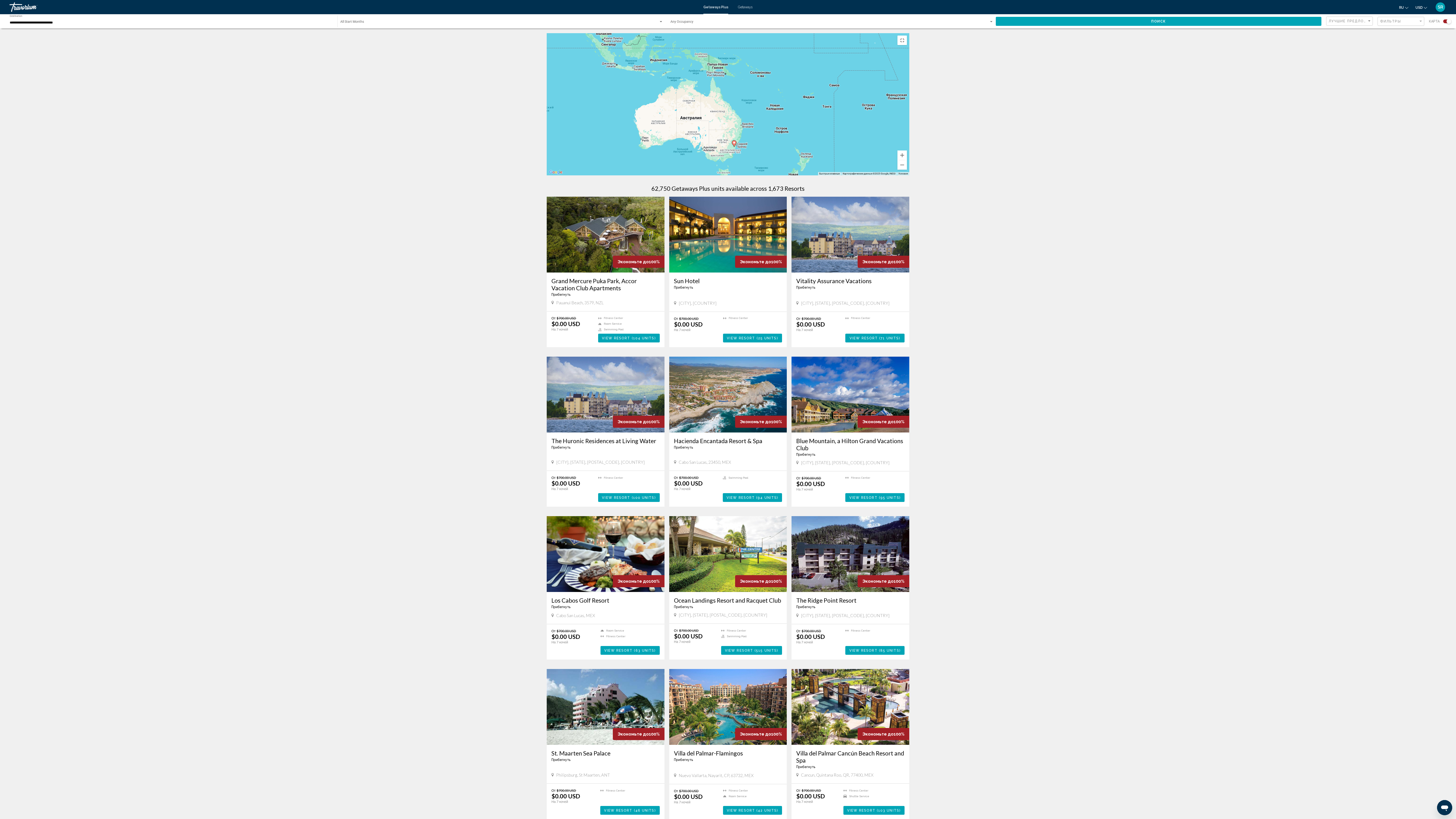 drag, startPoint x: 718, startPoint y: 272, endPoint x: 740, endPoint y: 472, distance: 201.2064 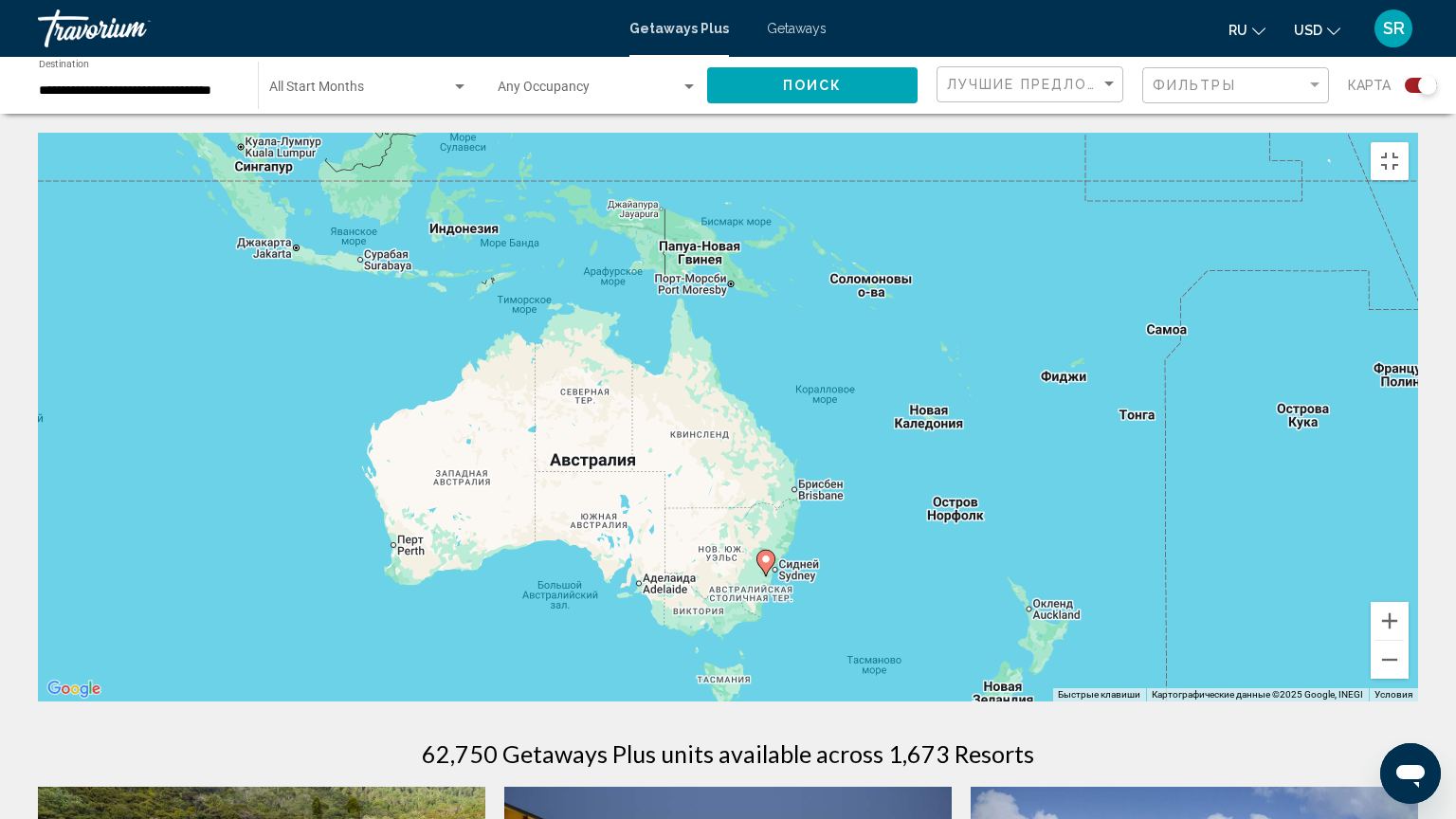 drag, startPoint x: 849, startPoint y: 695, endPoint x: 810, endPoint y: 493, distance: 205.73041 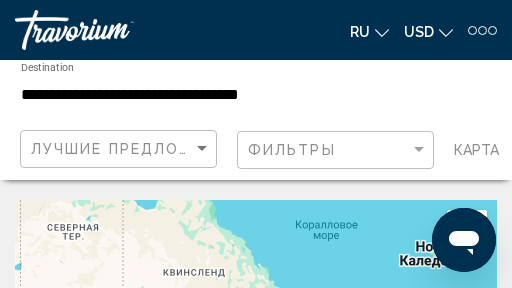 drag, startPoint x: 307, startPoint y: 234, endPoint x: 301, endPoint y: 164, distance: 70.256676 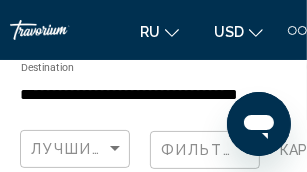 click 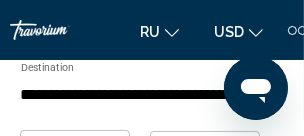 scroll, scrollTop: 237, scrollLeft: 0, axis: vertical 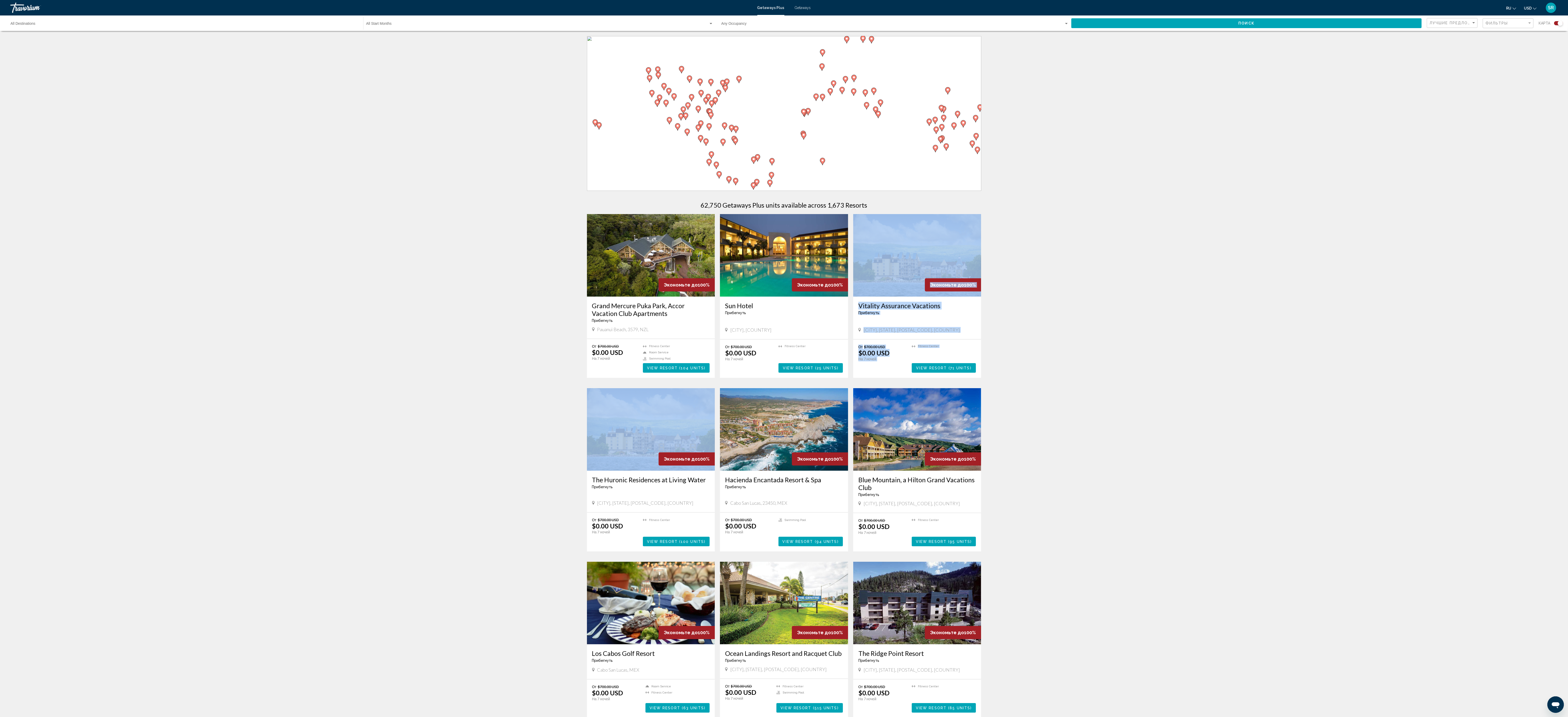drag, startPoint x: 1045, startPoint y: 225, endPoint x: 1078, endPoint y: 362, distance: 140.9184 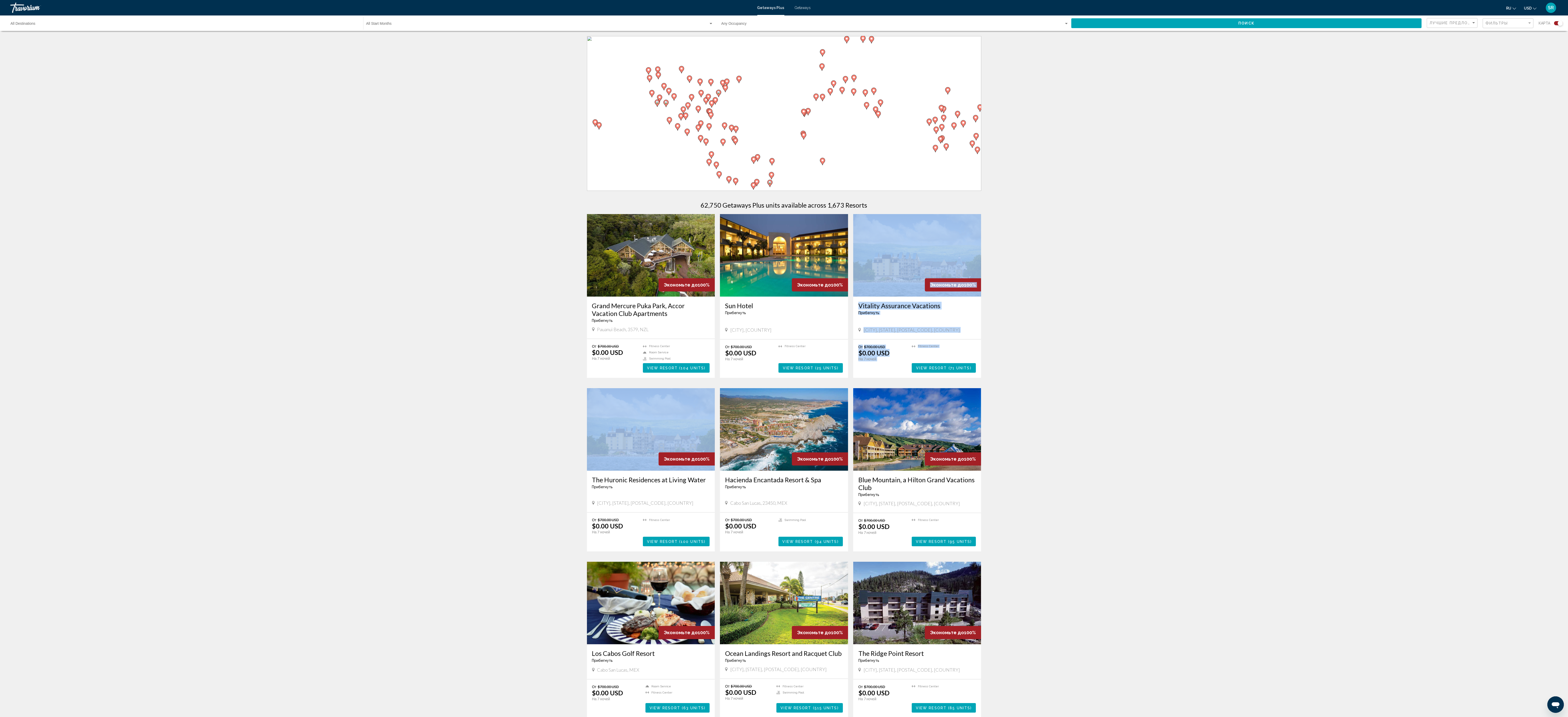 click on "Чтобы активировать перетаскивание с помощью клавиатуры, нажмите Alt + Ввод. После этого перемещайте маркер, используя клавиши со стрелками. Чтобы завершить перетаскивание, нажмите клавишу Ввод. Чтобы отменить действие, нажмите клавишу Esc. 62,750 Getaways Plus units available across 1,673 Resorts Экономьте до  100%   Grand Mercure Puka Park, Accor Vacation Club Apartments  Прибегнуть  -  Это курорт только для взрослых
[CITY], [POSTAL_CODE], [COUNTRY] От $700.00 USD $0.00 USD На 7 ночей Вы экономите  $700.00 USD   temp  2
Fitness Center
Room Service
Swimming Pool    ( )" at bounding box center (784, 474) 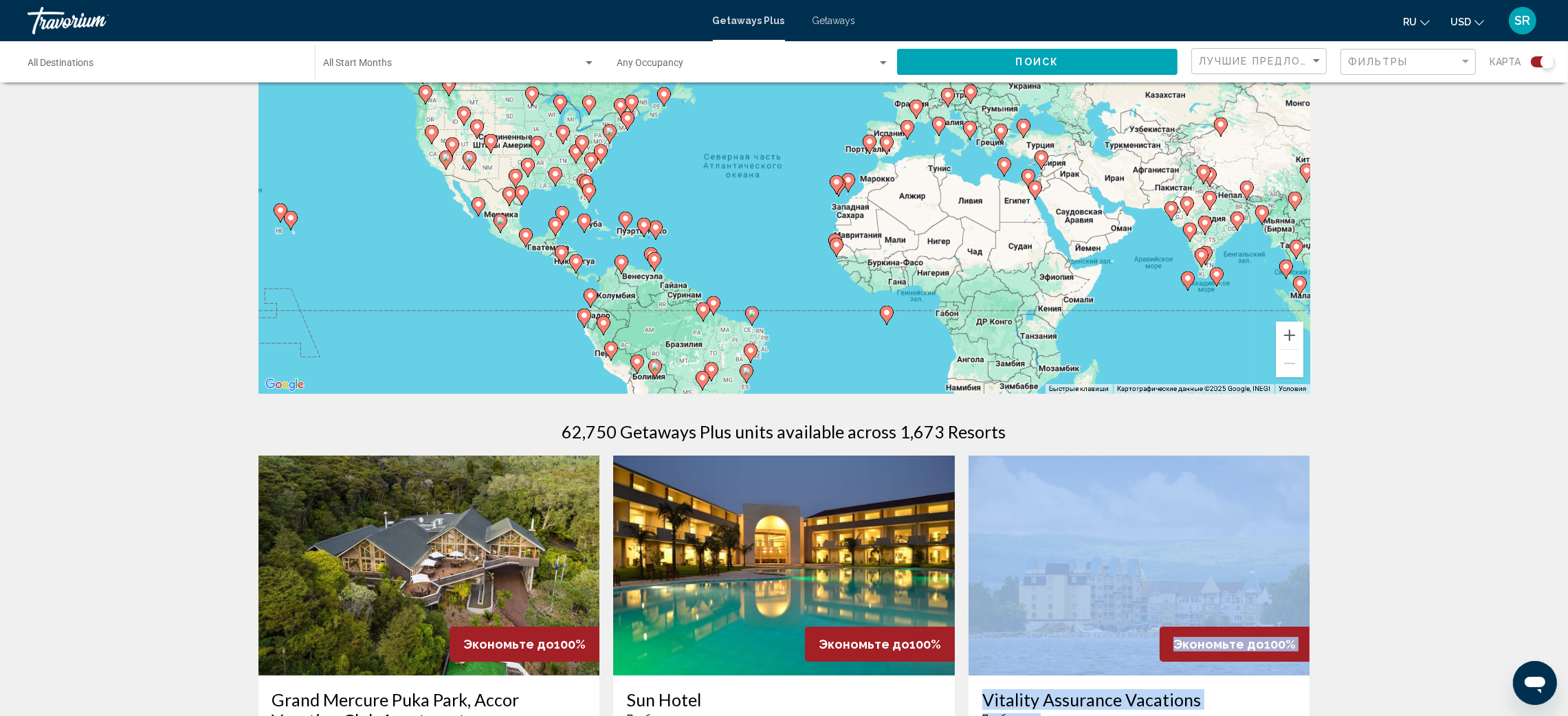 scroll, scrollTop: 309, scrollLeft: 0, axis: vertical 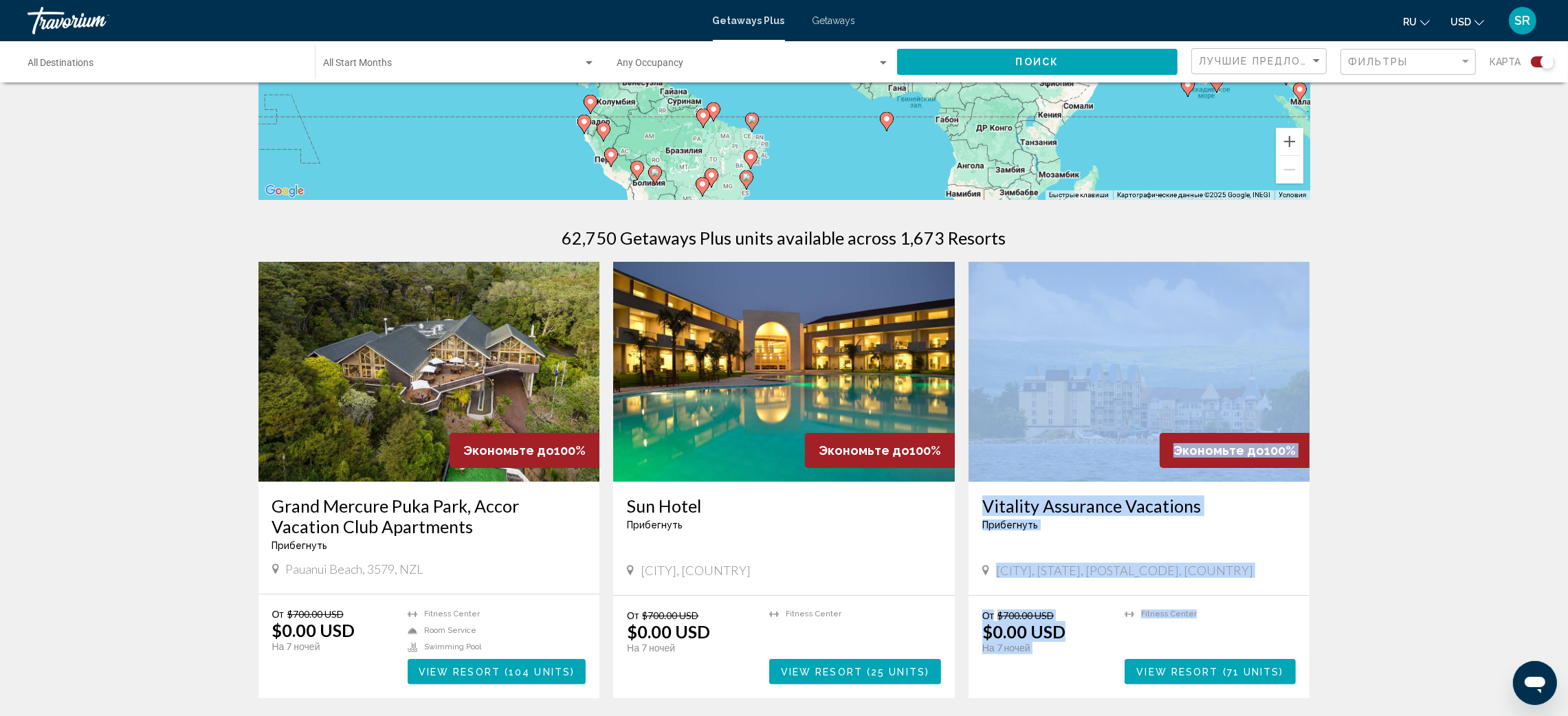 click on "← Переместить влево → Переместить вправо ↑ Переместить вверх ↓ Переместить вниз + Приблизить - Уменьшить Home Переместить влево на 75 % End Переместить вправо на 75 % Предыдущая страница Переместить вверх на 75 % Следующая страница Переместить вниз на 75 % Чтобы активировать перетаскивание с помощью клавиатуры, нажмите Alt + Ввод. После этого перемещайте маркер, используя клавиши со стрелками. Чтобы завершить перетаскивание, нажмите клавишу Ввод. Чтобы отменить действие, нажмите клавишу Esc. Быстрые клавиши Картографические данные 1000 км  Условия Экономьте до  100%" at bounding box center [784, 955] 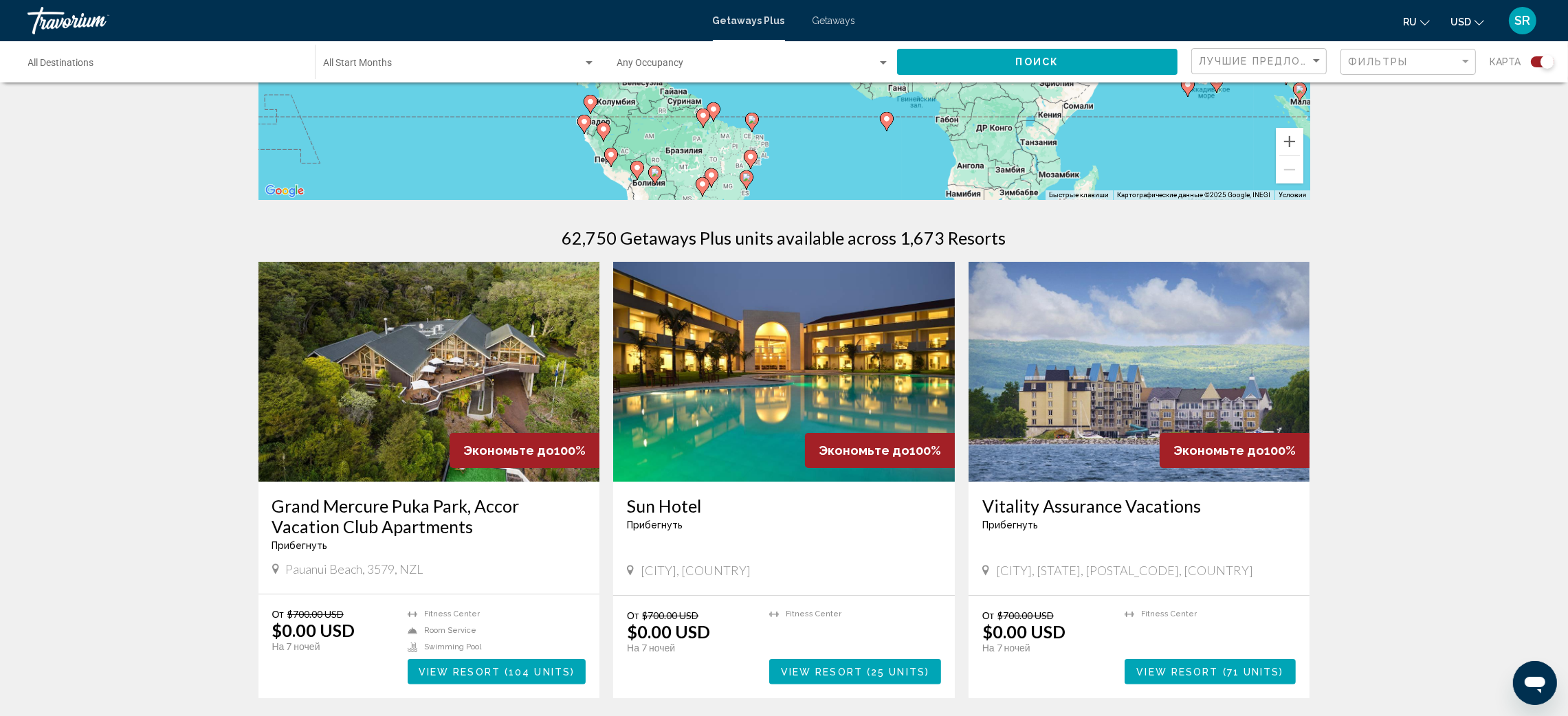 click on "Поиск" 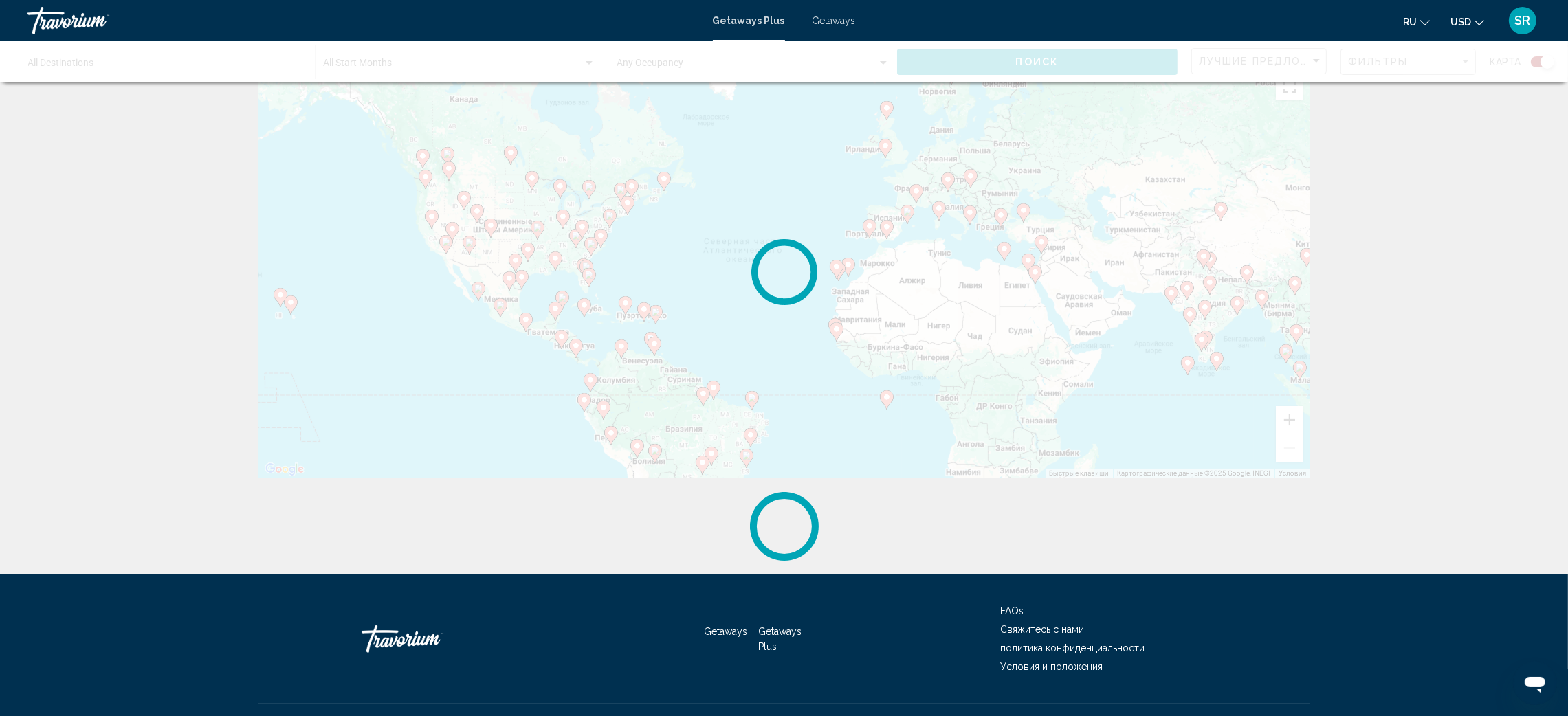 scroll, scrollTop: 0, scrollLeft: 0, axis: both 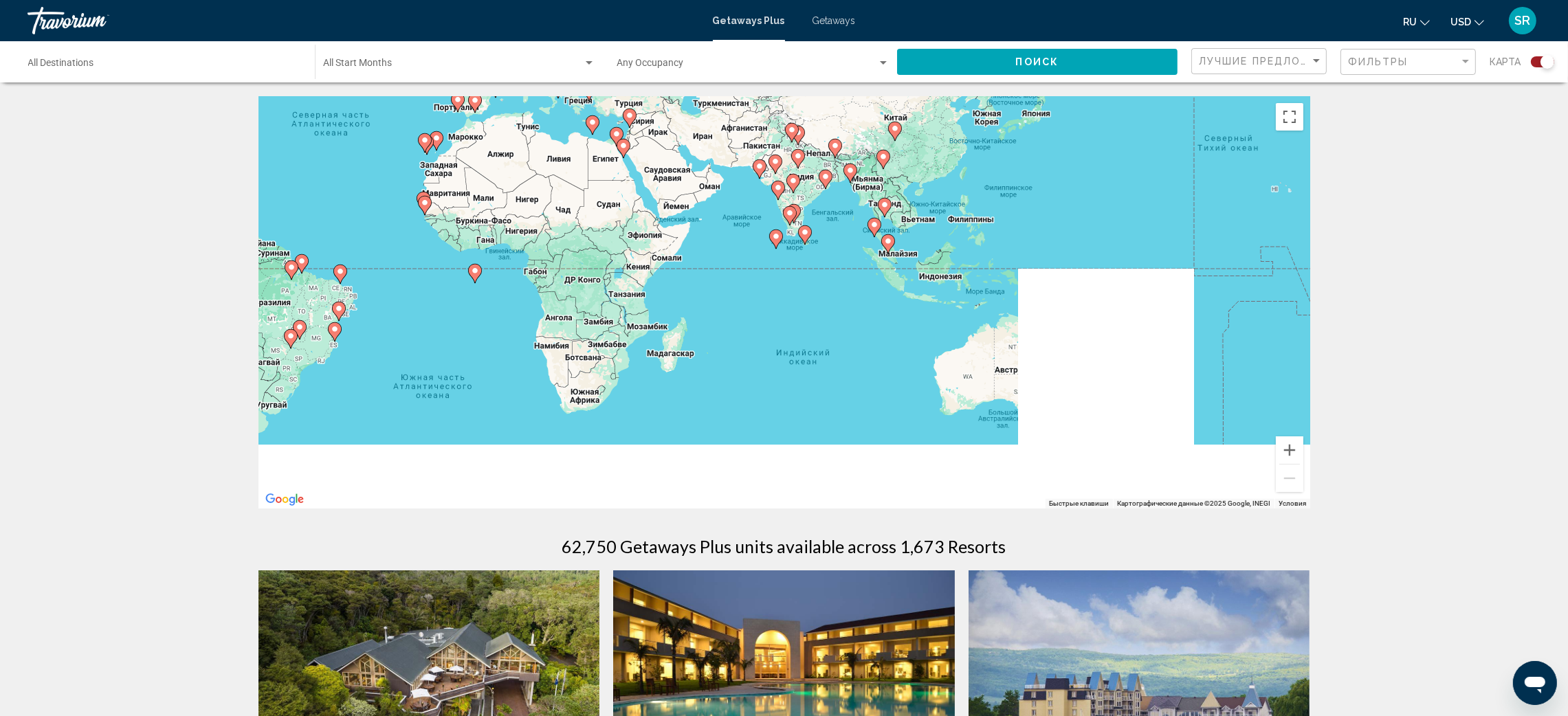 drag, startPoint x: 908, startPoint y: 333, endPoint x: 616, endPoint y: 203, distance: 319.631 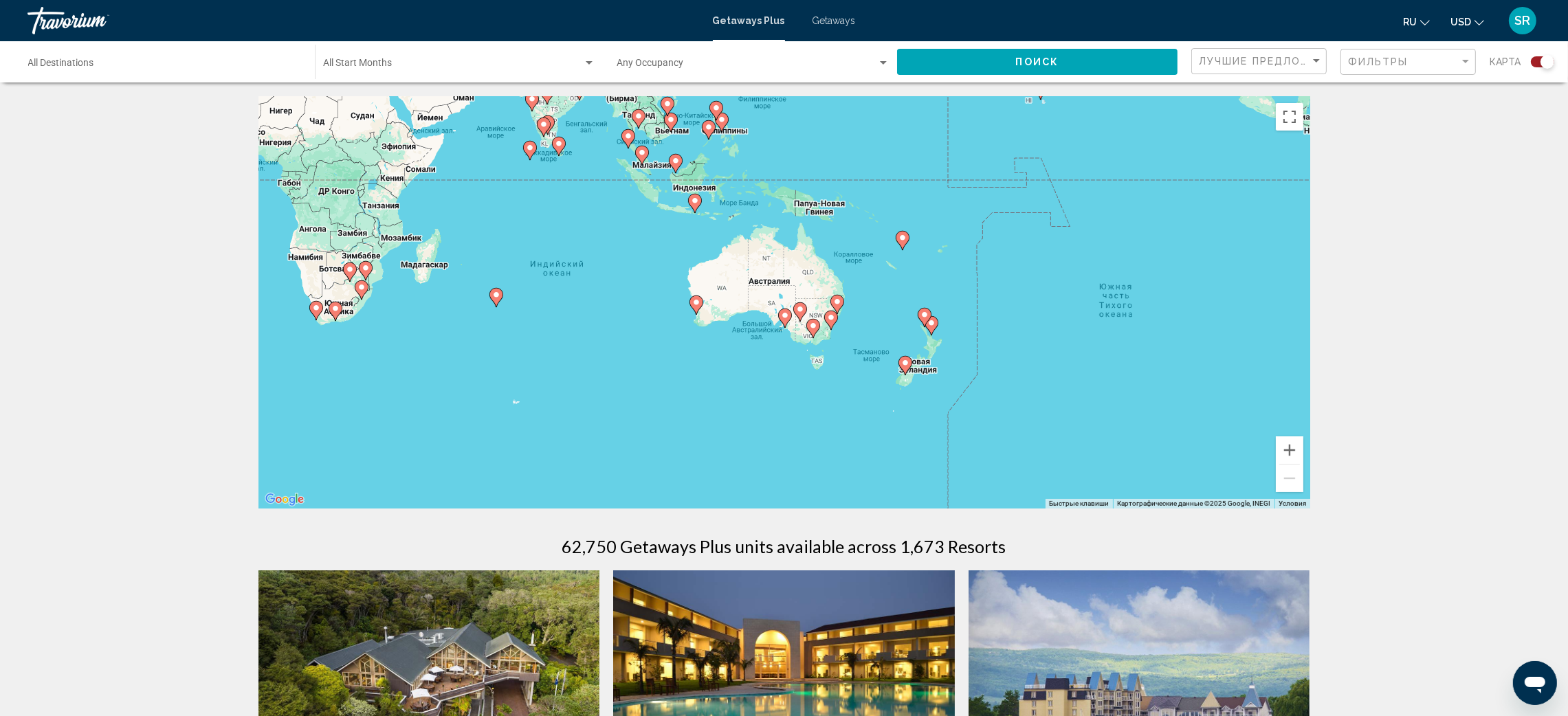 drag, startPoint x: 1054, startPoint y: 396, endPoint x: 881, endPoint y: 335, distance: 183.43936 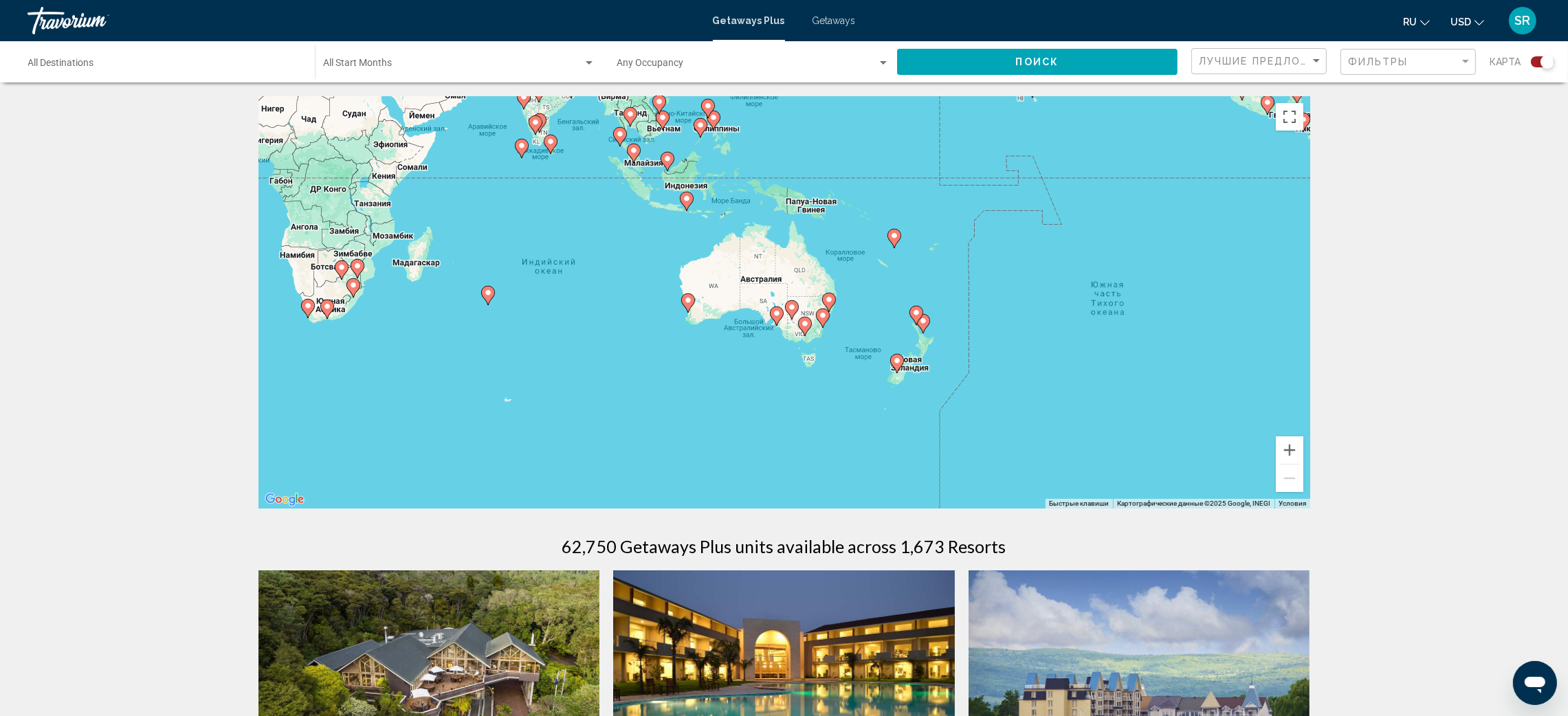 drag, startPoint x: 1516, startPoint y: 506, endPoint x: 1503, endPoint y: 391, distance: 115.73245 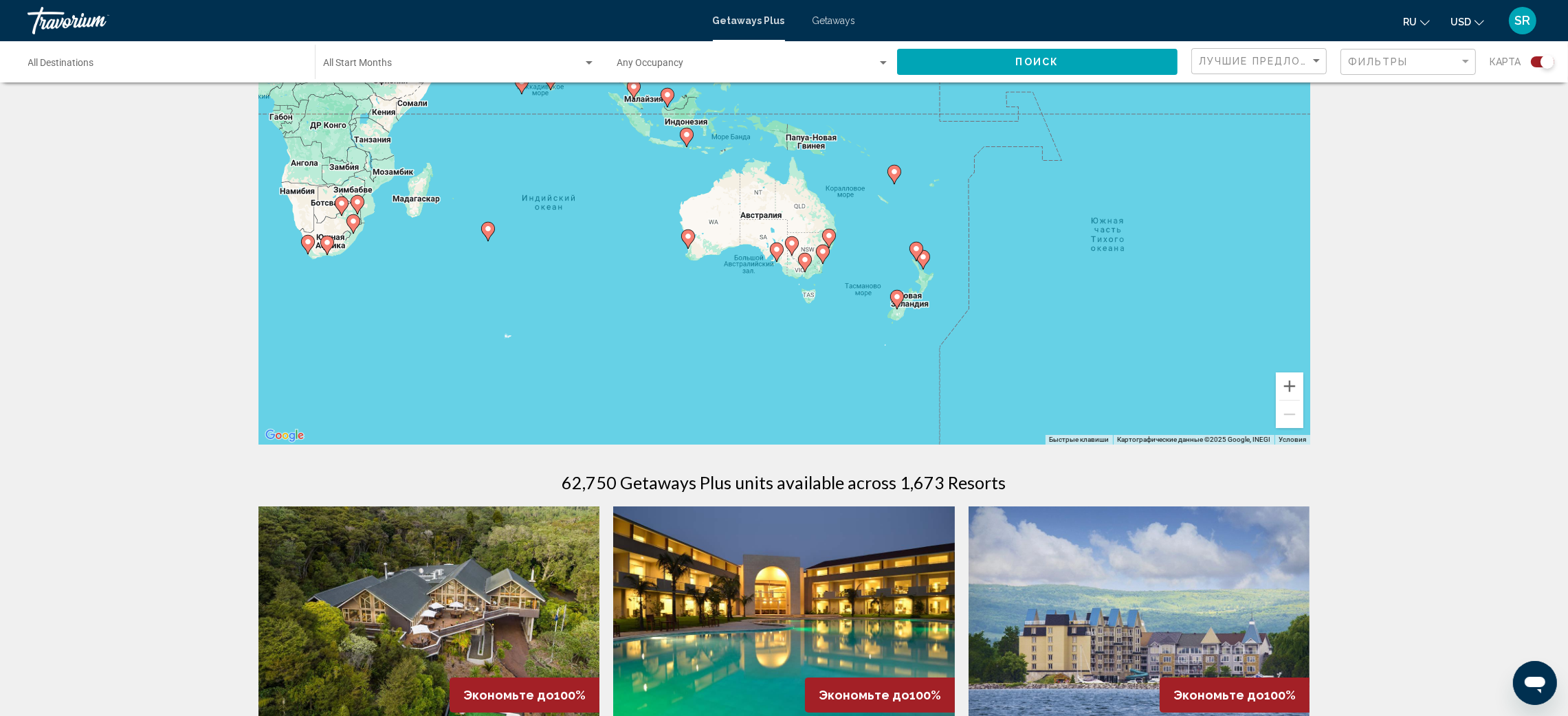 scroll, scrollTop: 45, scrollLeft: 0, axis: vertical 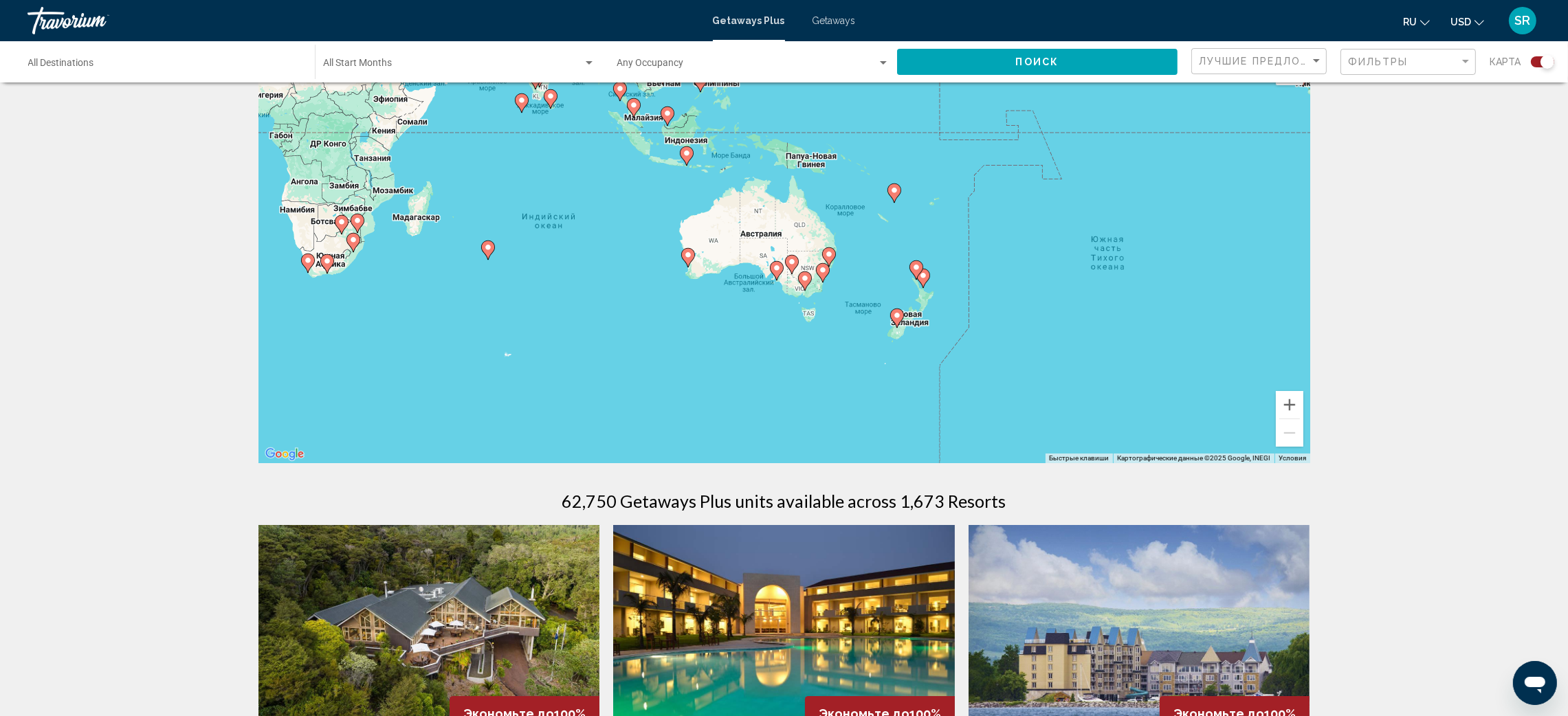 click 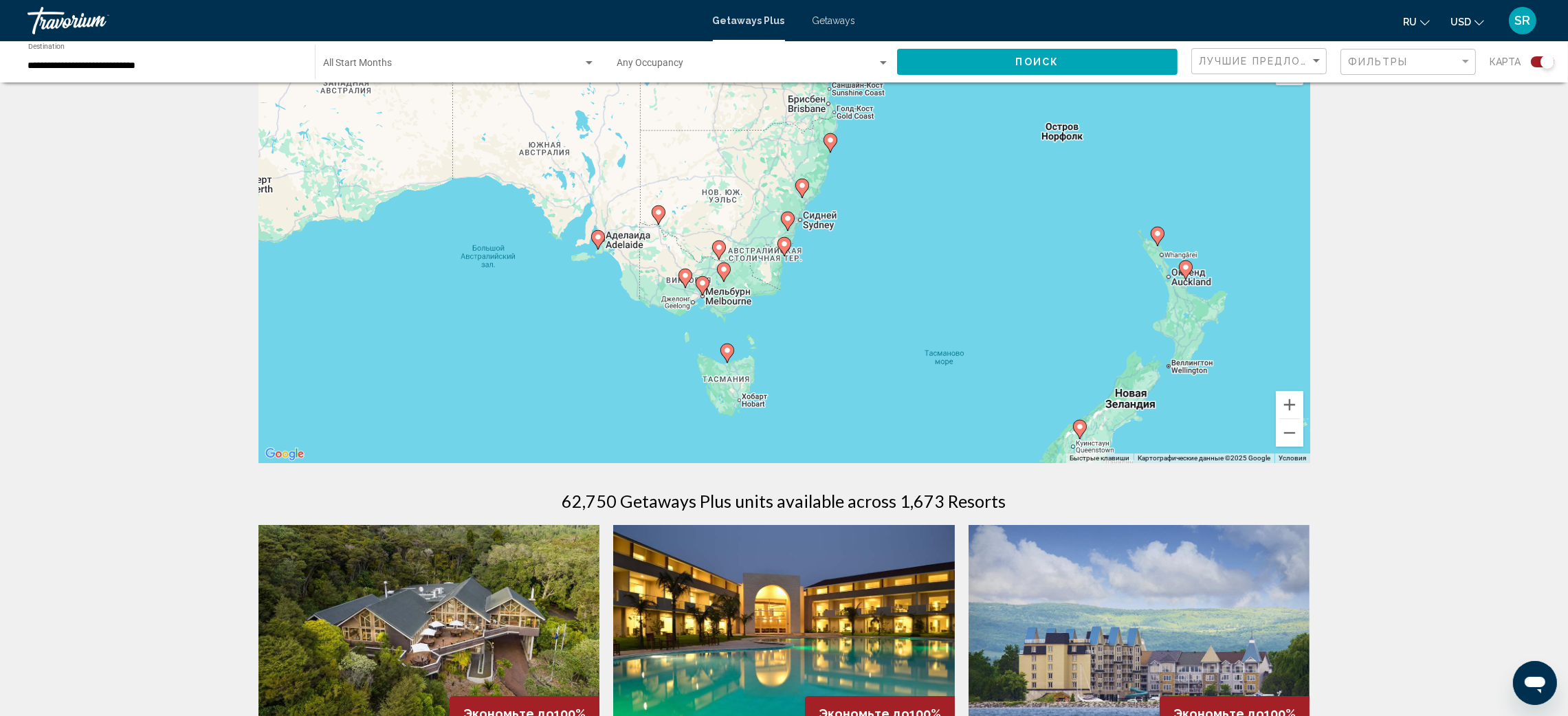 click 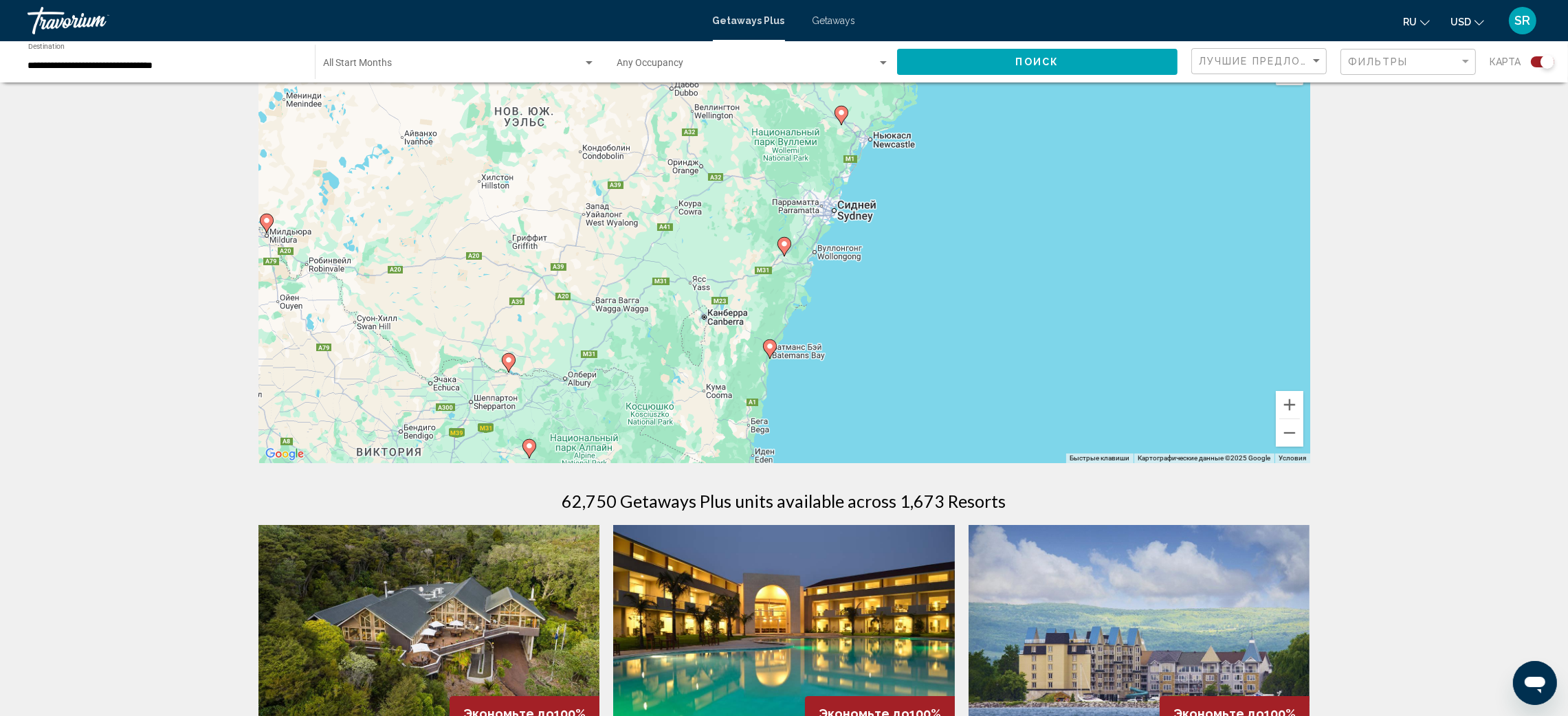 click 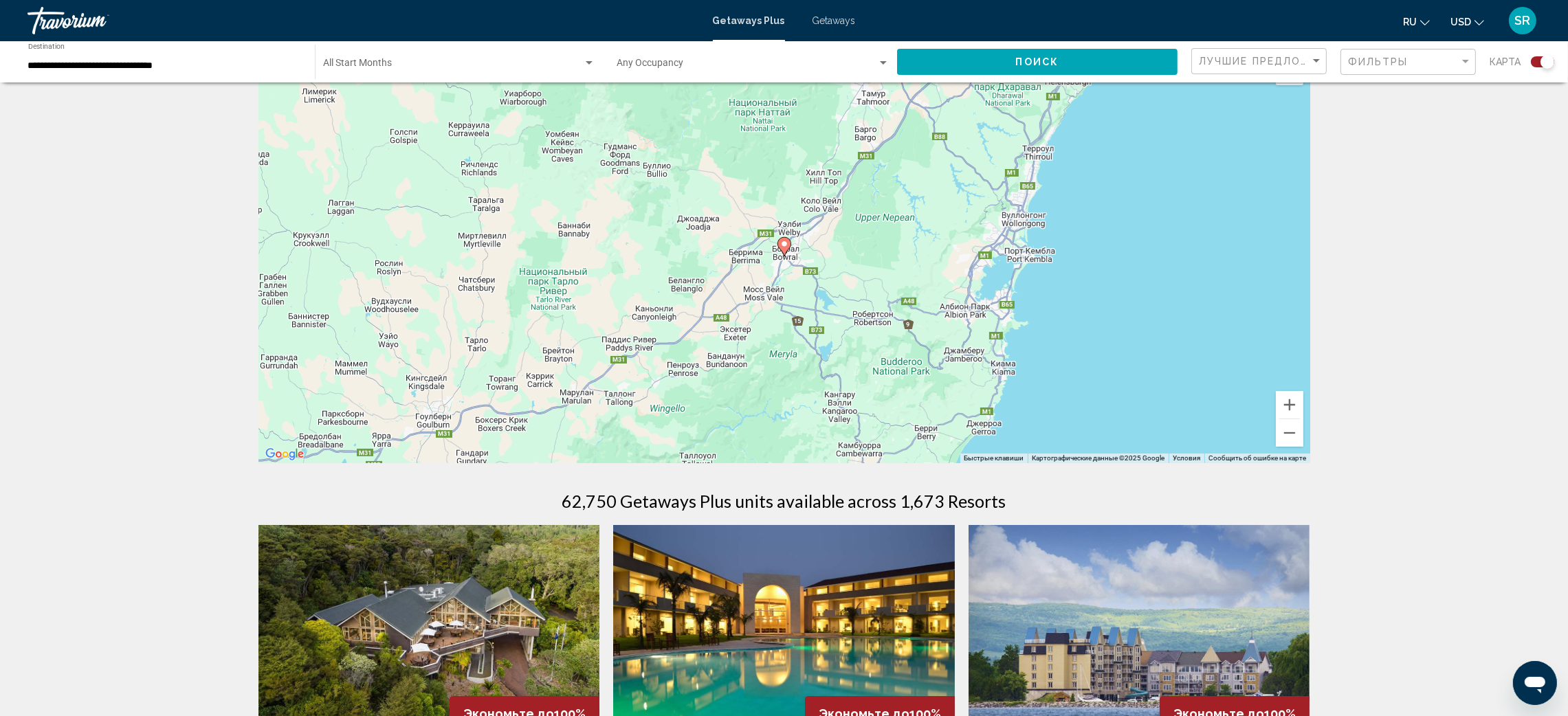 click 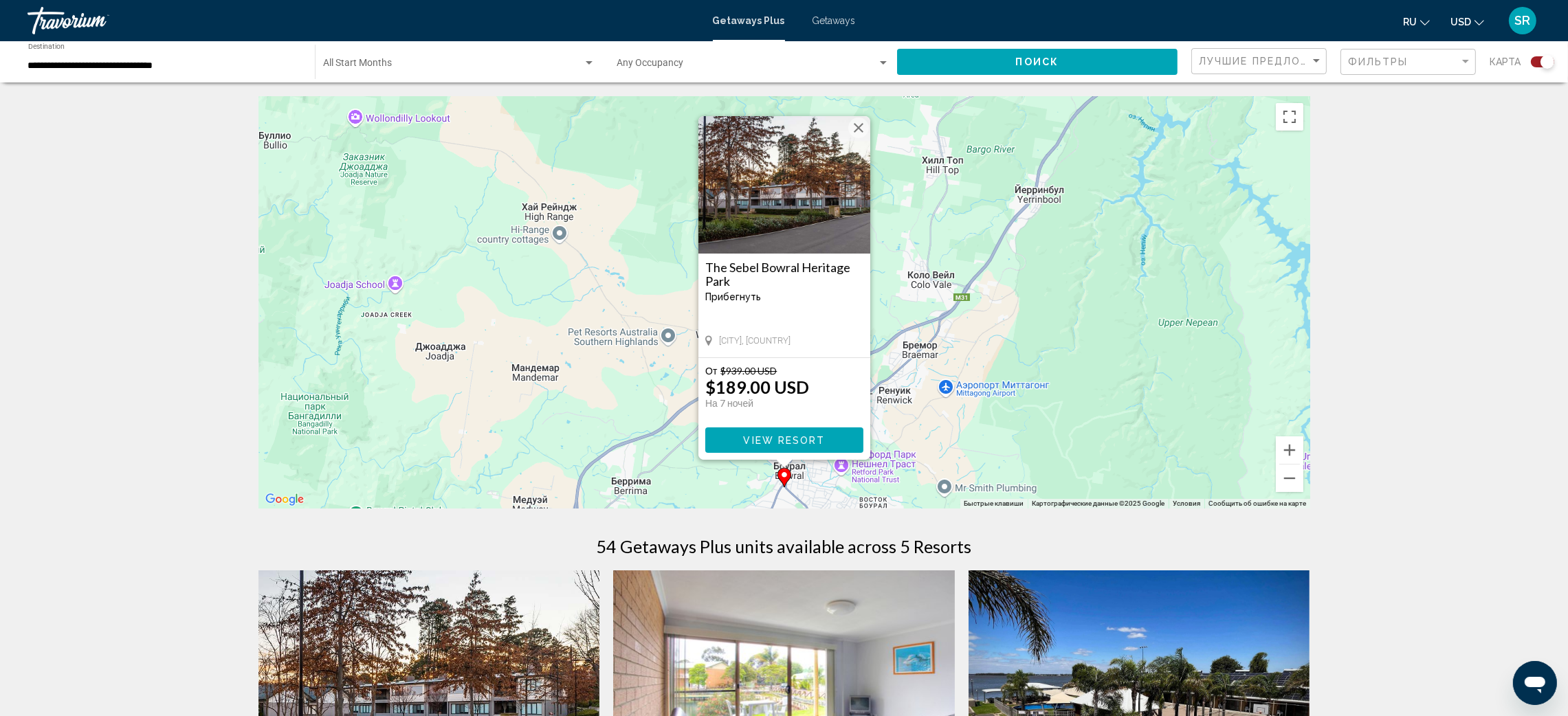 click on "View Resort" at bounding box center [784, 440] 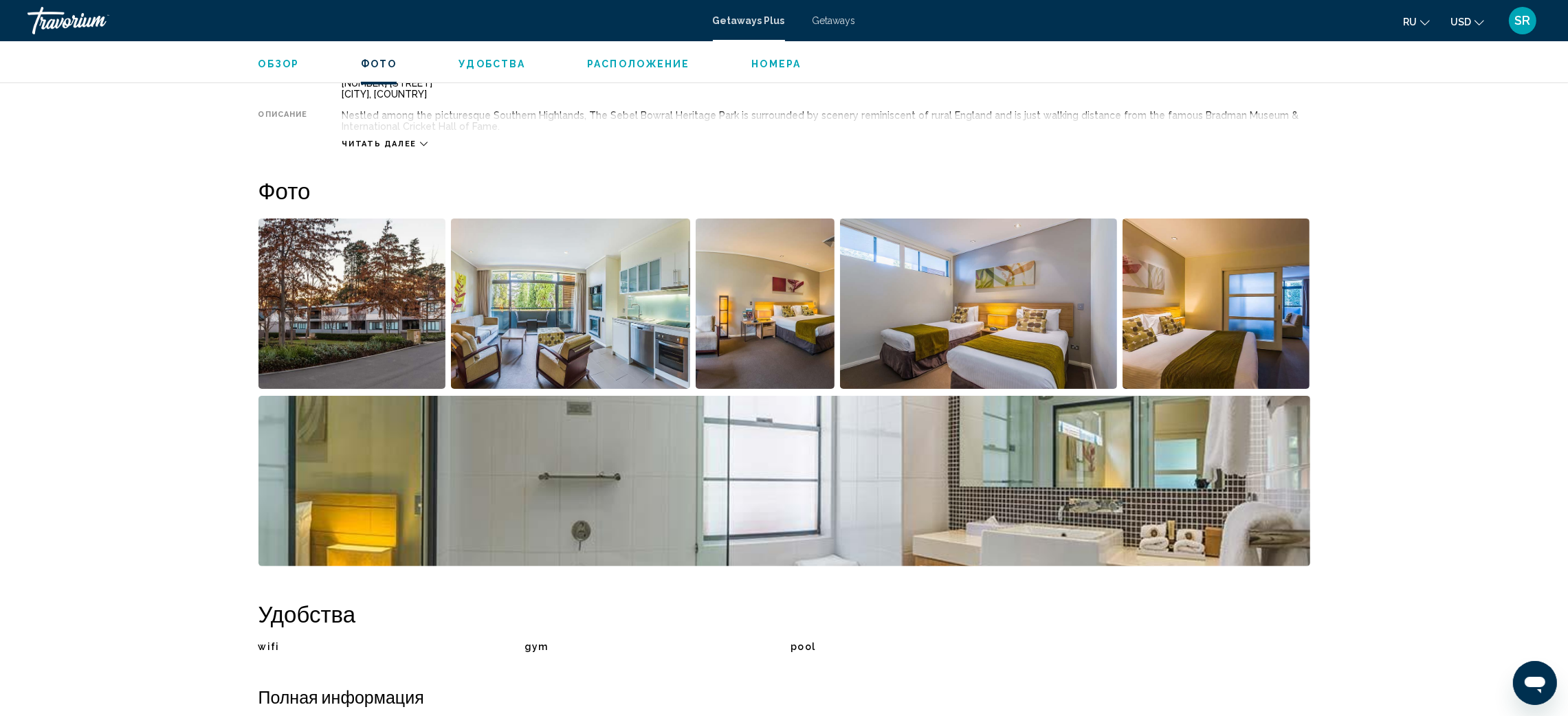 scroll, scrollTop: 515, scrollLeft: 0, axis: vertical 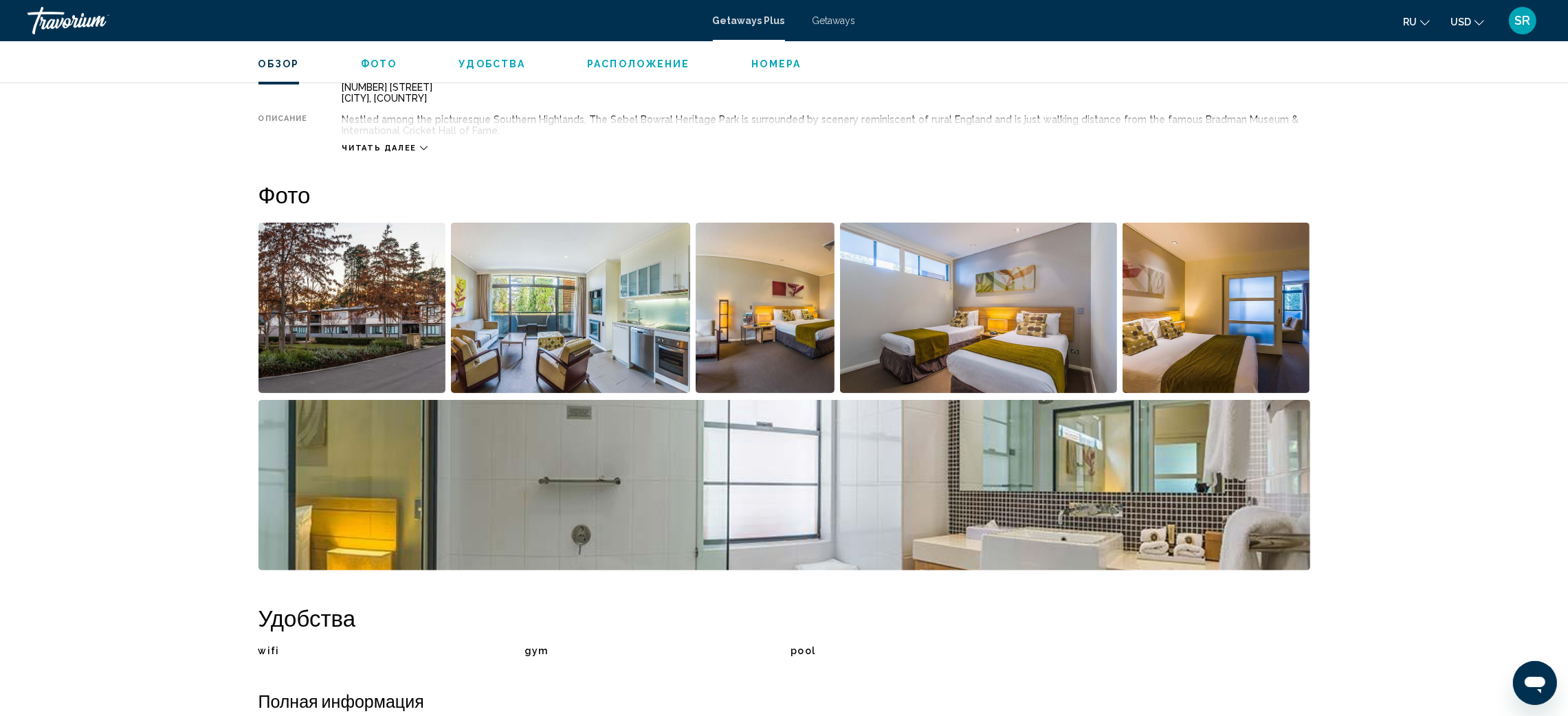click at bounding box center (352, 308) 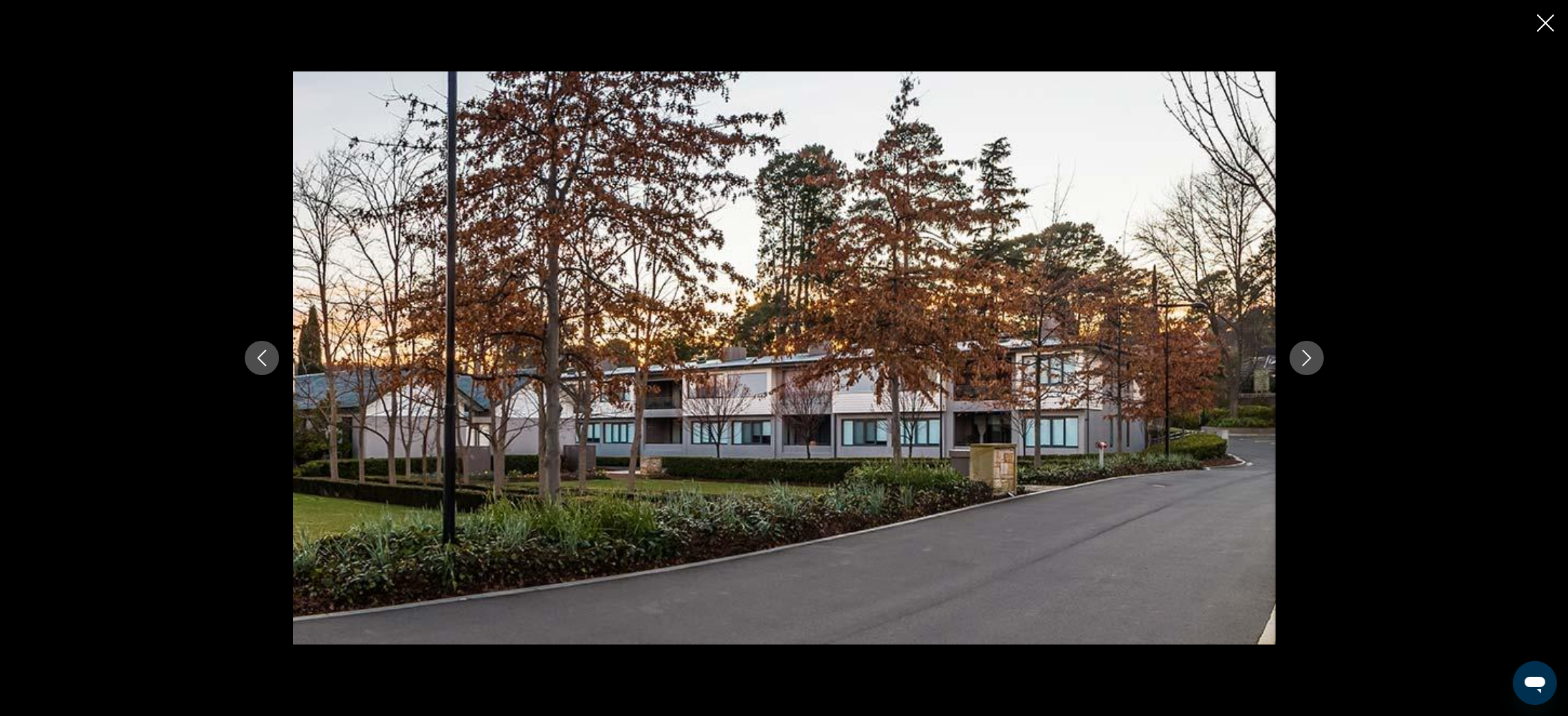 click 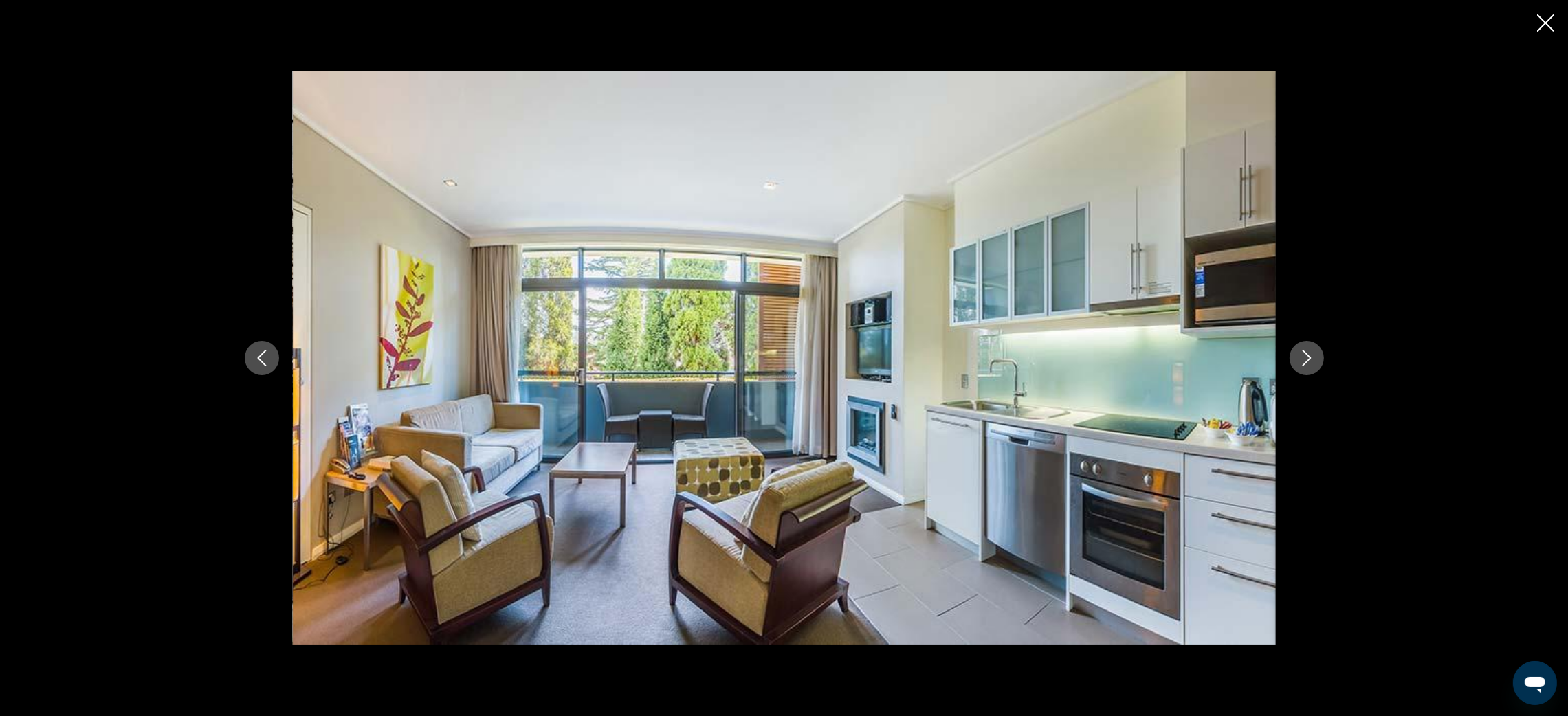 click 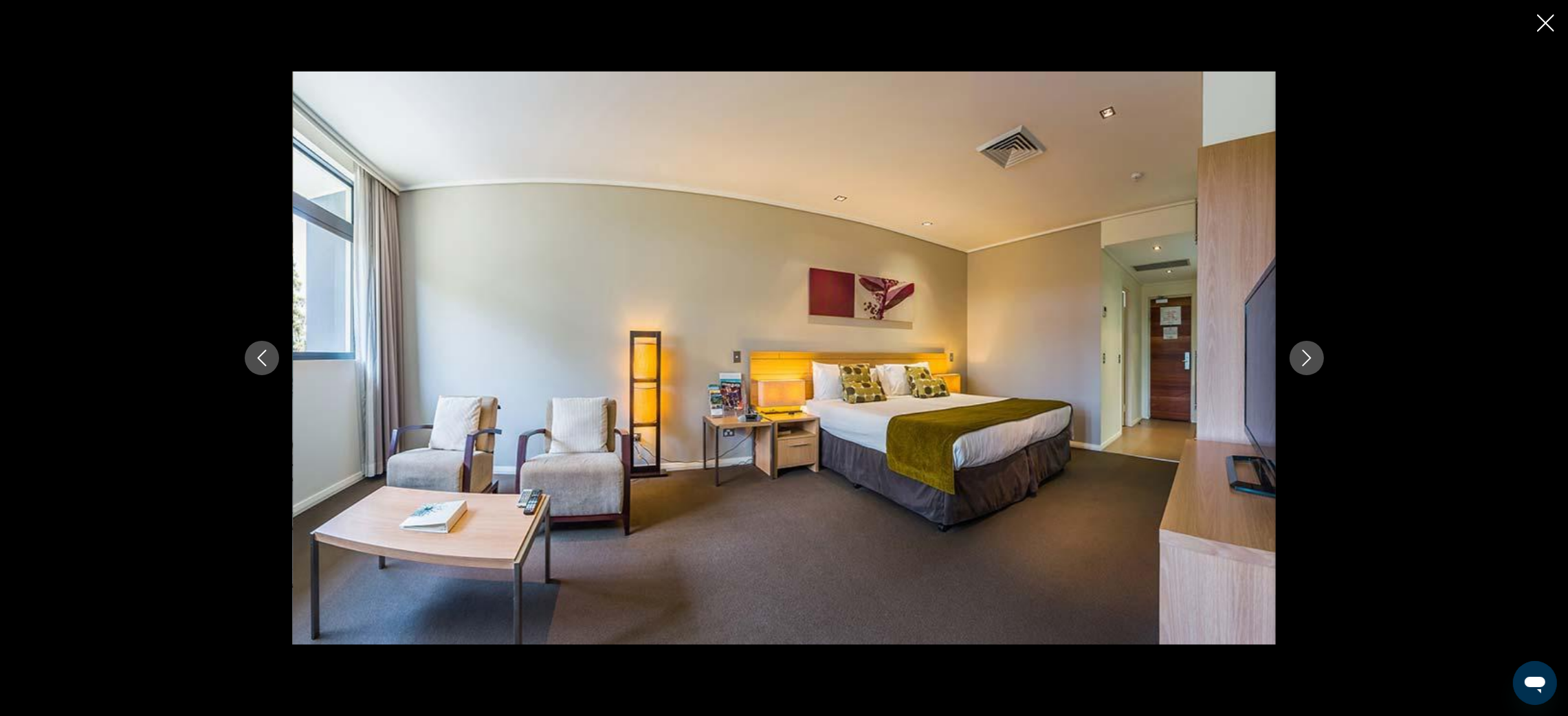 click 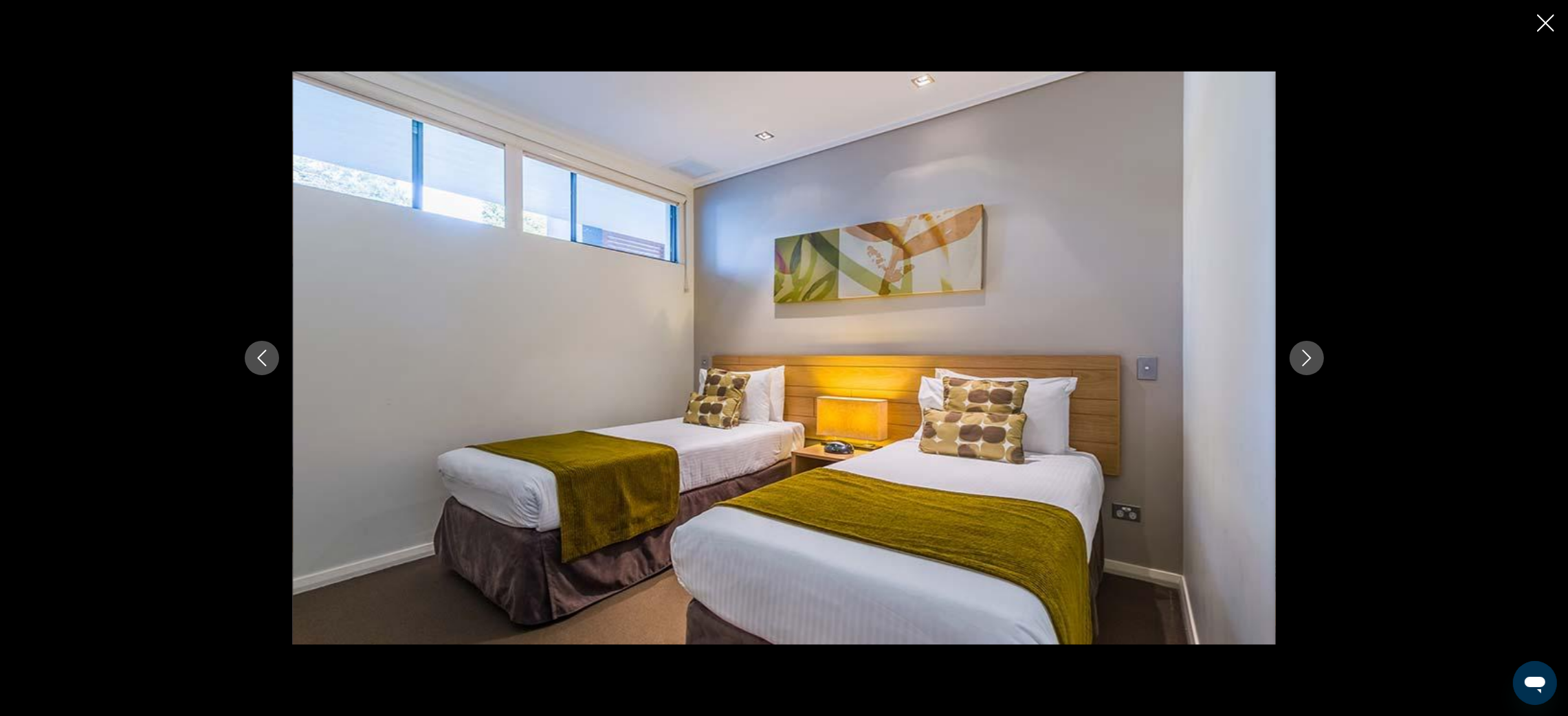 click 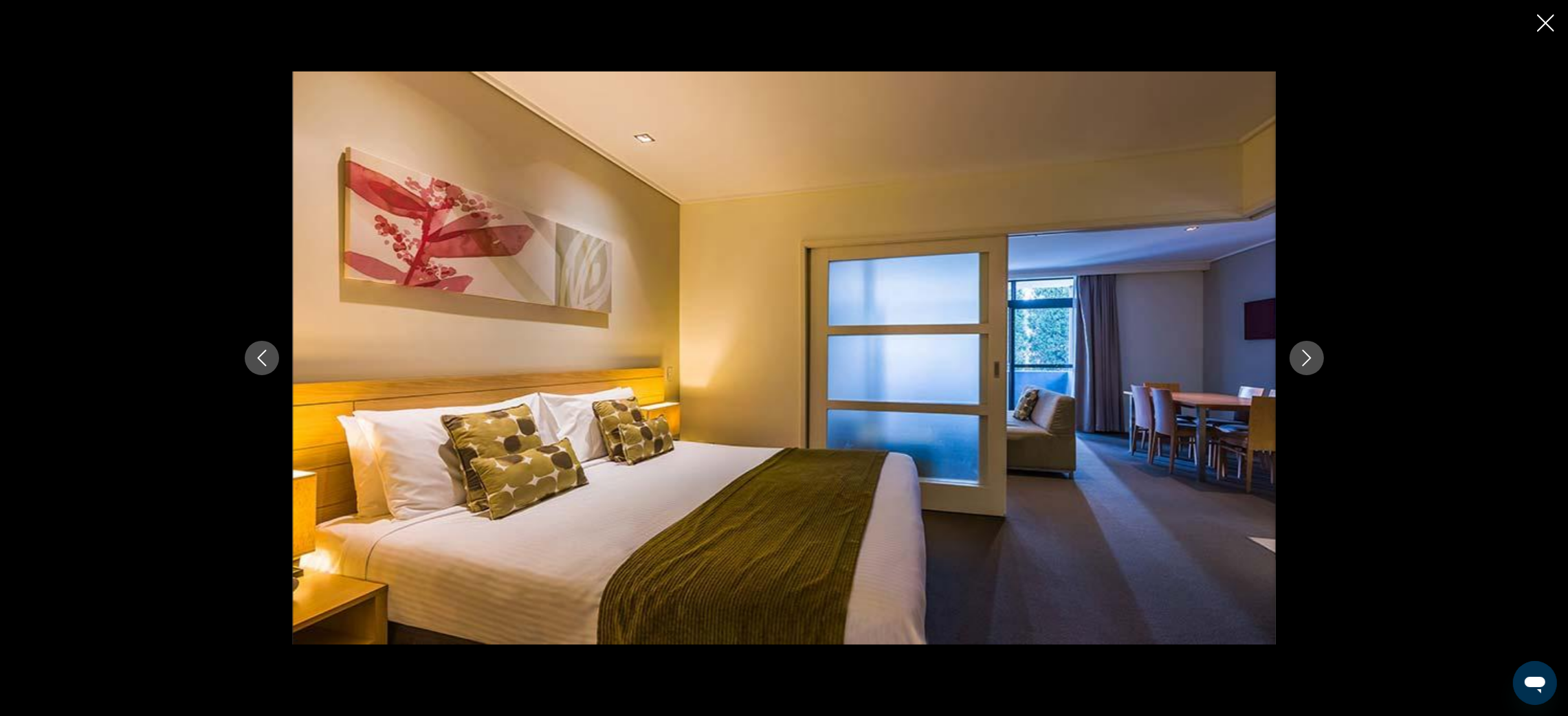 click 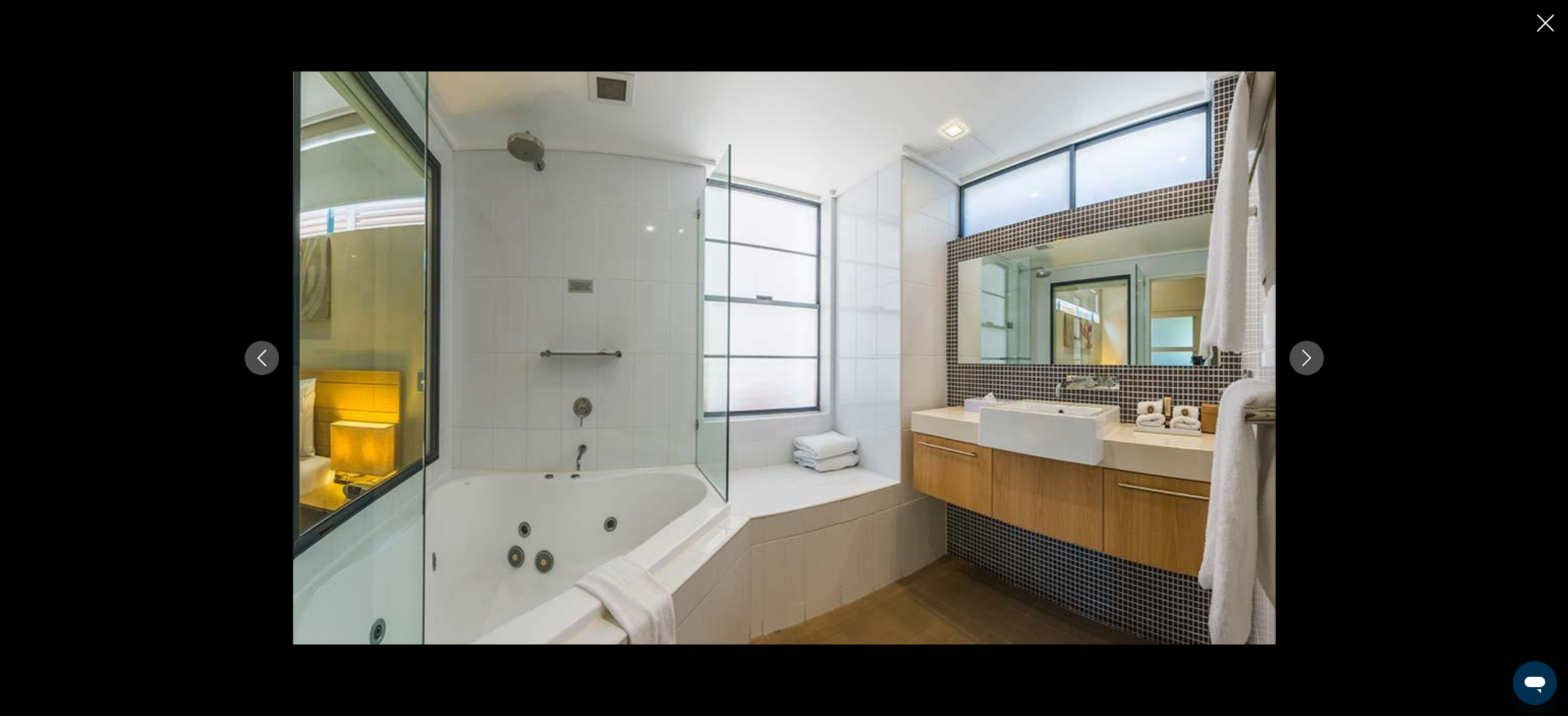 click 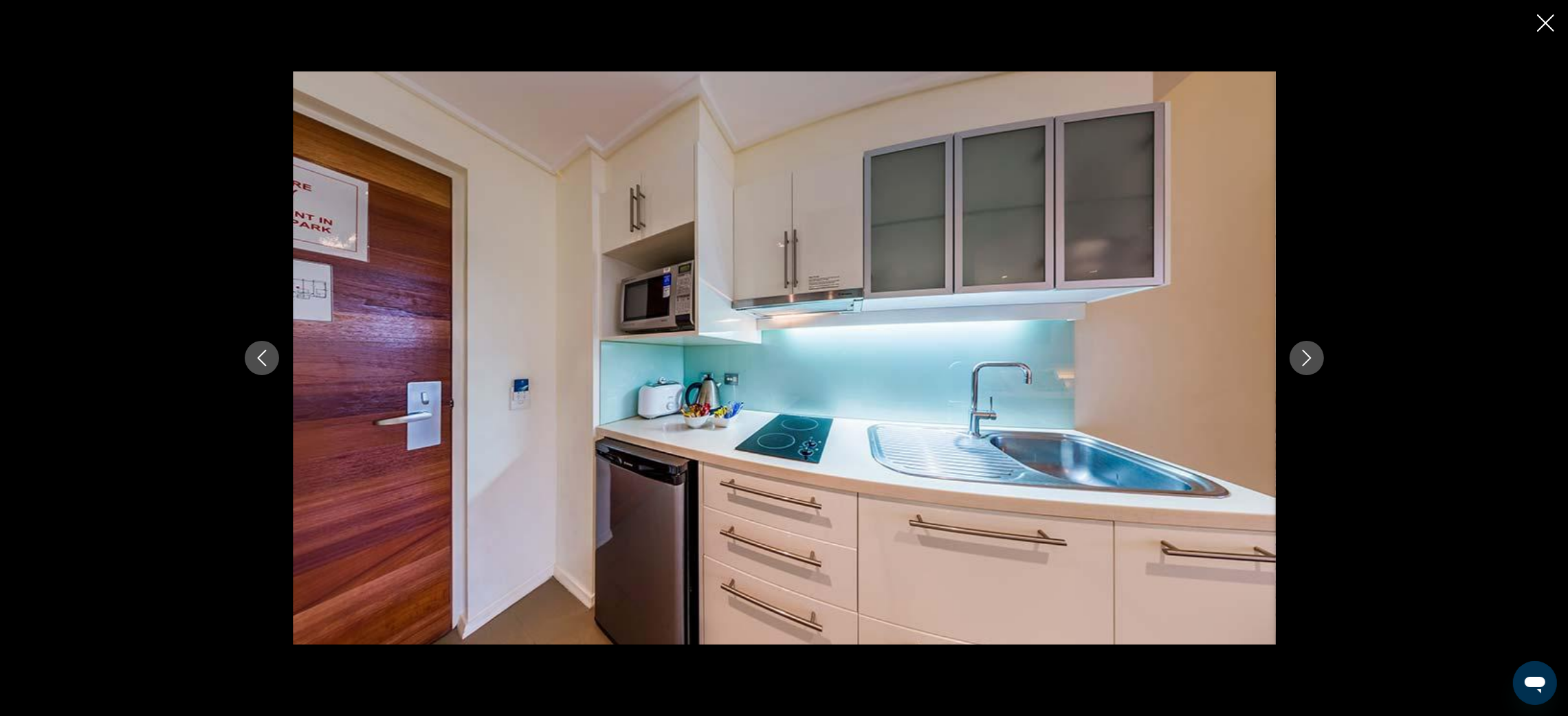 click 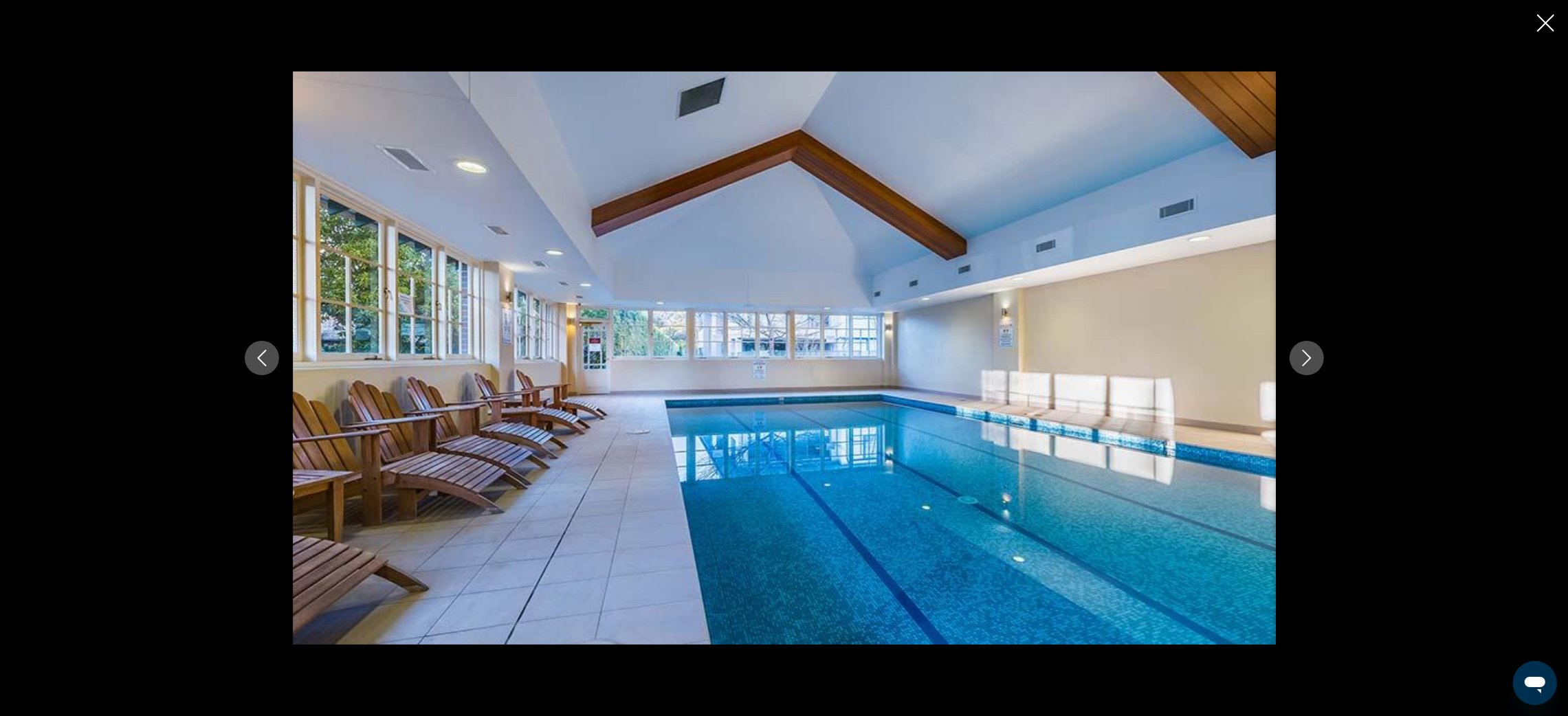 click 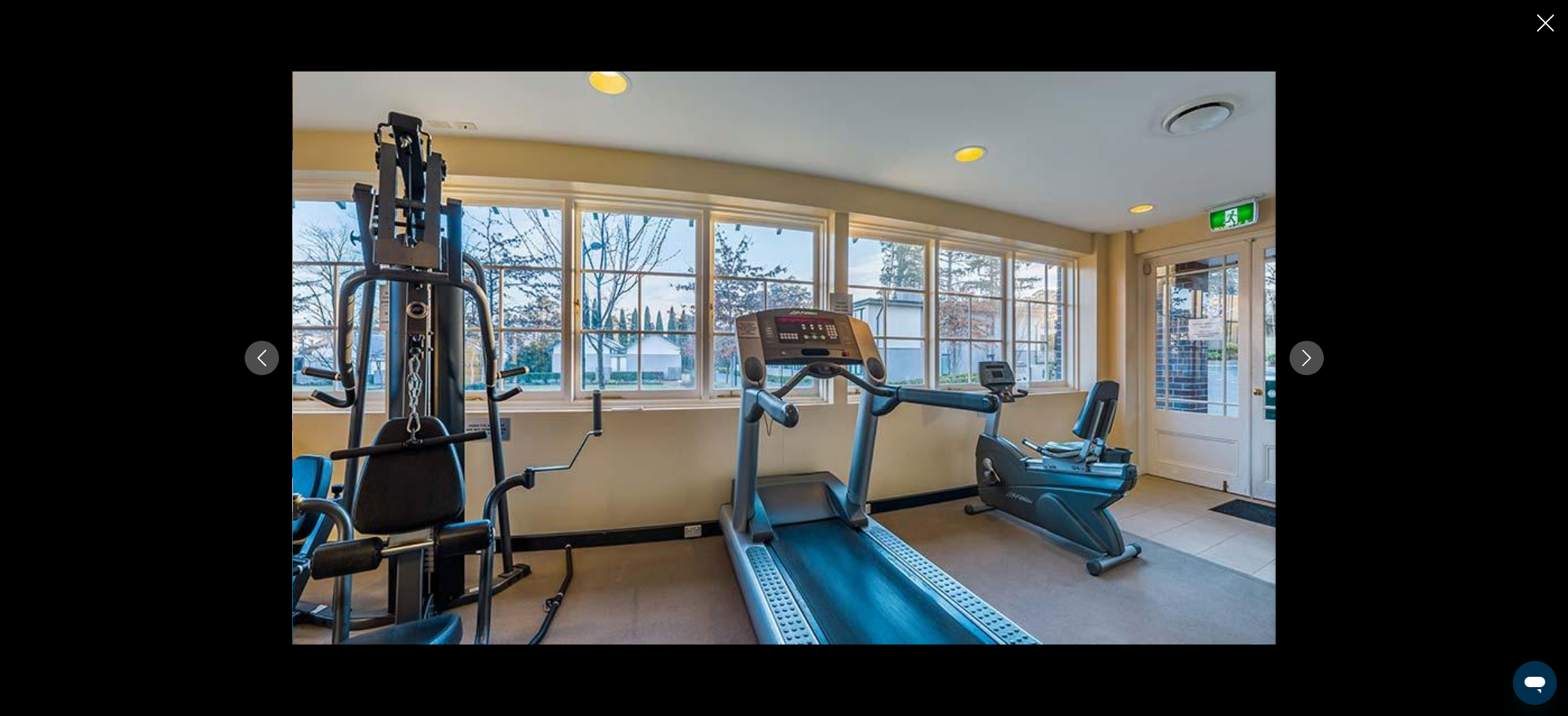 click 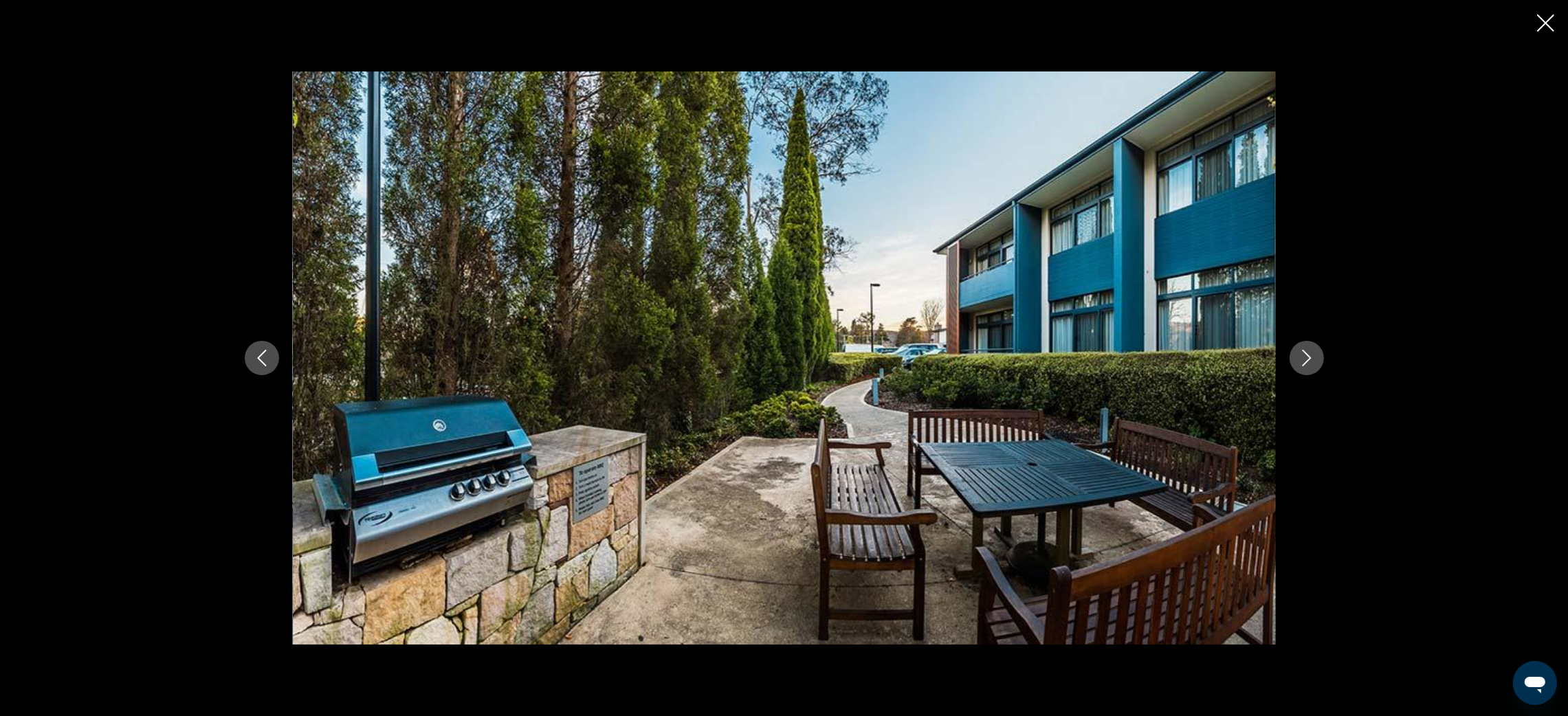 click 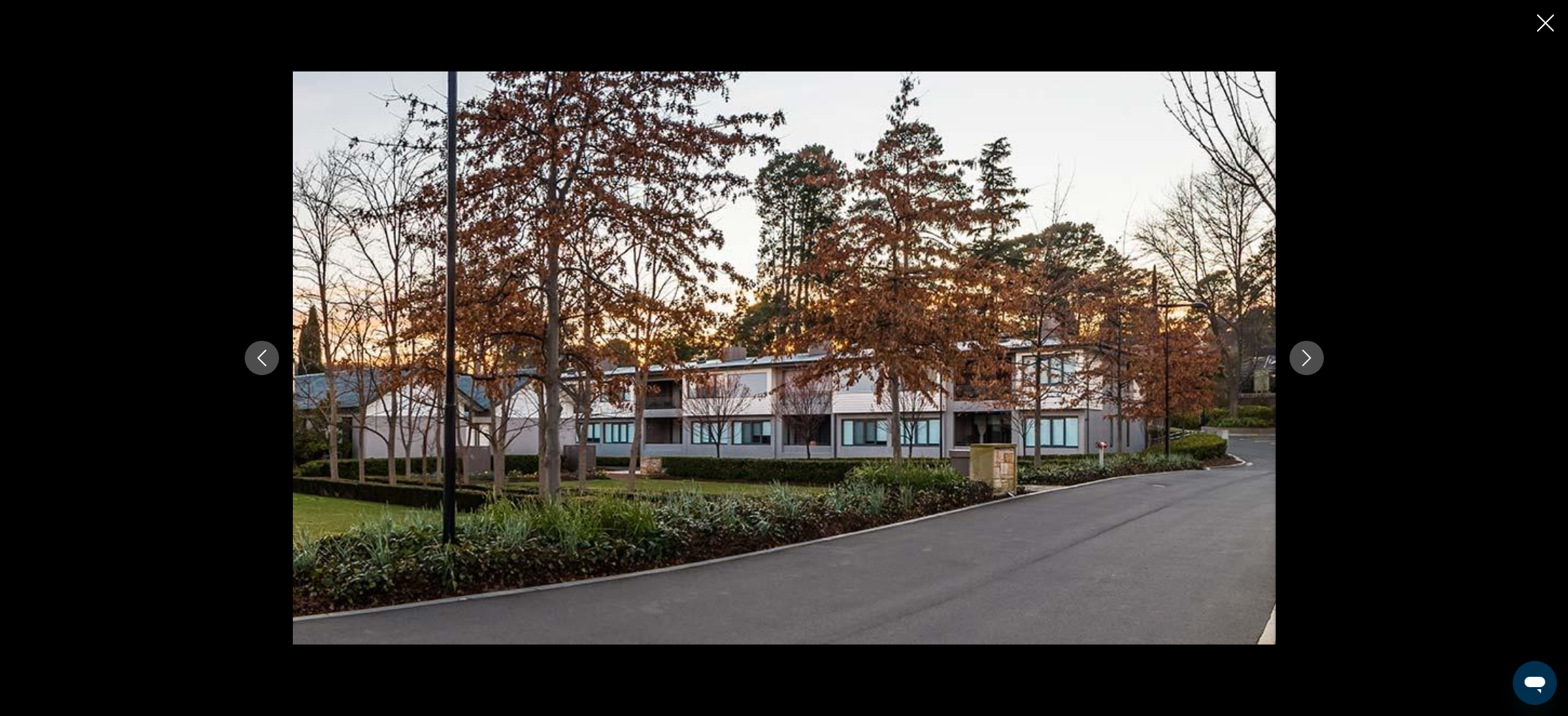 click 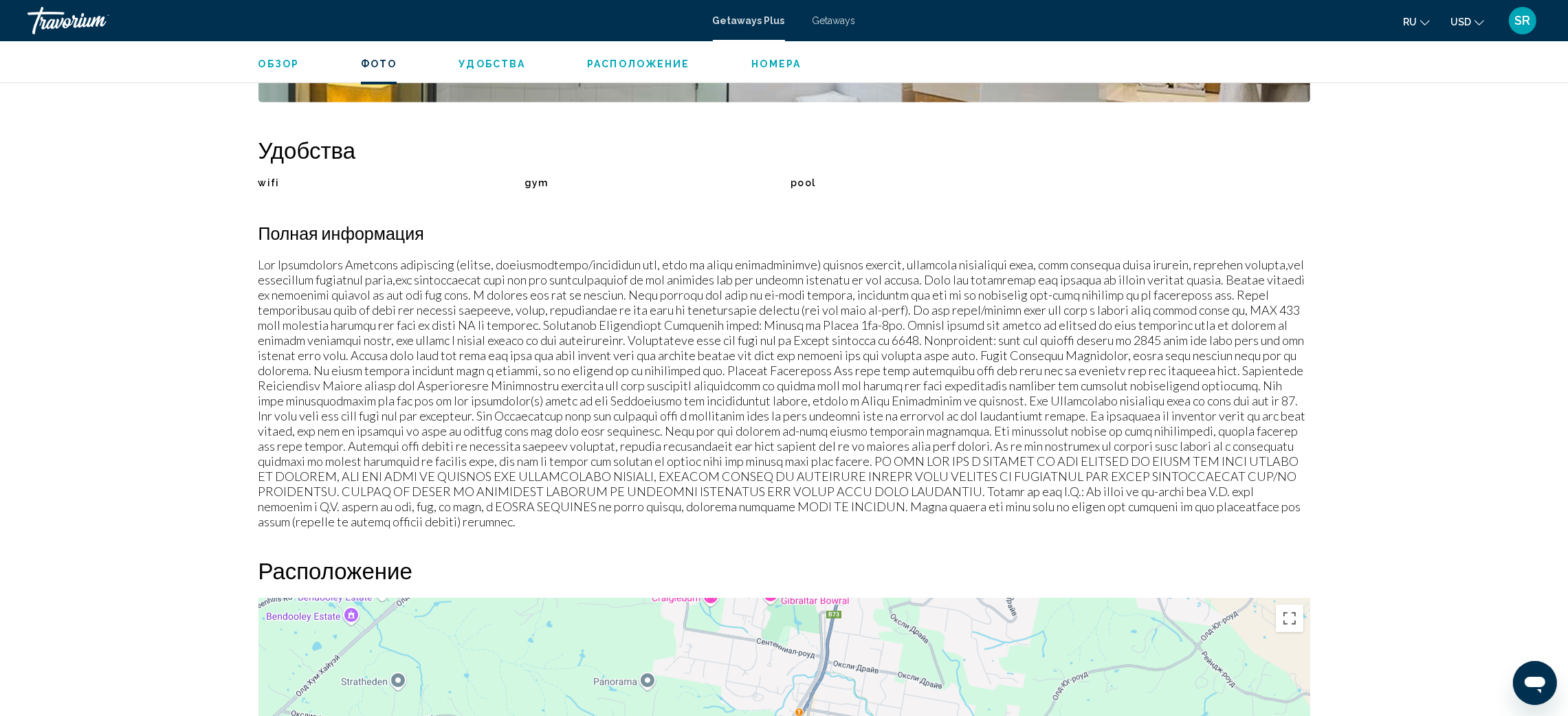 scroll, scrollTop: 1030, scrollLeft: 0, axis: vertical 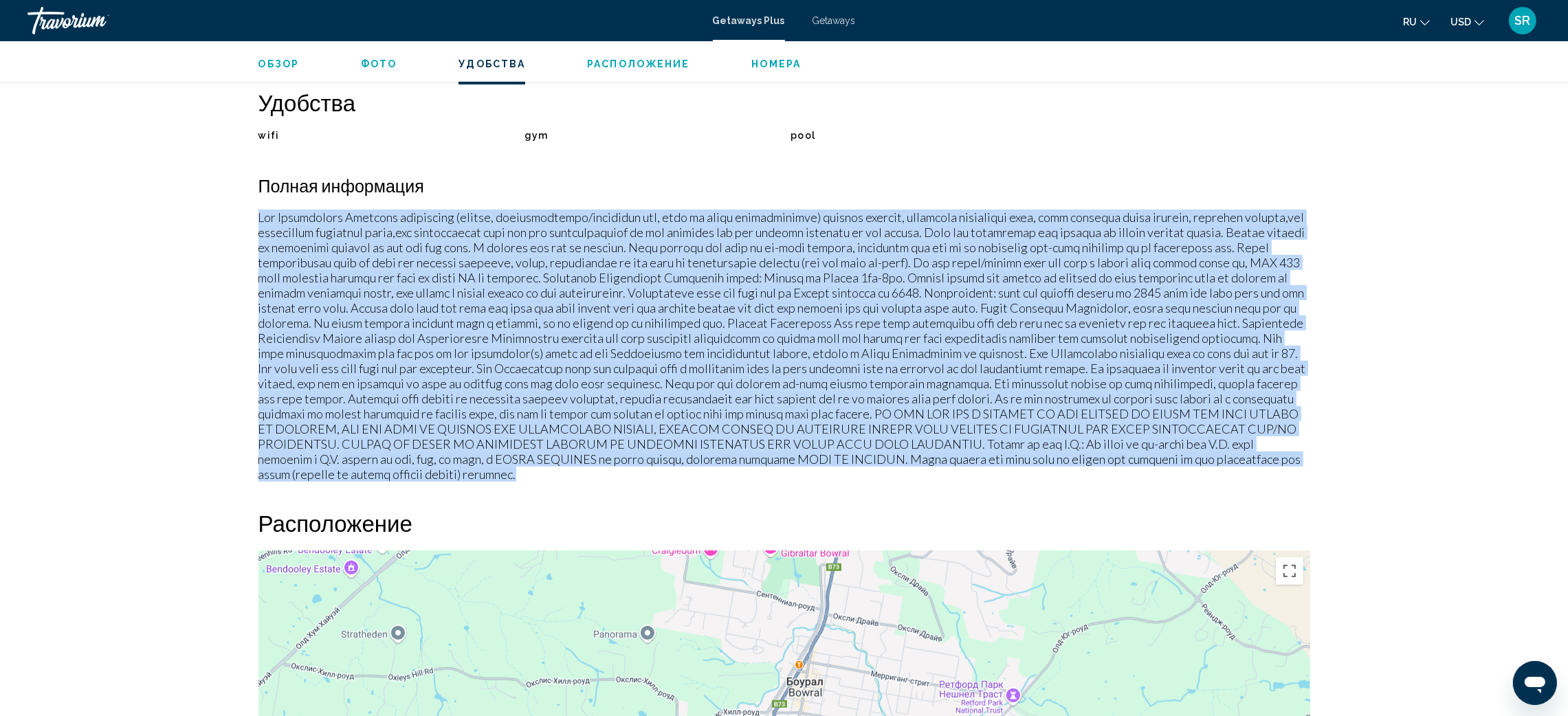 drag, startPoint x: 271, startPoint y: 220, endPoint x: 344, endPoint y: 435, distance: 227.0551 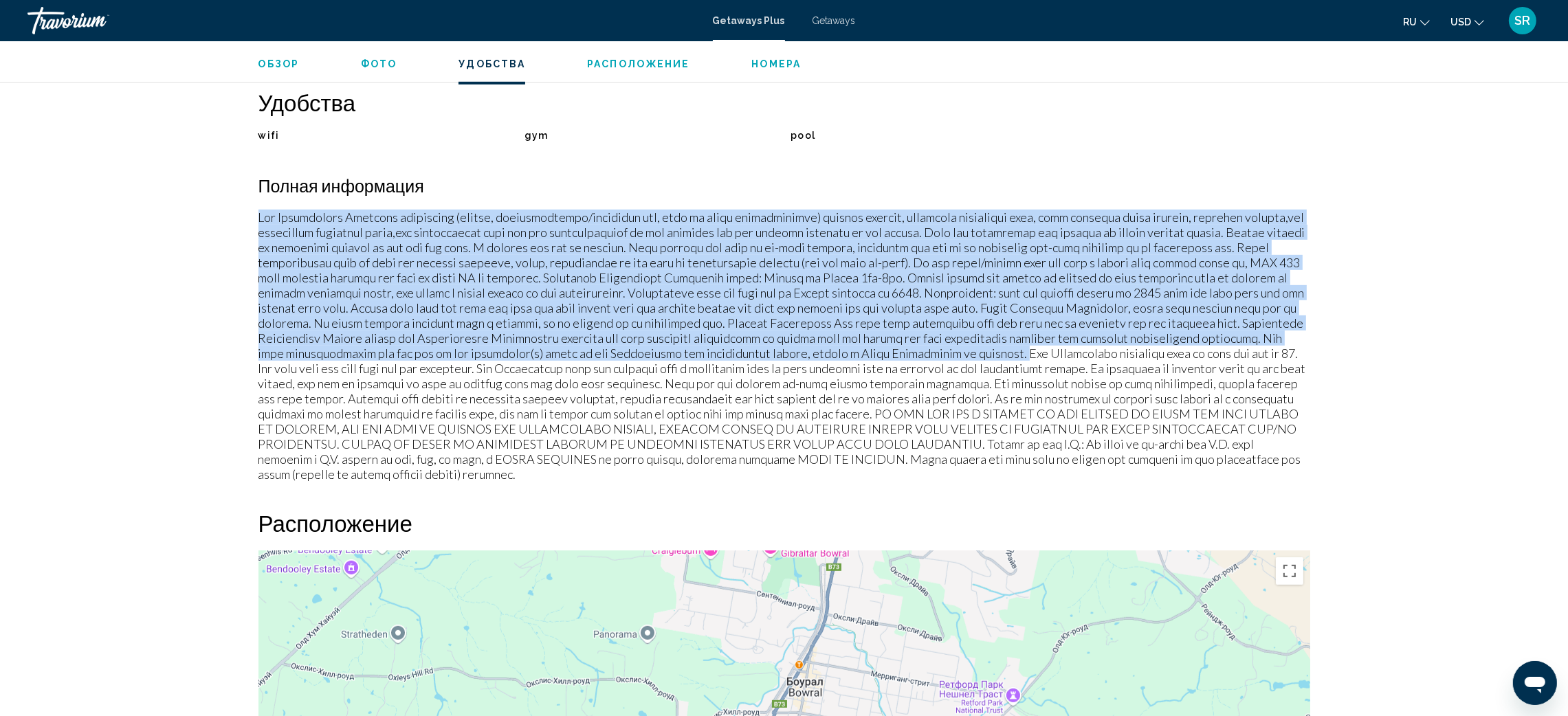drag, startPoint x: 259, startPoint y: 214, endPoint x: 929, endPoint y: 319, distance: 678.178 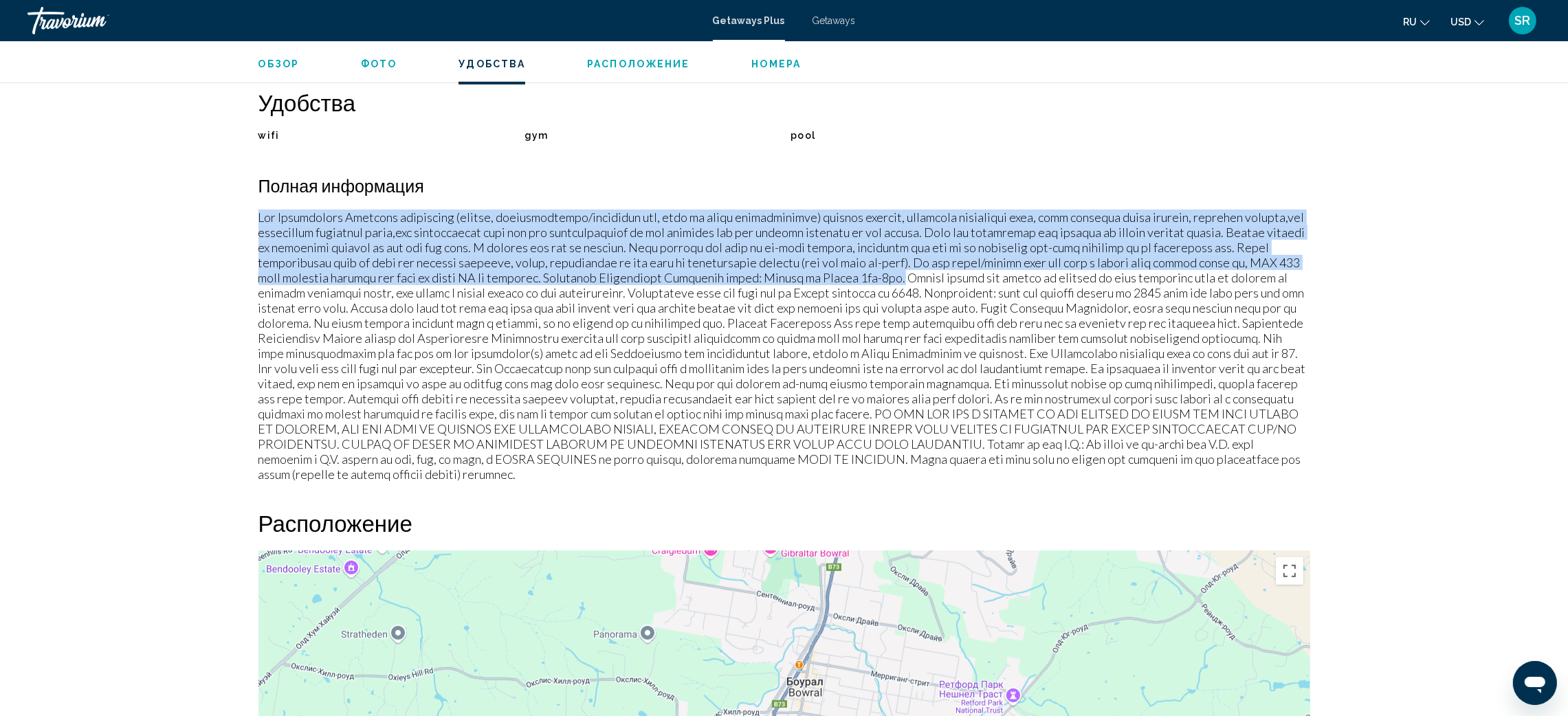 drag, startPoint x: 291, startPoint y: 219, endPoint x: 911, endPoint y: 279, distance: 622.89646 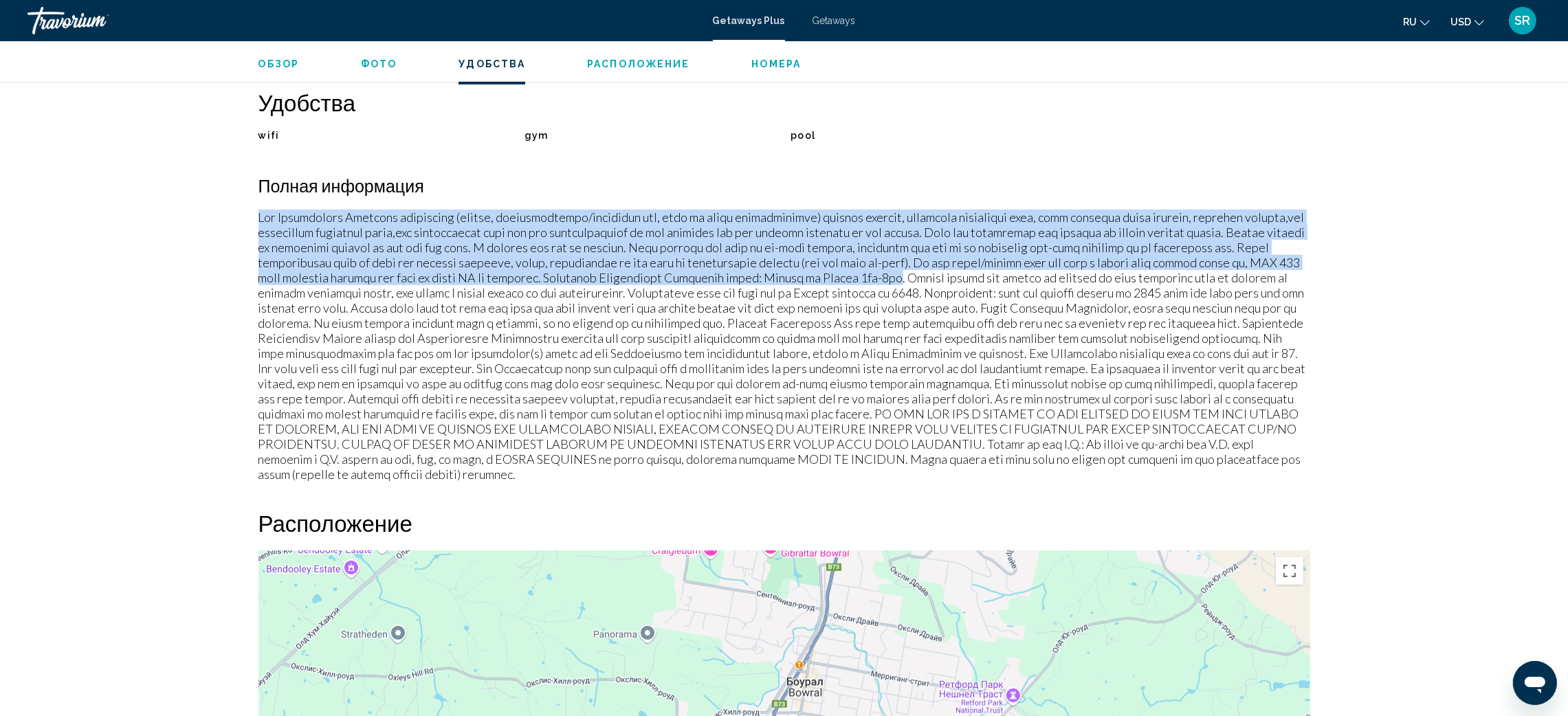 copy on "Fee Advisements Required surcharges (energy, accommodations/occupancy tax, fees or other miscellaneous) service charges, telephone connection fees, long distance phone charges, personal charges,and applicable amenities usage,and housekeeping fees are the responsibility of the occupant and are payable directly to the resort. Fees and surcharges are subject to change without notice. Resort parking is typically limited to one car per unit. A parking fee may be charged. Some resorts may have no on-site parking, requiring the use of an alternate off-site facility at an additional fee. Prior arrangements must be made for parking trailers, boats, motorcycles or any type of recreational vehicle (may not have on-site). If the guest/member does not have a credit card during check in, AUD 100 cash security deposit and copy of photo ID is required. Important Advisements Reception hours: Monday to Sunday 9am-5pm" 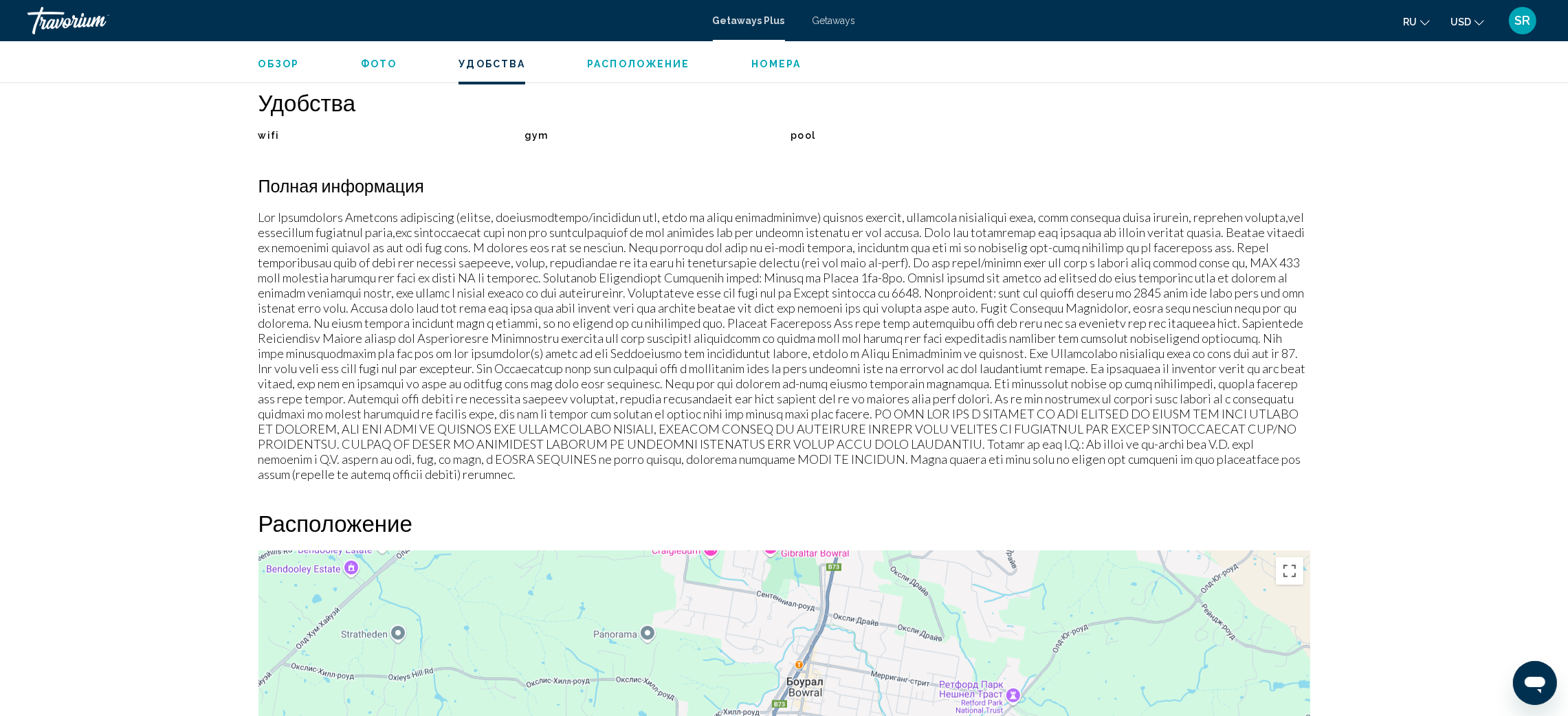 click at bounding box center (784, 346) 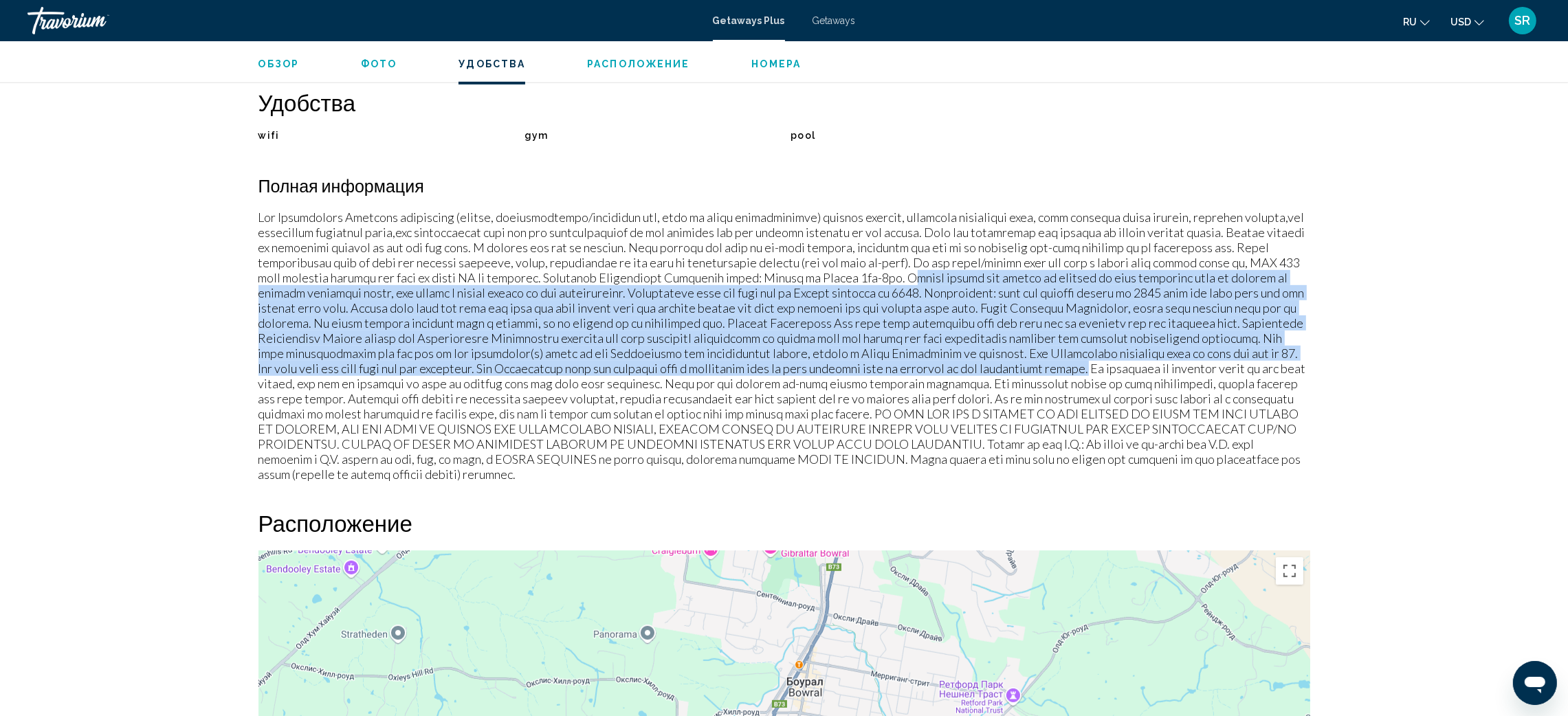 drag, startPoint x: 921, startPoint y: 280, endPoint x: 1019, endPoint y: 346, distance: 118.1524 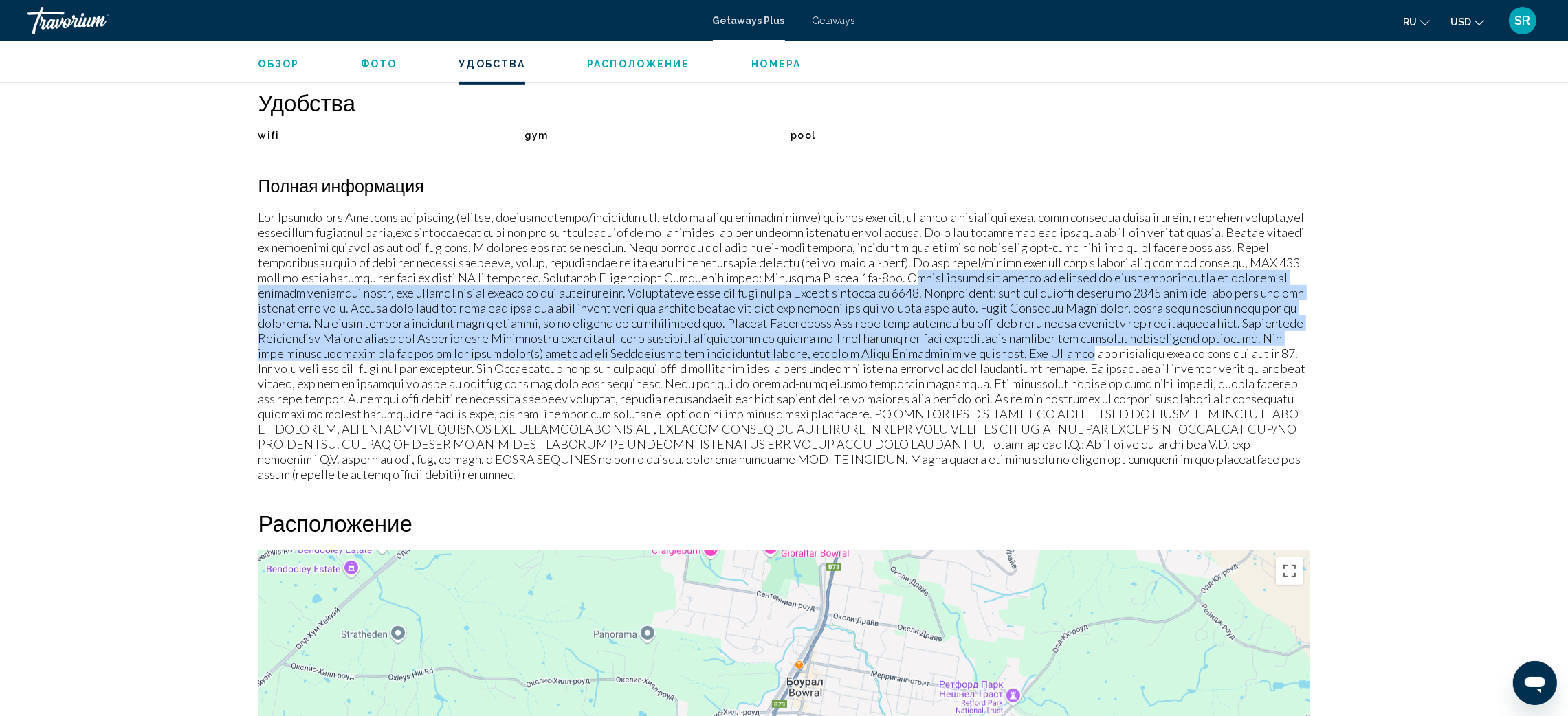 drag, startPoint x: 1013, startPoint y: 342, endPoint x: 974, endPoint y: 304, distance: 54.451814 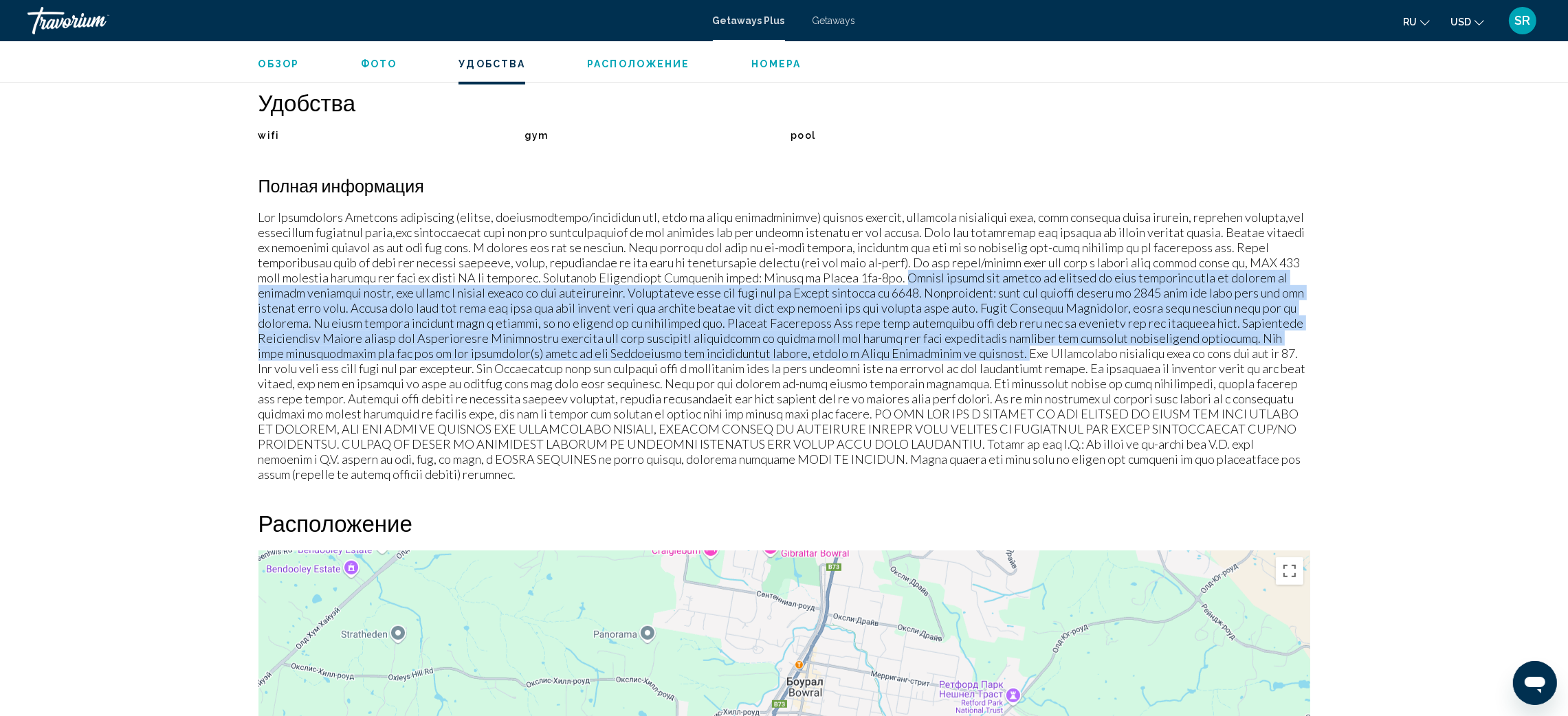 drag, startPoint x: 916, startPoint y: 276, endPoint x: 962, endPoint y: 340, distance: 78.81624 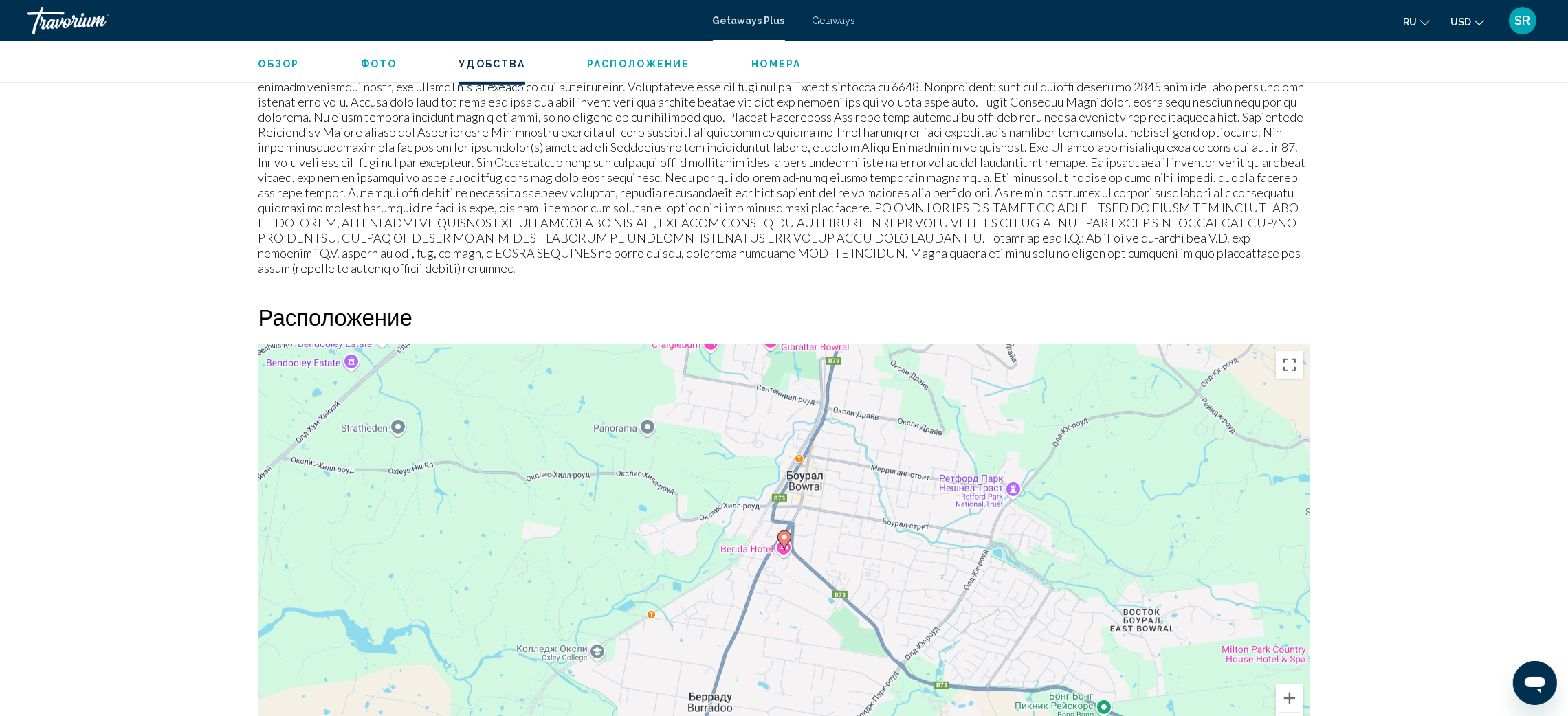 click at bounding box center (784, 139) 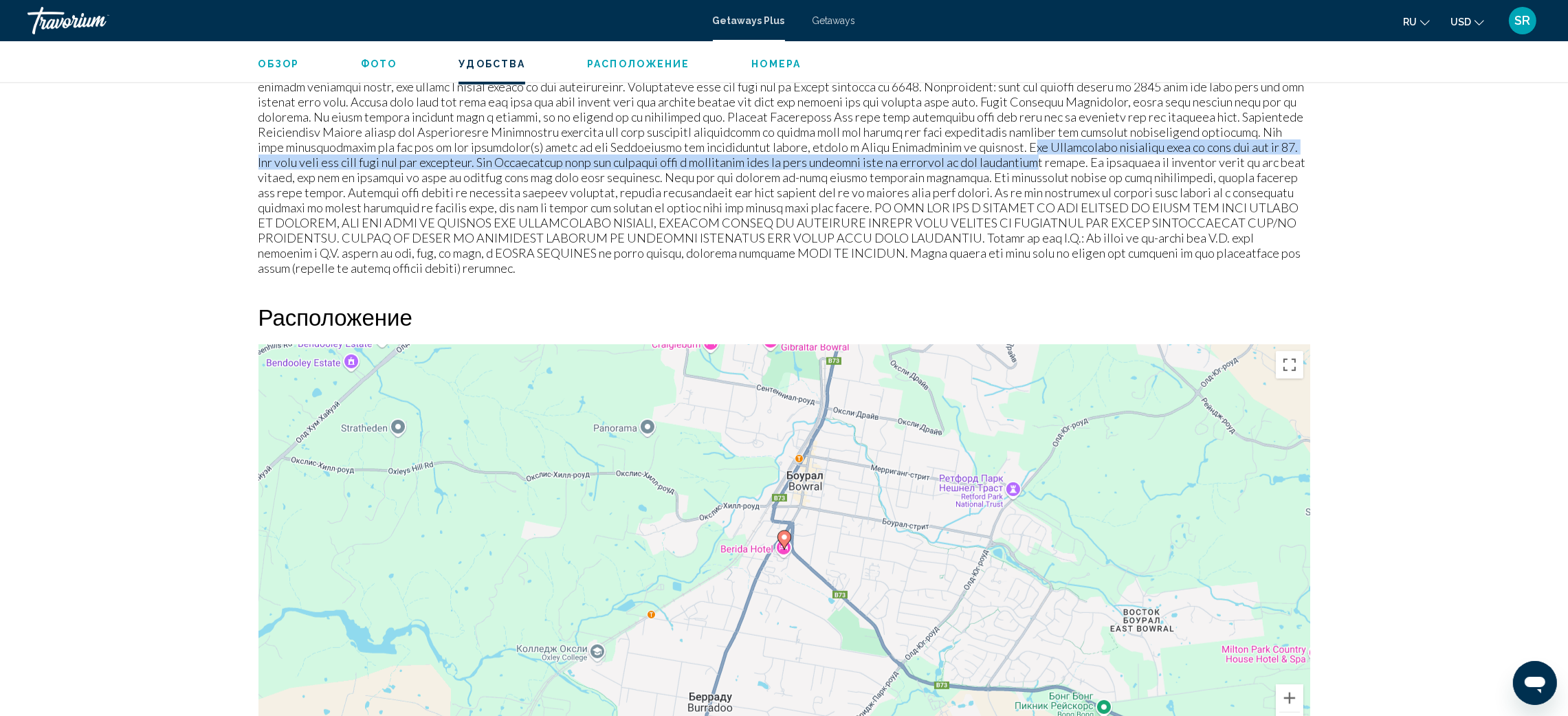 drag, startPoint x: 983, startPoint y: 150, endPoint x: 982, endPoint y: 159, distance: 9.0553851 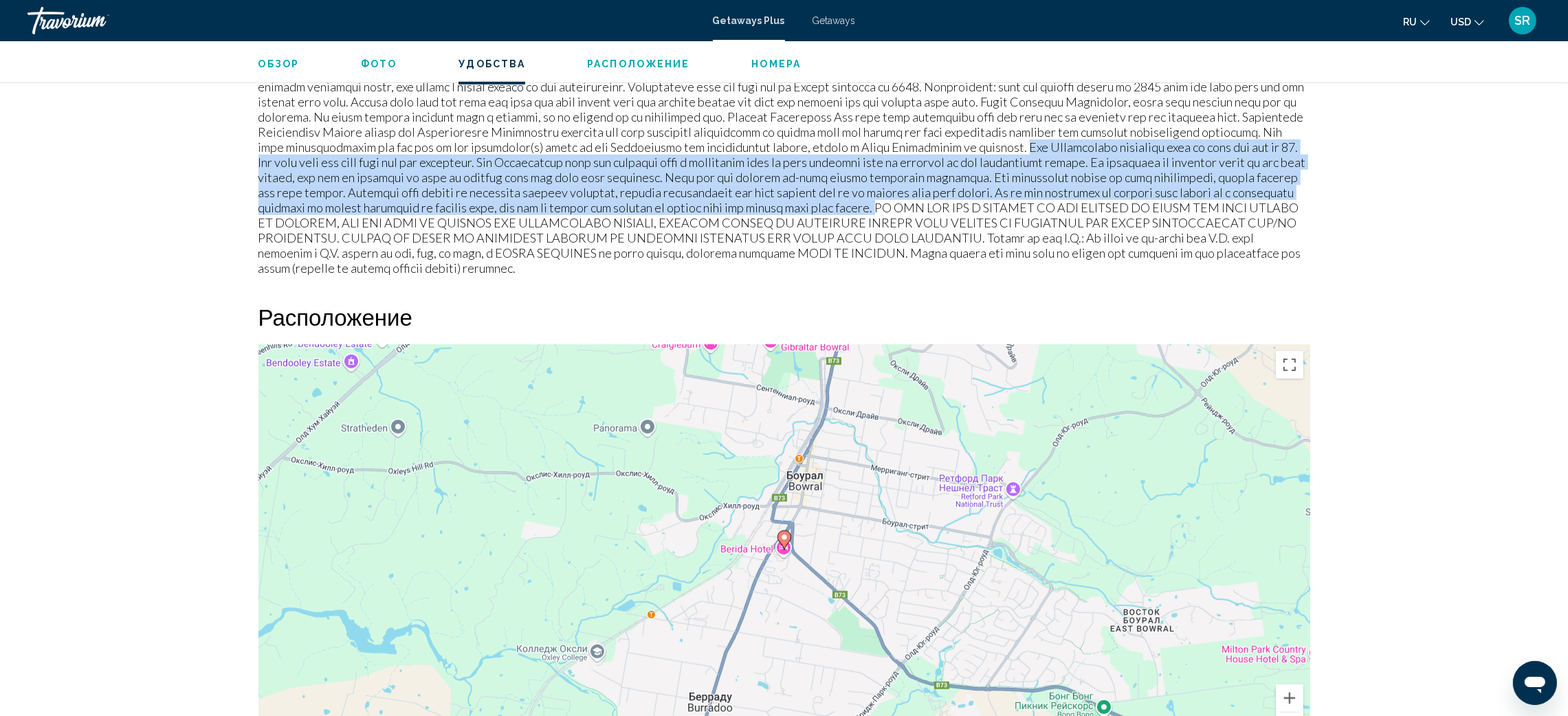 drag, startPoint x: 984, startPoint y: 151, endPoint x: 766, endPoint y: 205, distance: 224.5885 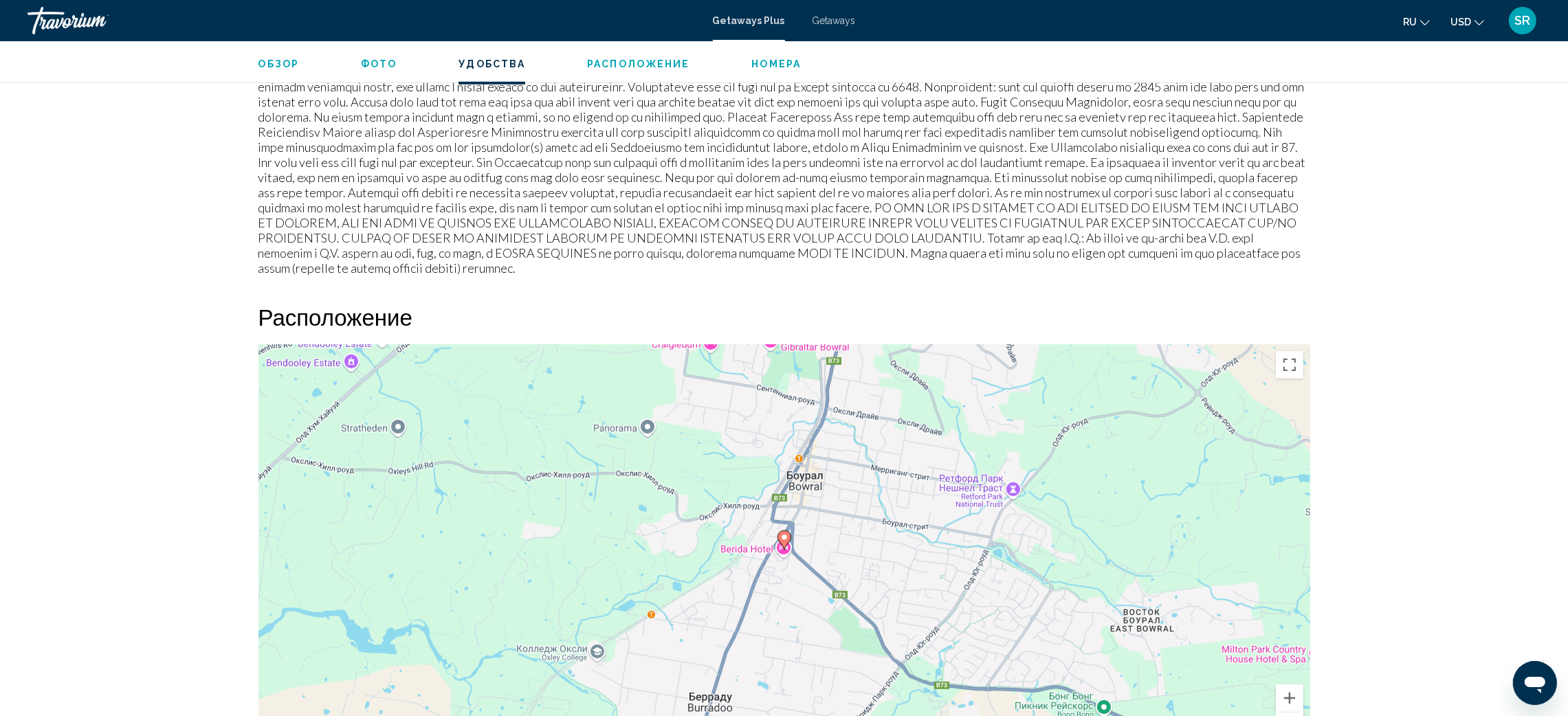 drag, startPoint x: 797, startPoint y: 234, endPoint x: 762, endPoint y: 210, distance: 42.43819 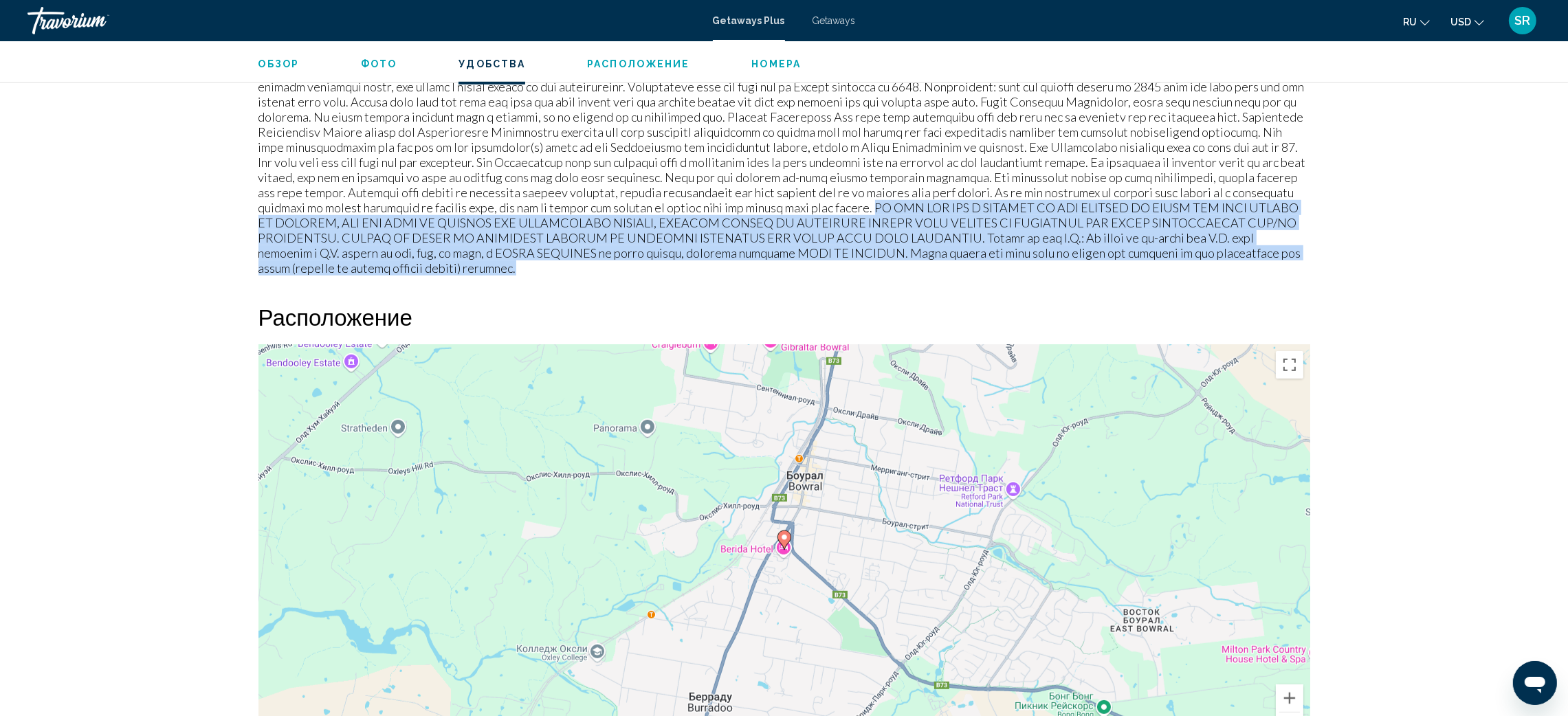 drag, startPoint x: 776, startPoint y: 212, endPoint x: 446, endPoint y: 243, distance: 331.45286 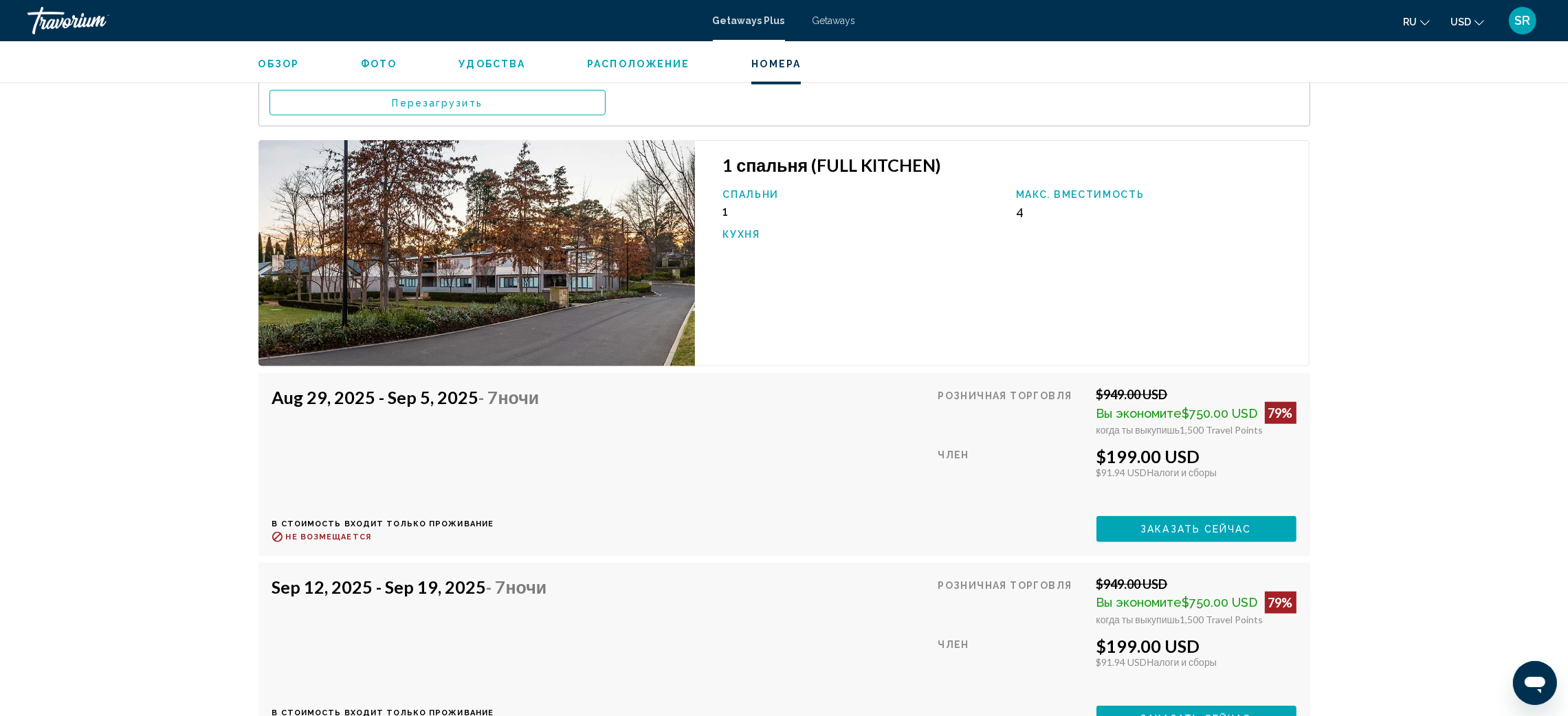 scroll, scrollTop: 2055, scrollLeft: 0, axis: vertical 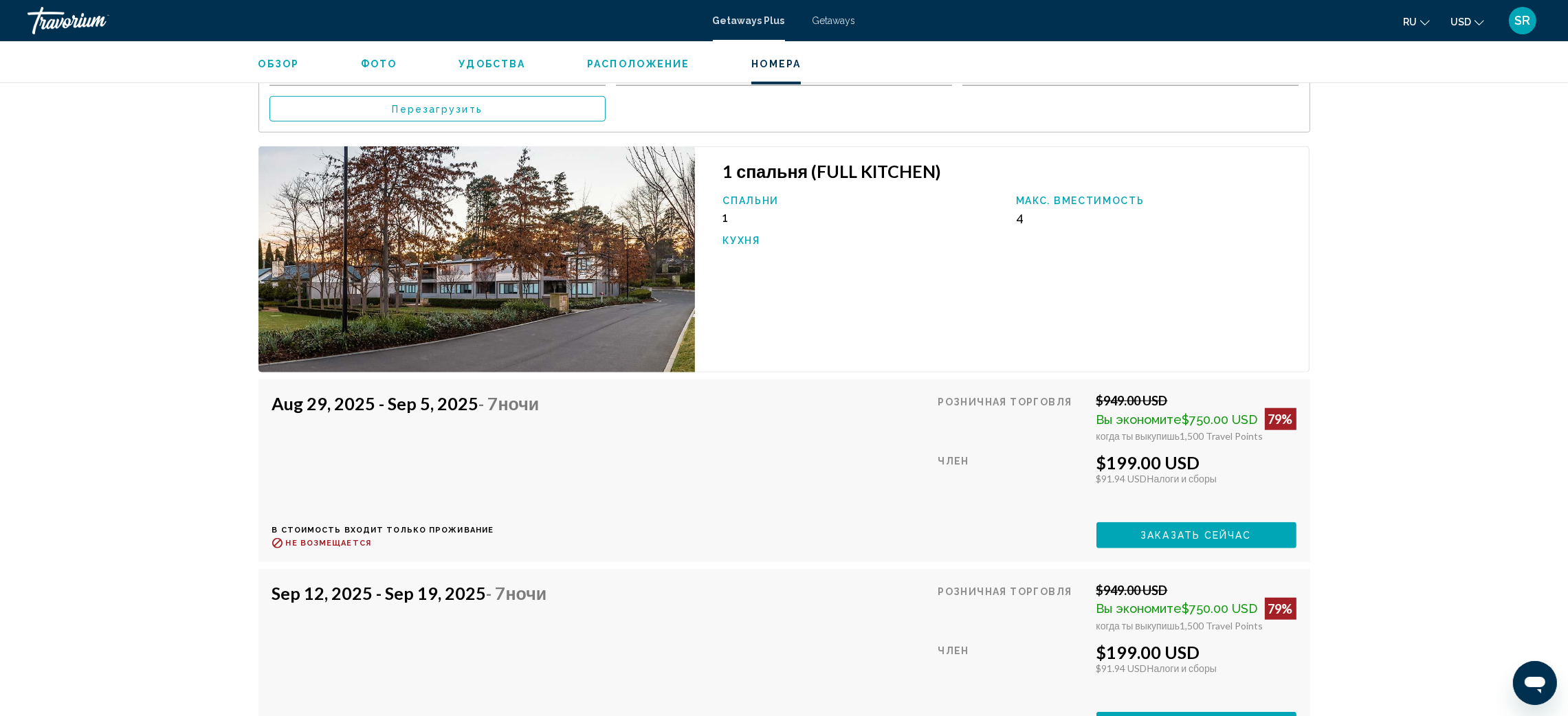 click on "[CITY], [COUNTRY] The Sebel Bowral Heritage Park Адрес Heritage Park [NUMBER] [STREET] Bowral, [COUNTRY] Обзор
Фото
Удобства
Расположение
Номера
искать искать Обзор Тип Прибегнуть Все включено Нет «все включено» Адрес Heritage Park [NUMBER] [STREET] Bowral, [COUNTRY] Описание Nestled among the picturesque Southern Highlands, The Sebel Bowral Heritage Park is surrounded by scenery reminiscent of rural England and is just walking distance from the famous Bradman Museum & International Cricket Hall of Fame. Читать далее
Фото Удобства wifi gym pool Нет доступных удобств. Полная информация Расположение ← Переместить влево → ↑ ↓ + - Home End 1 4" at bounding box center (784, 1503) 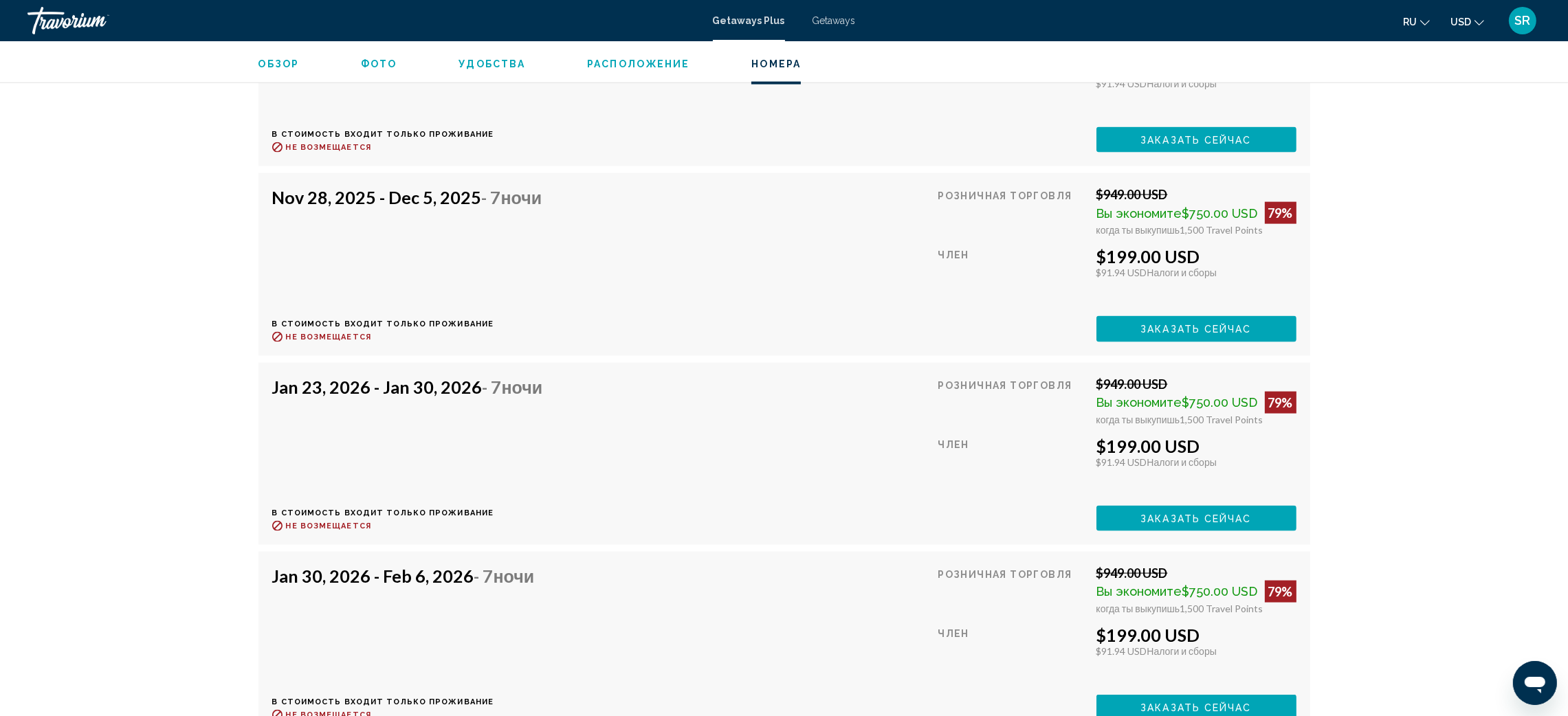 scroll, scrollTop: 2261, scrollLeft: 0, axis: vertical 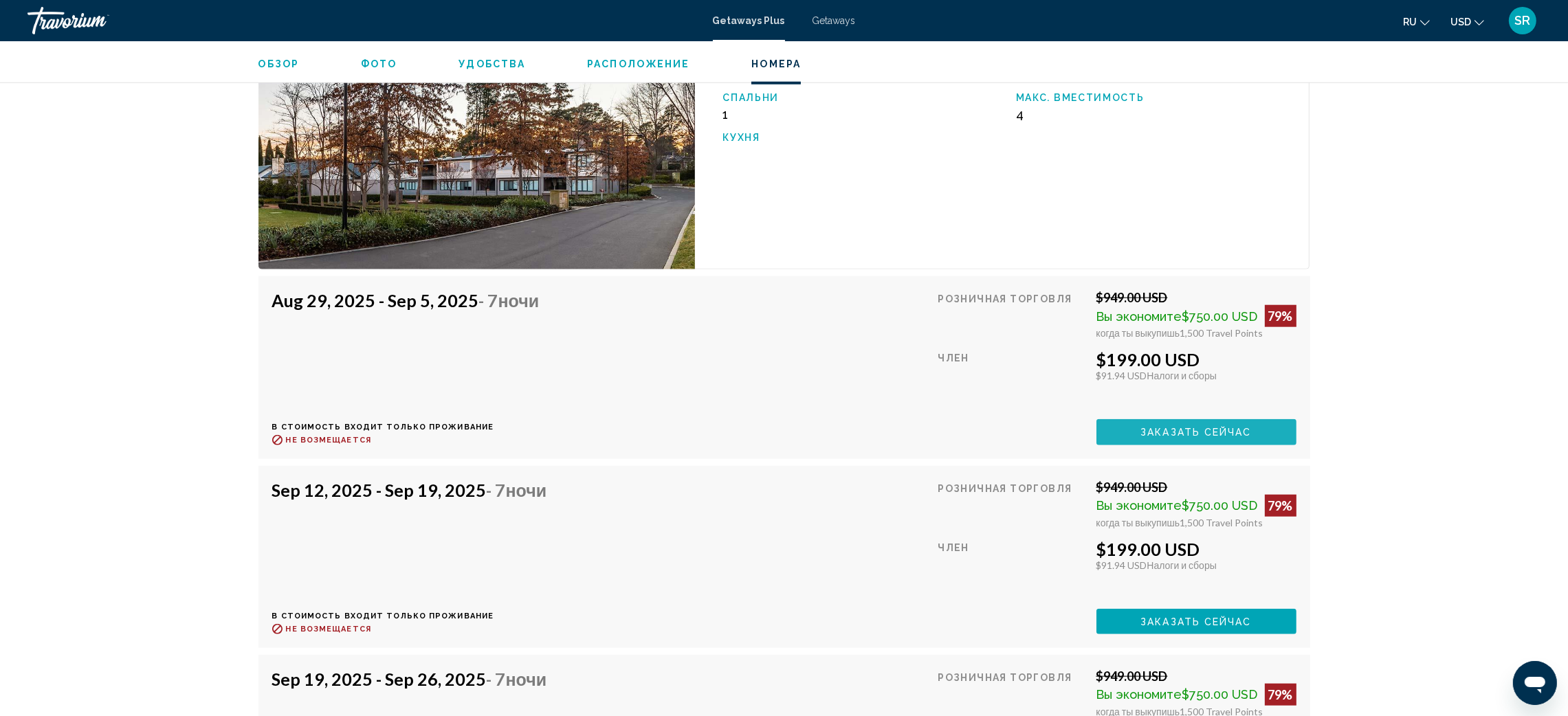 click on "Заказать сейчас" at bounding box center (1196, 433) 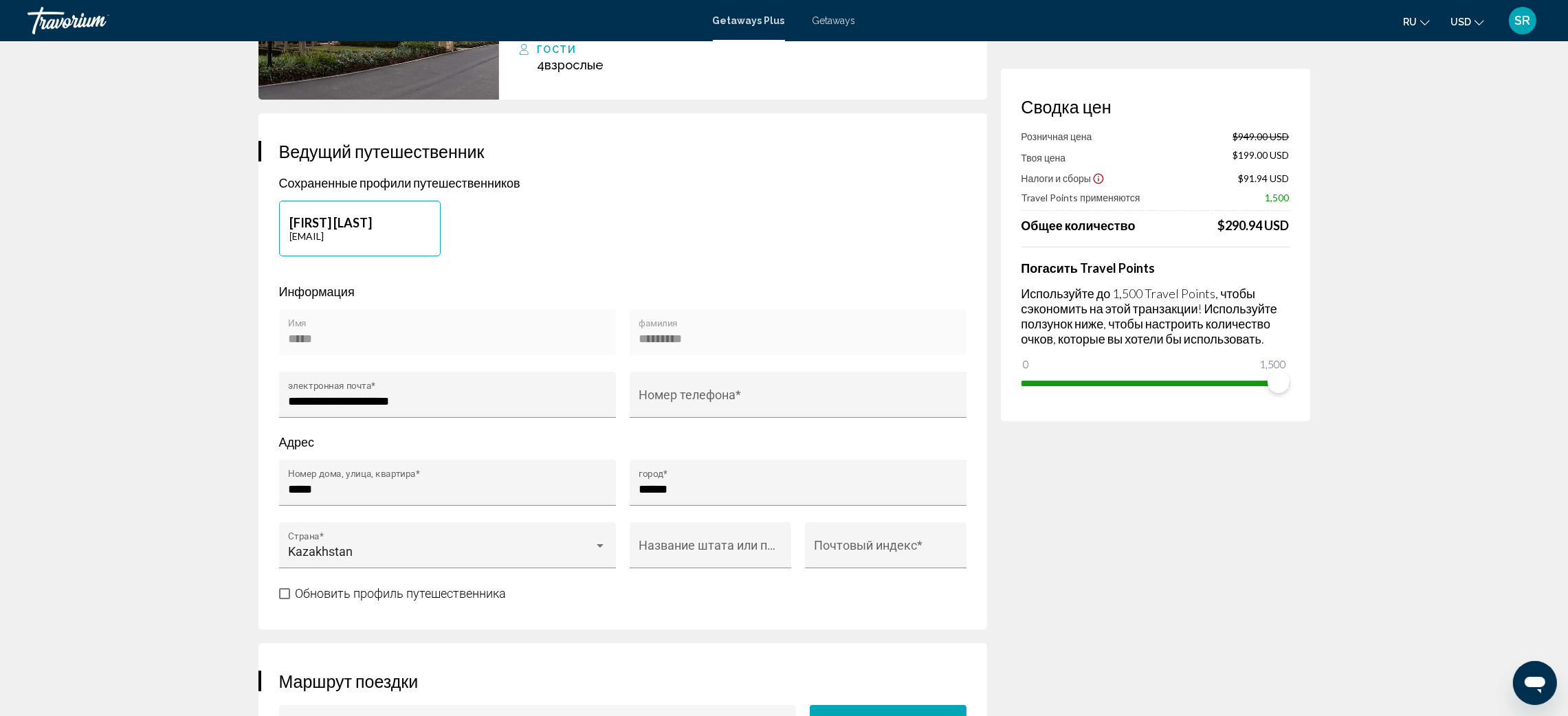scroll, scrollTop: 0, scrollLeft: 0, axis: both 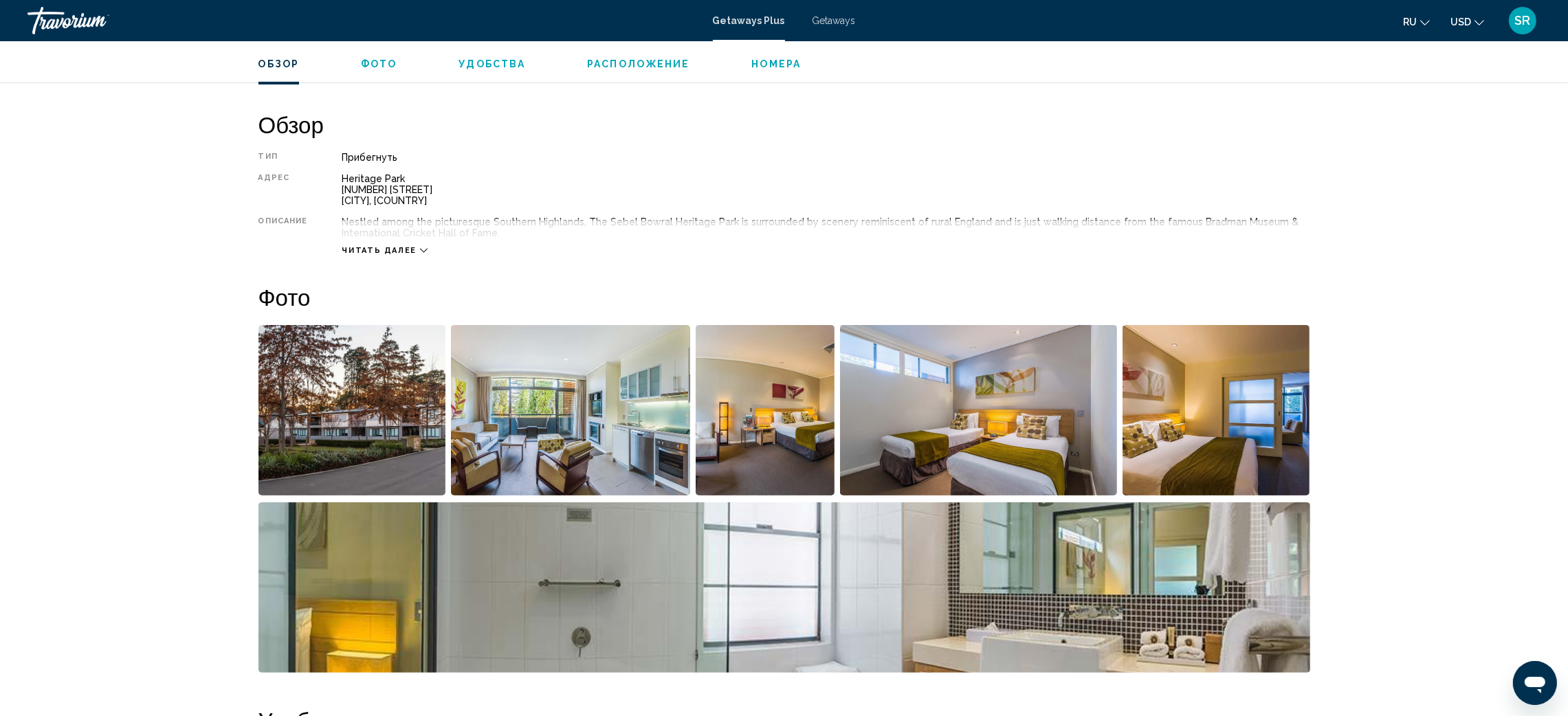 click 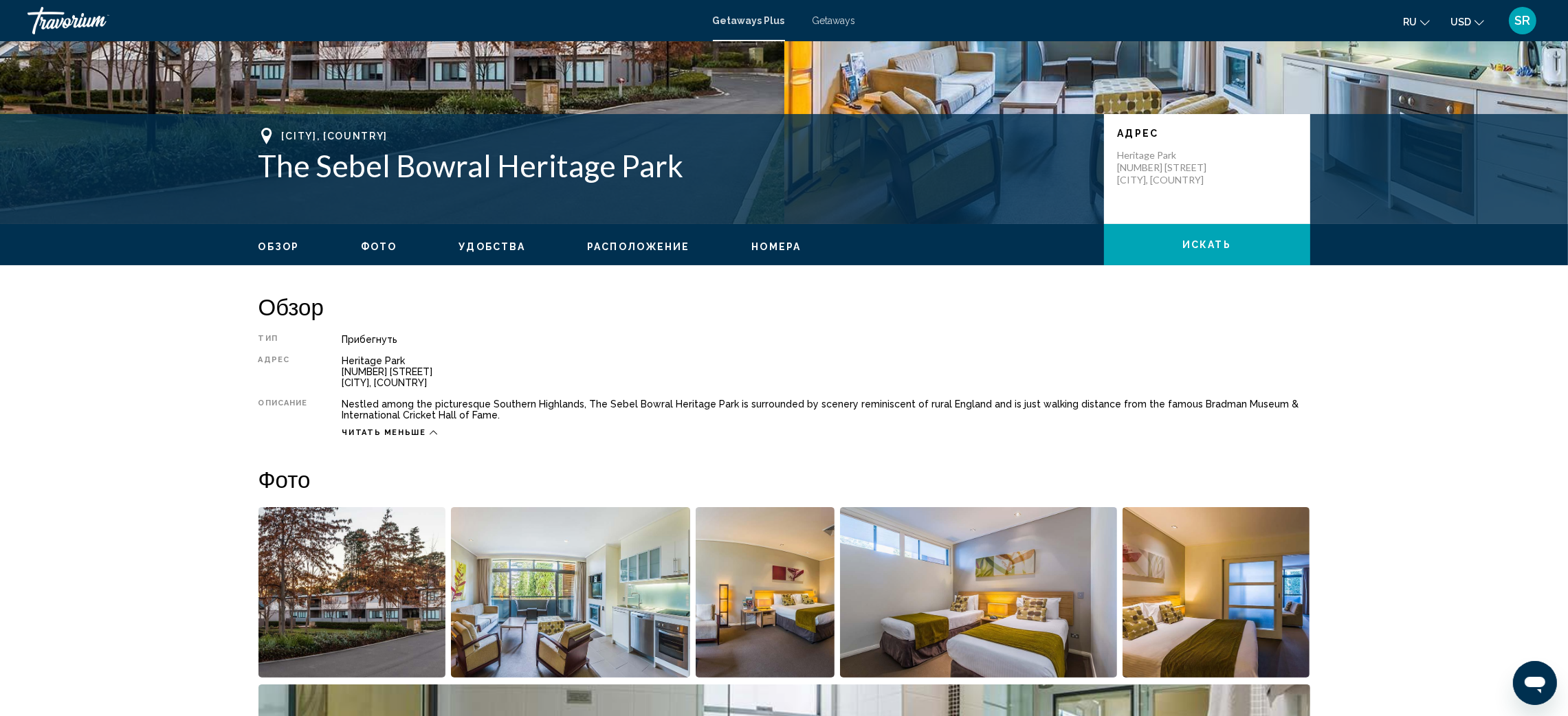scroll, scrollTop: 206, scrollLeft: 0, axis: vertical 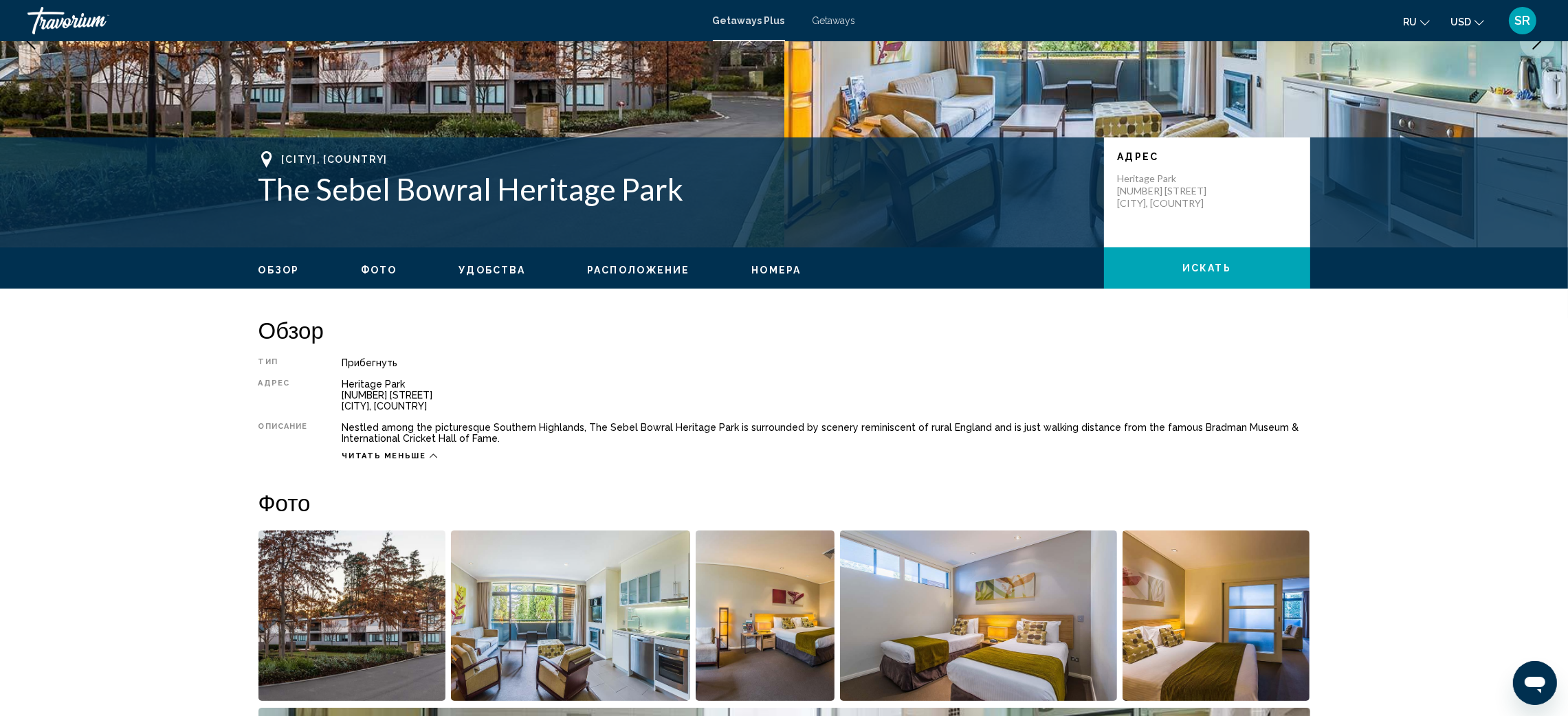 click on "Обзор" at bounding box center (279, 270) 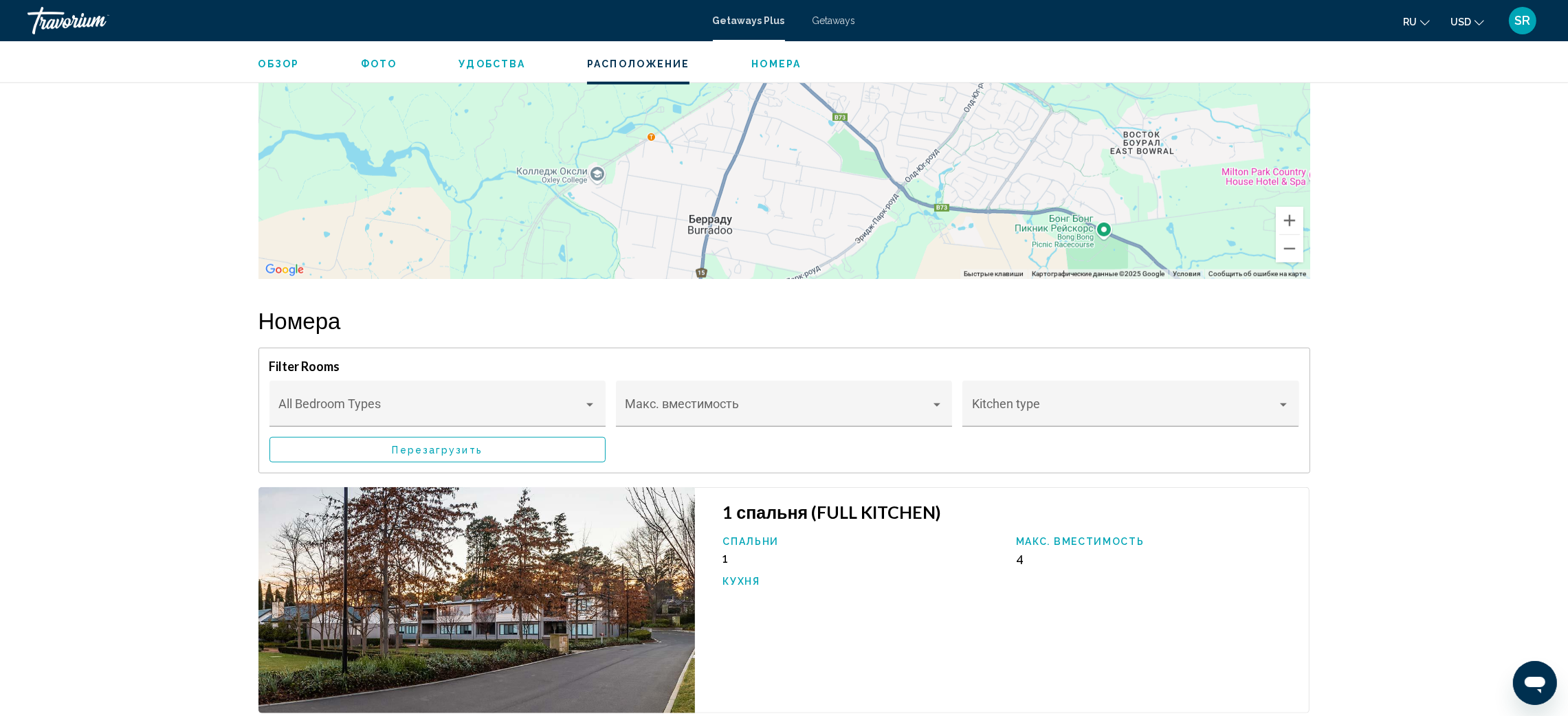 scroll, scrollTop: 1573, scrollLeft: 0, axis: vertical 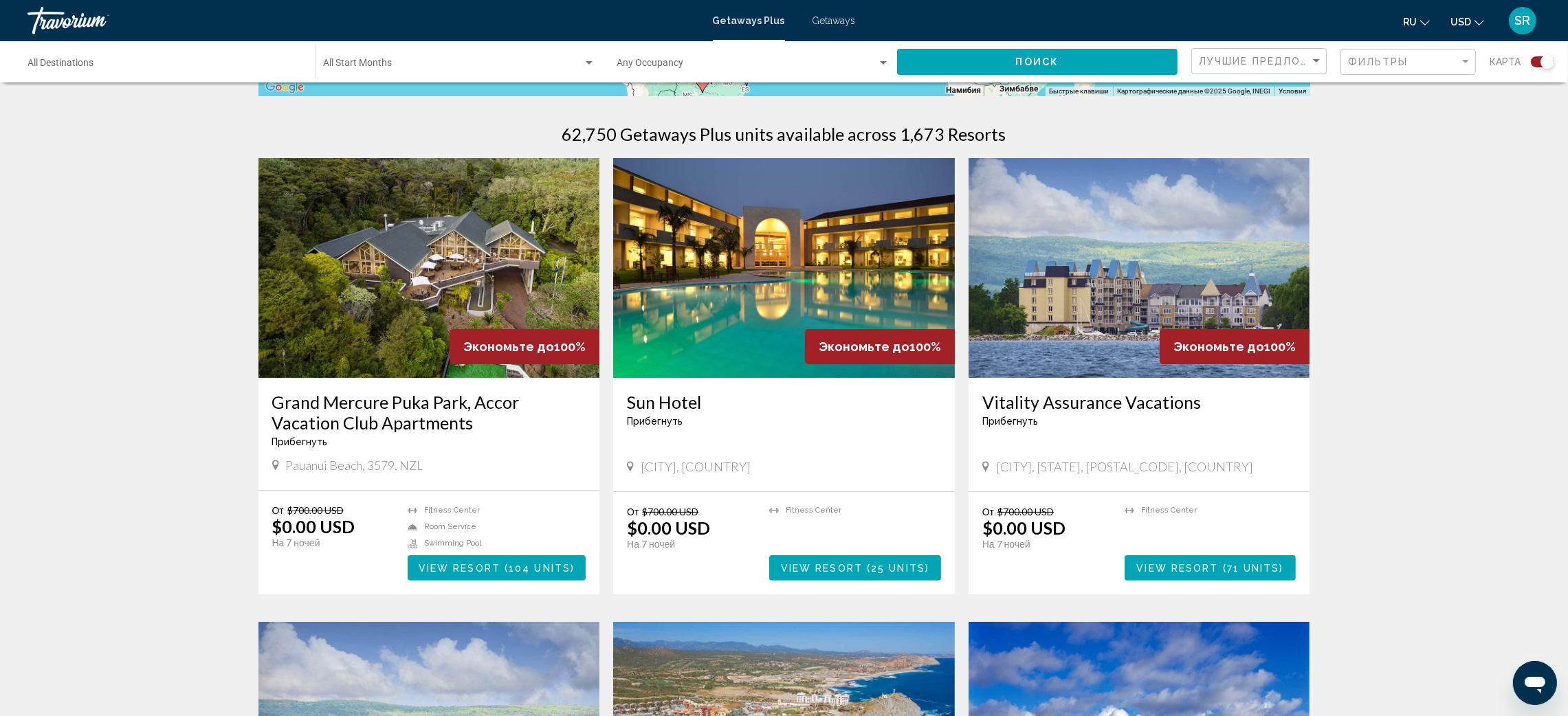 click on "View Resort" at bounding box center (459, 568) 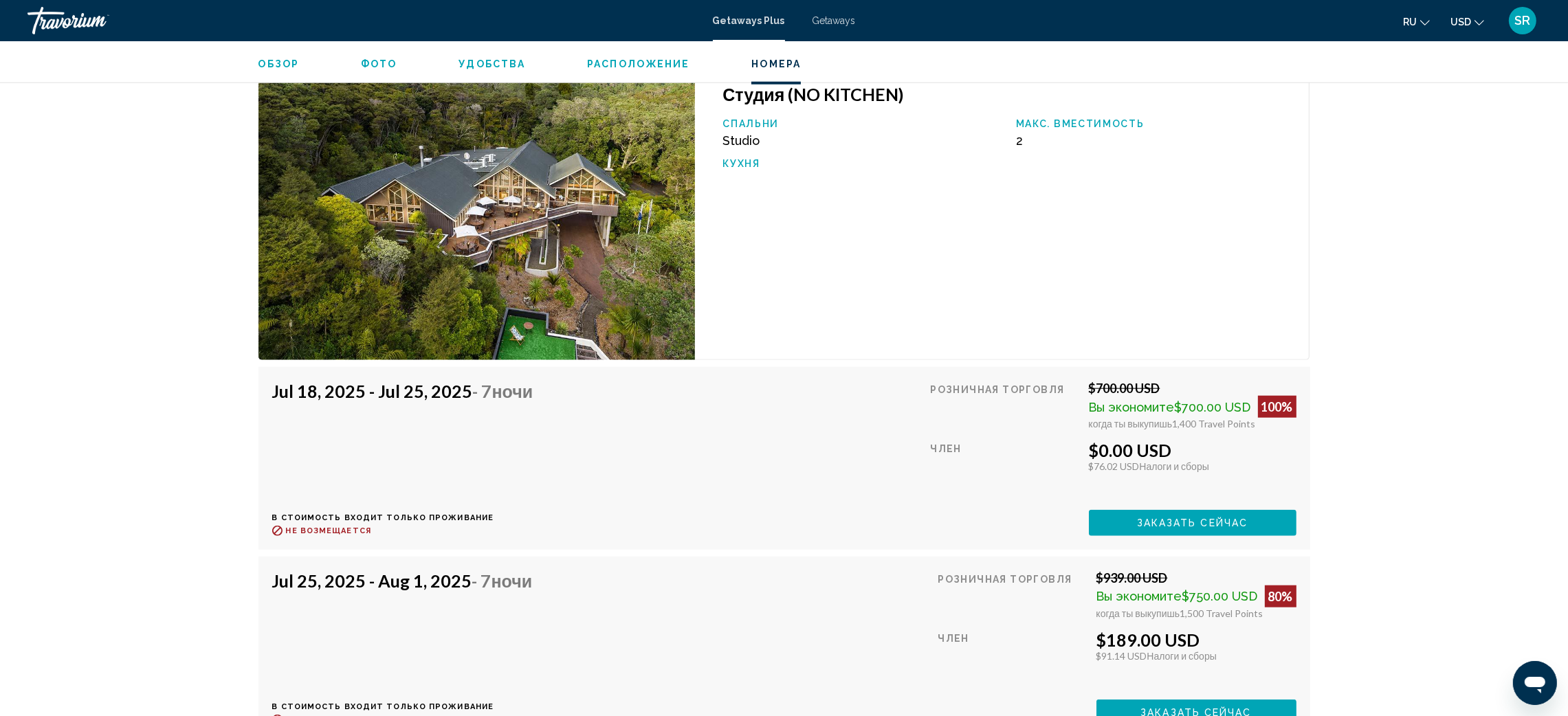 scroll, scrollTop: 2061, scrollLeft: 0, axis: vertical 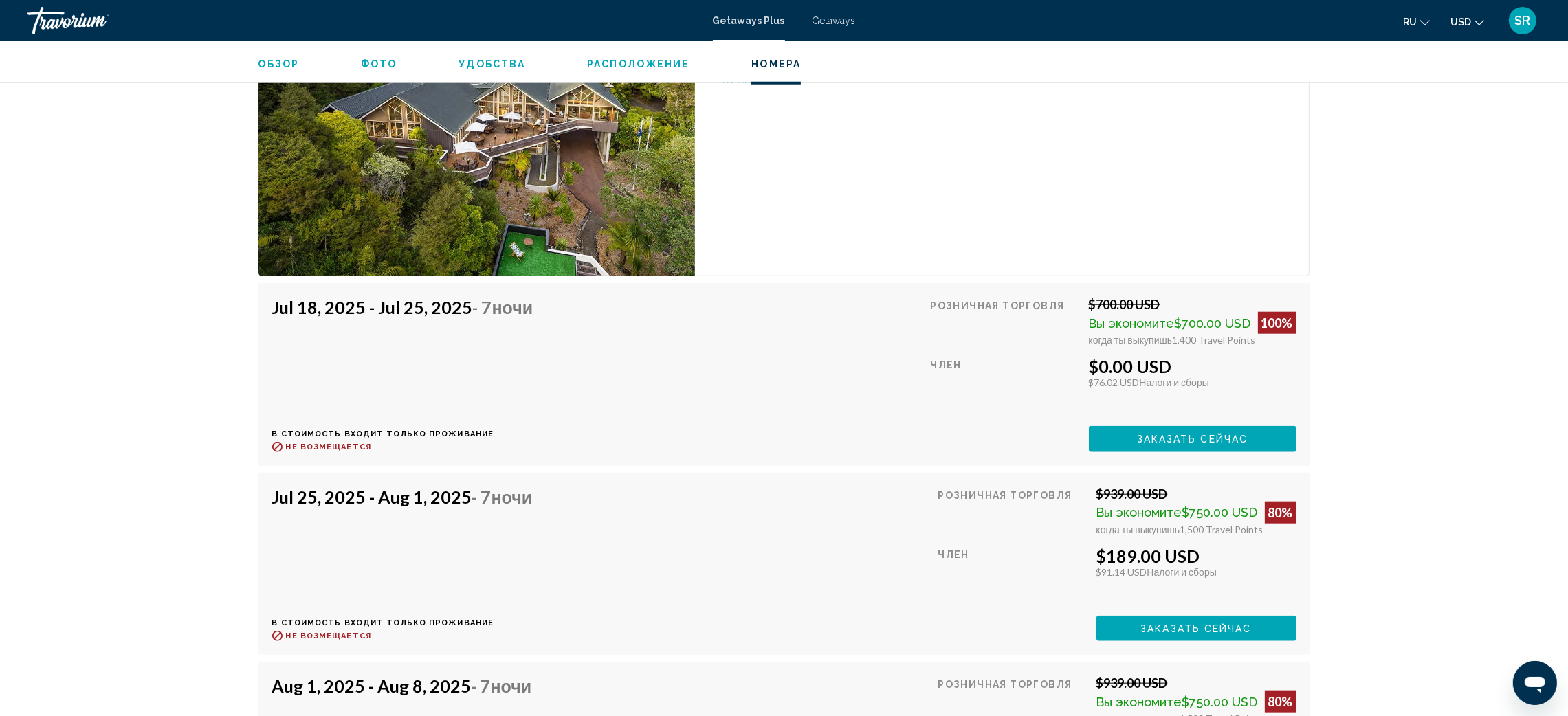 click on "Заказать сейчас" at bounding box center (1193, 440) 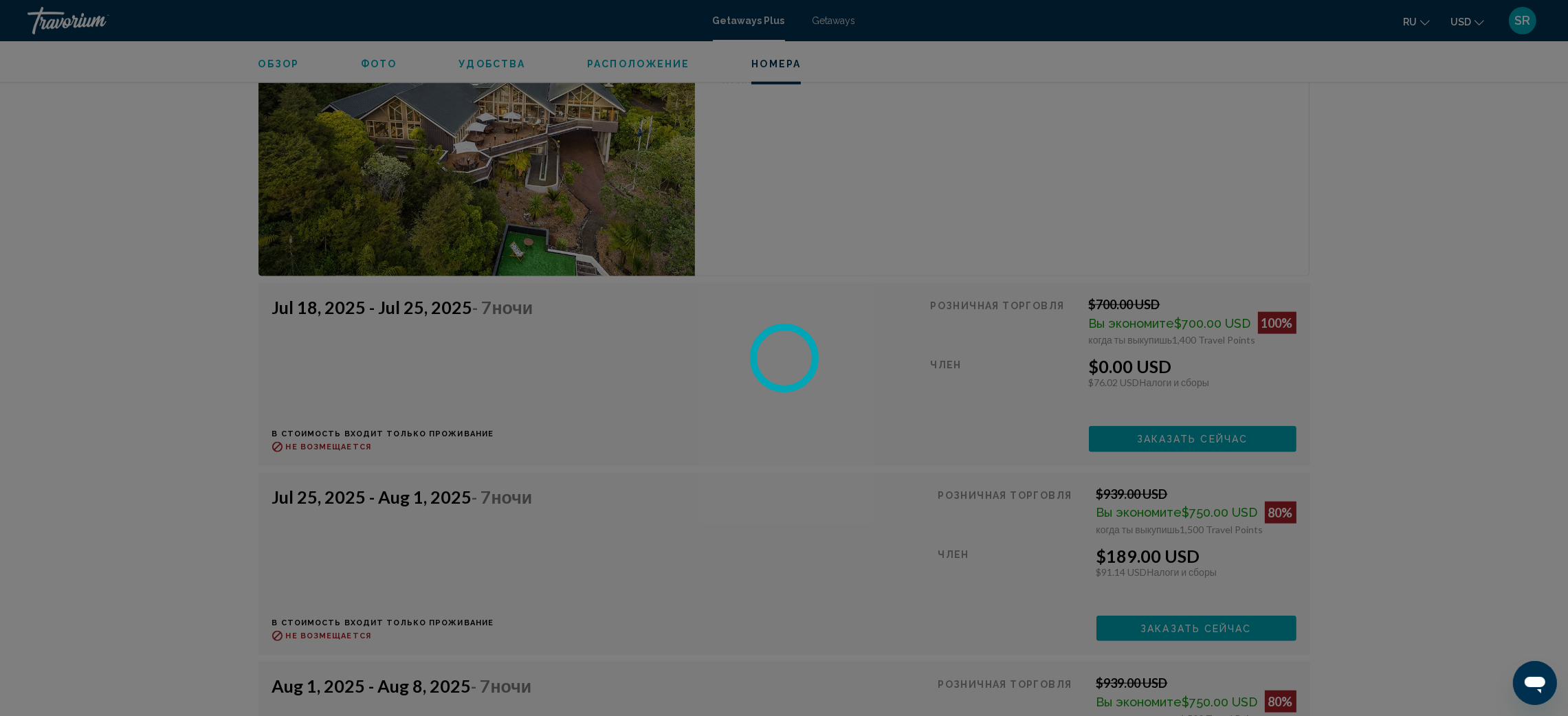 scroll, scrollTop: 0, scrollLeft: 0, axis: both 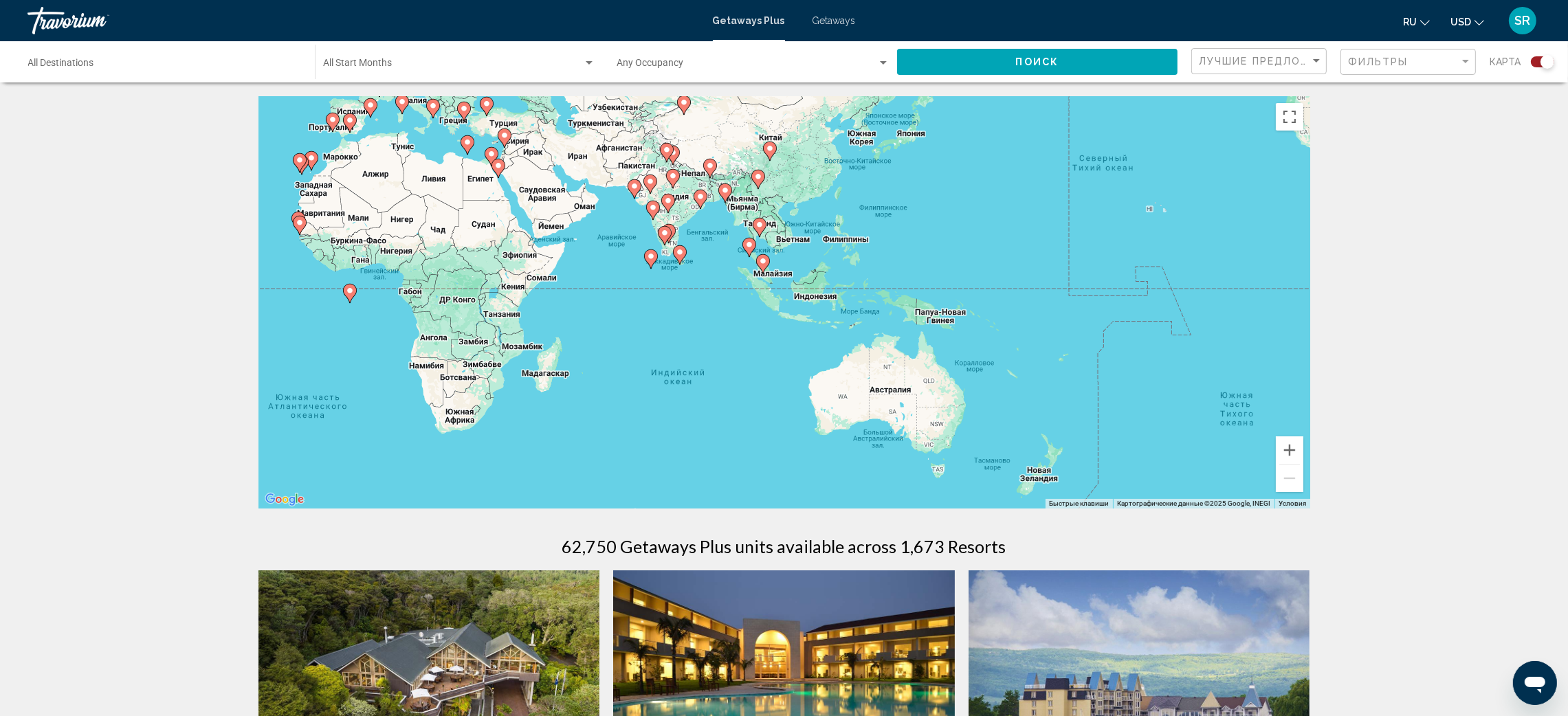 drag, startPoint x: 930, startPoint y: 369, endPoint x: 608, endPoint y: 256, distance: 341.25211 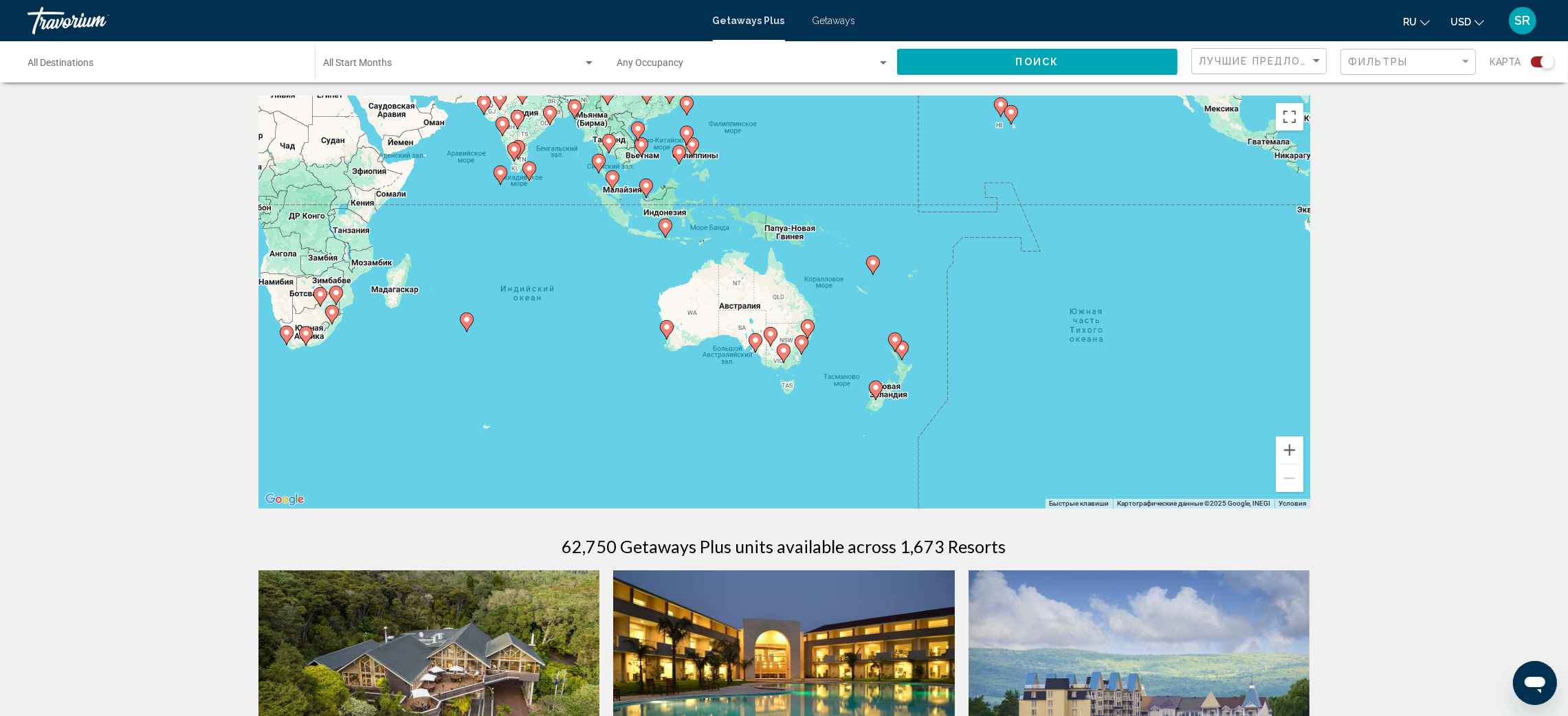drag, startPoint x: 885, startPoint y: 389, endPoint x: 813, endPoint y: 348, distance: 82.8553 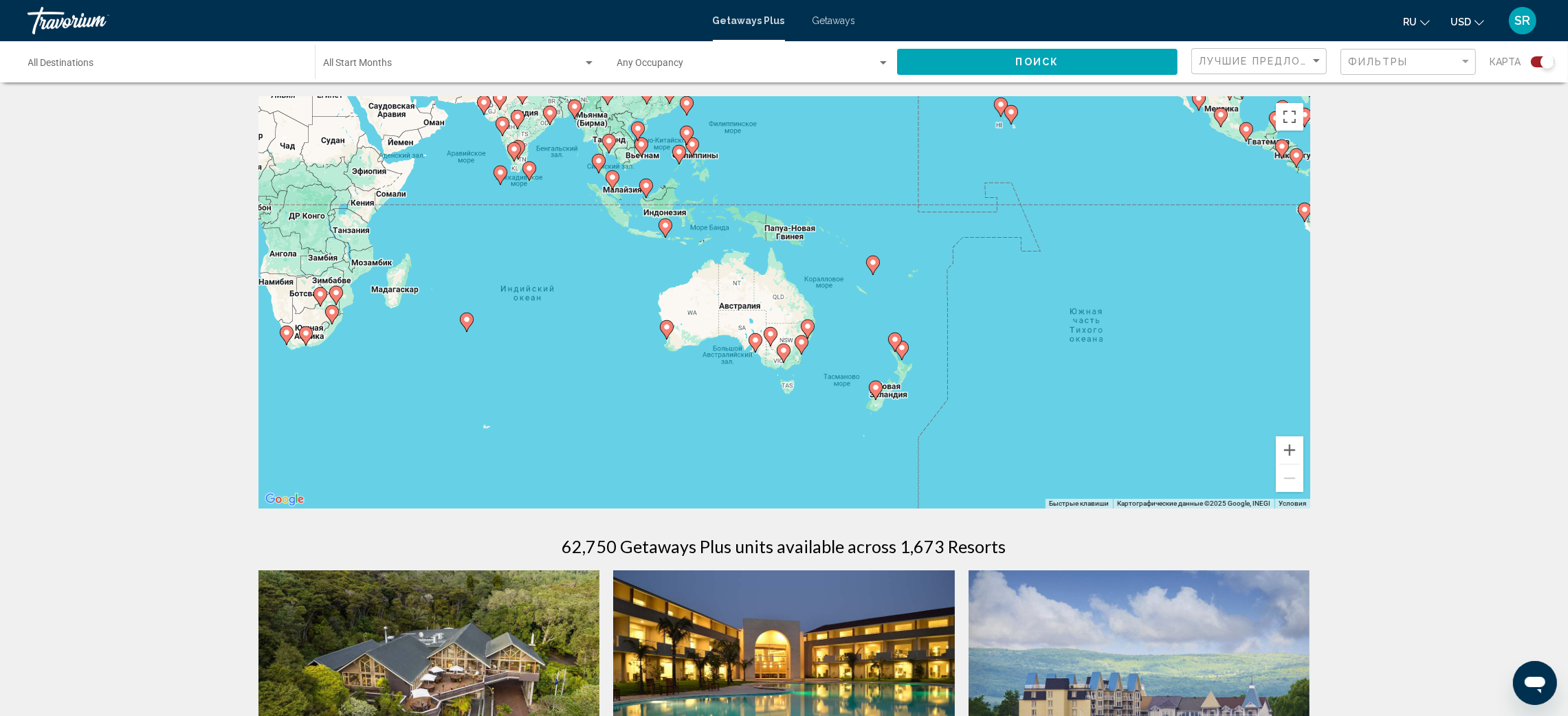 click 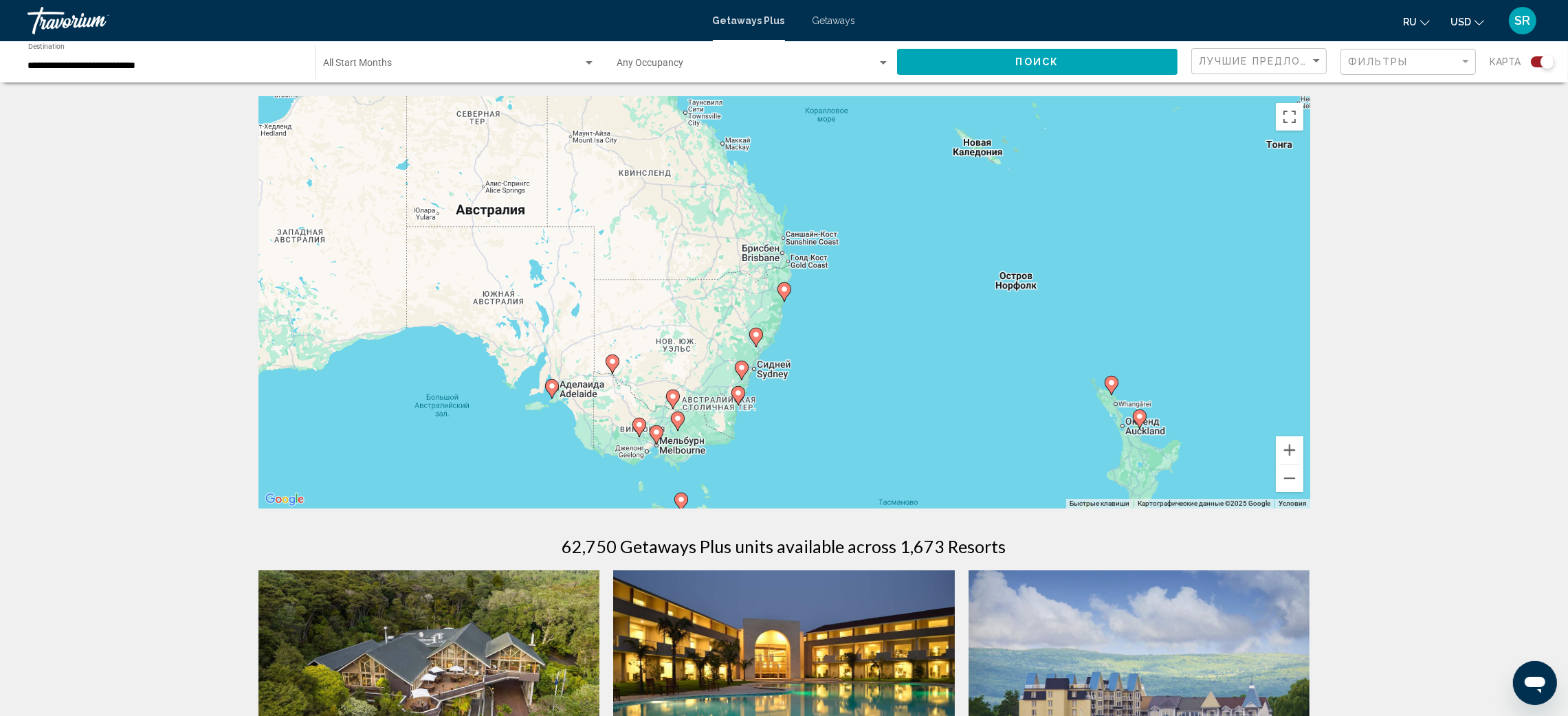 click 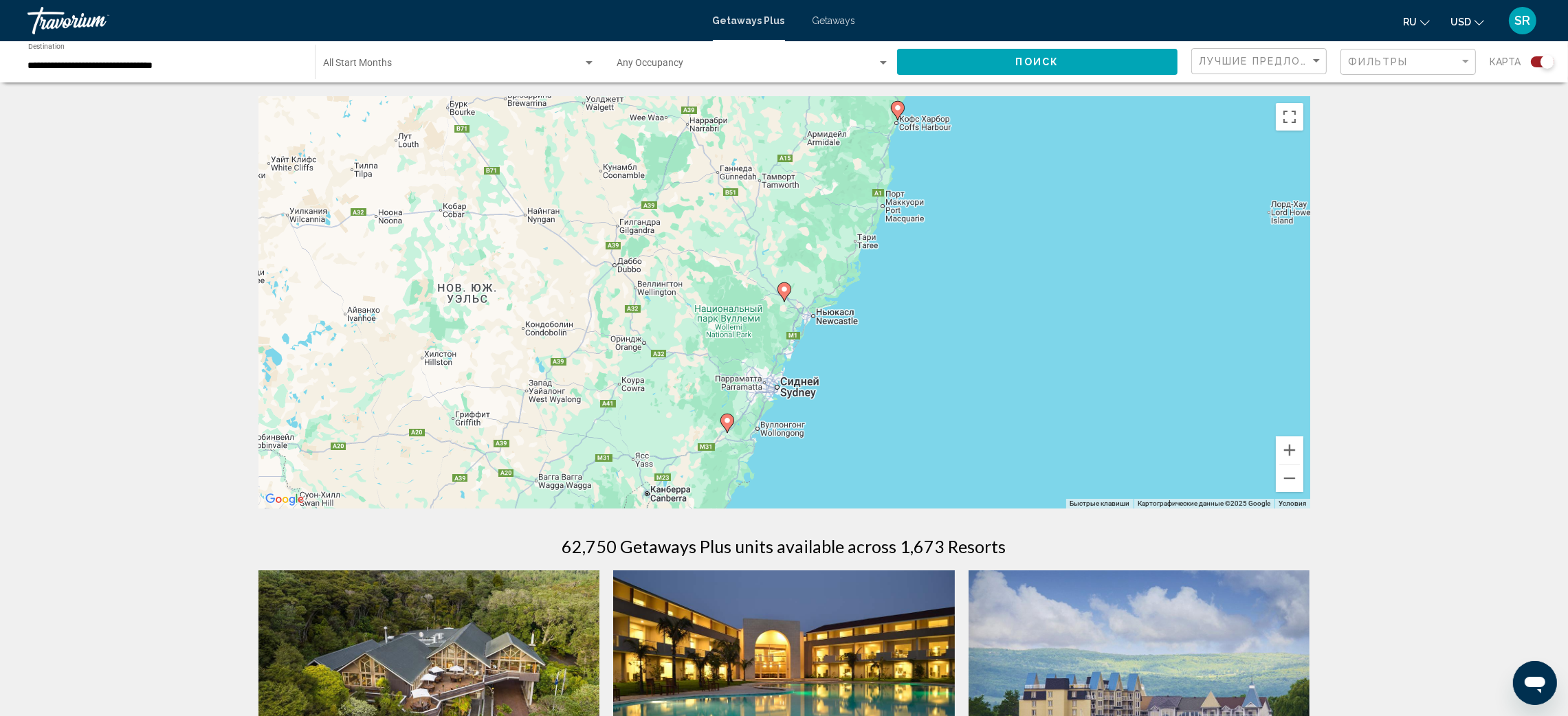 click 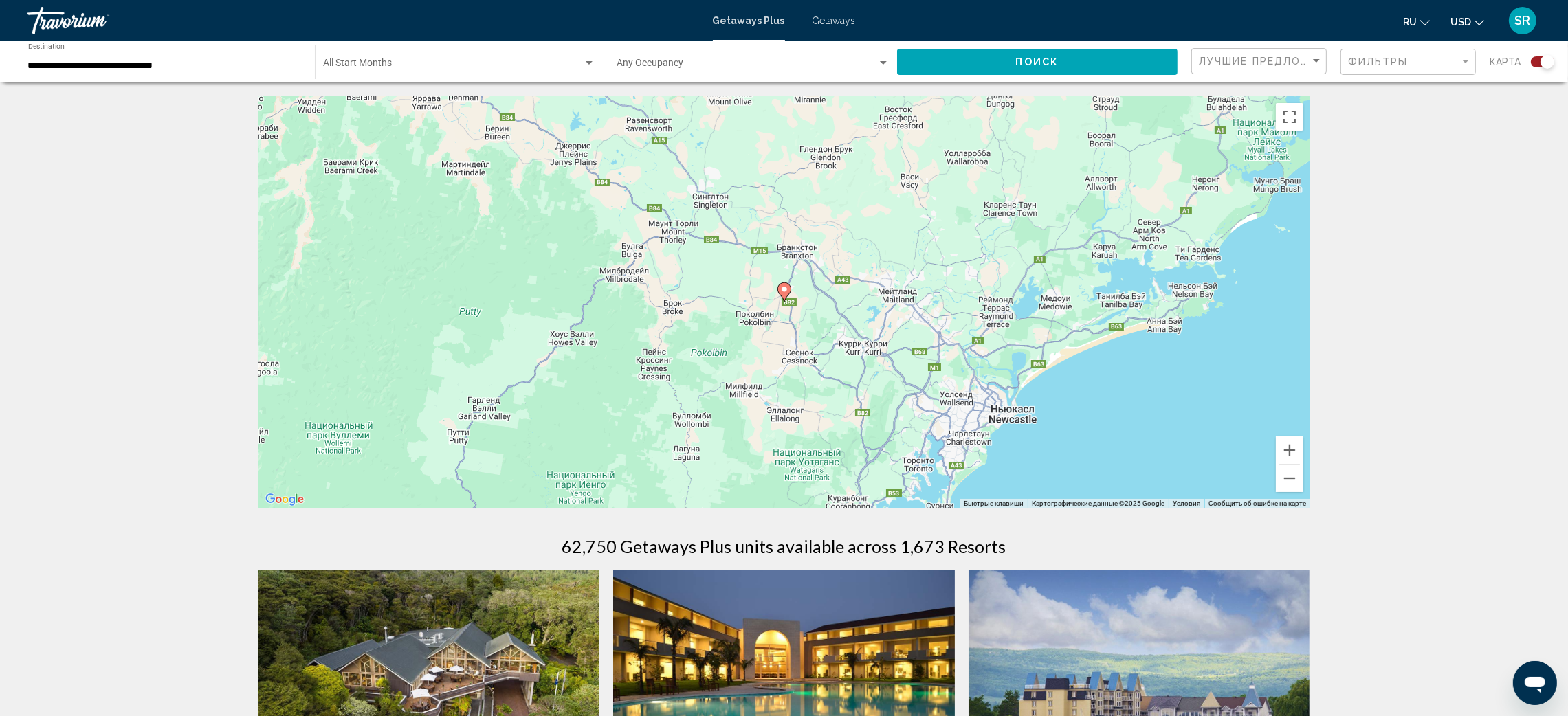 click 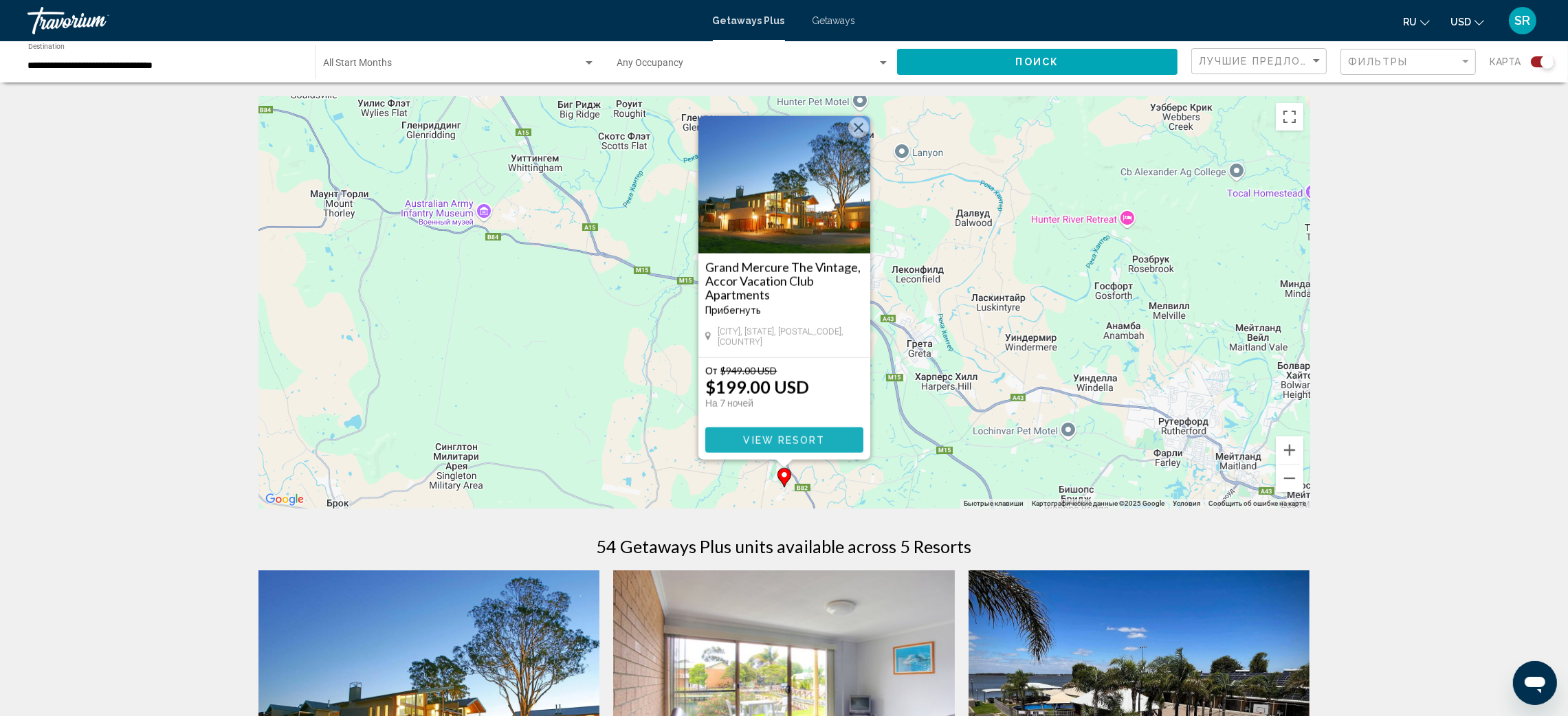 click on "View Resort" at bounding box center (784, 440) 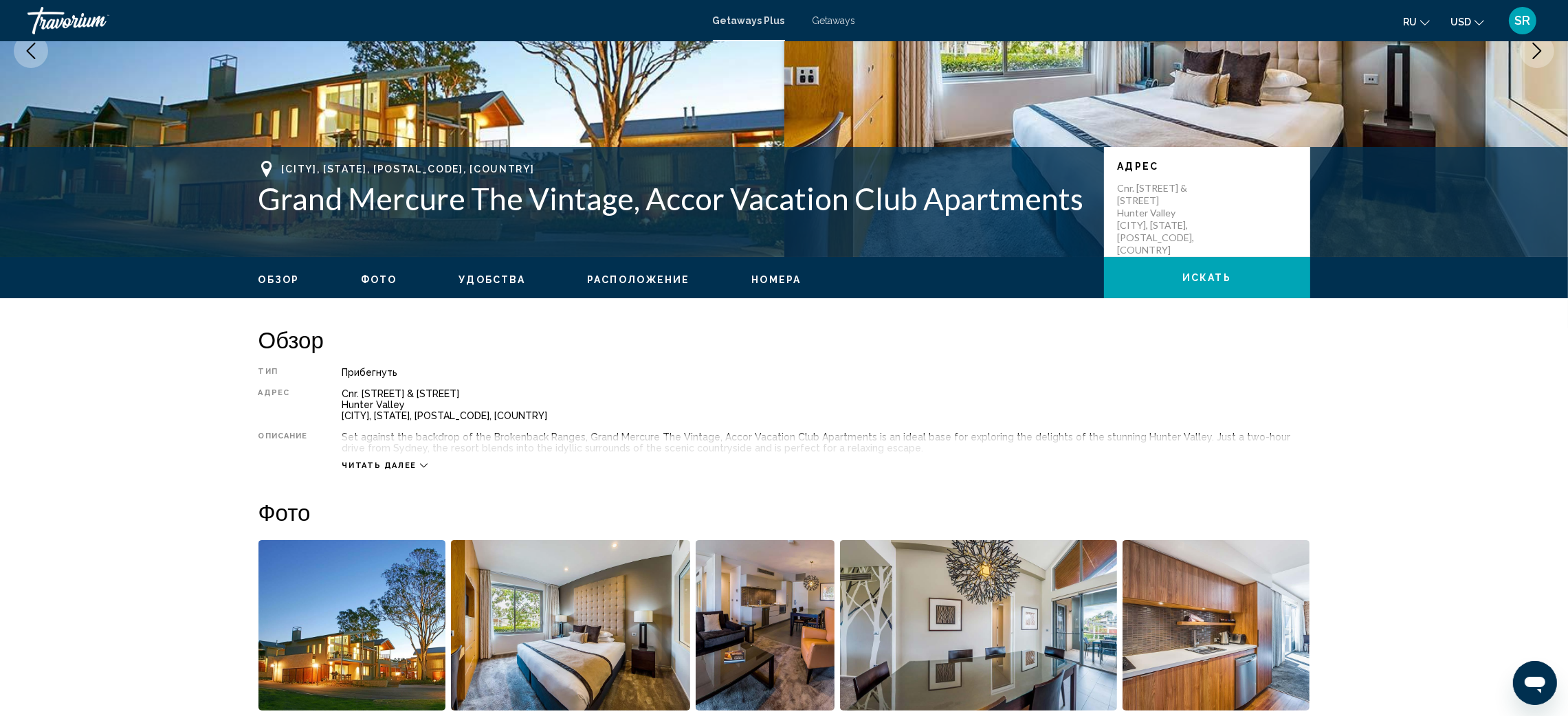 scroll, scrollTop: 206, scrollLeft: 0, axis: vertical 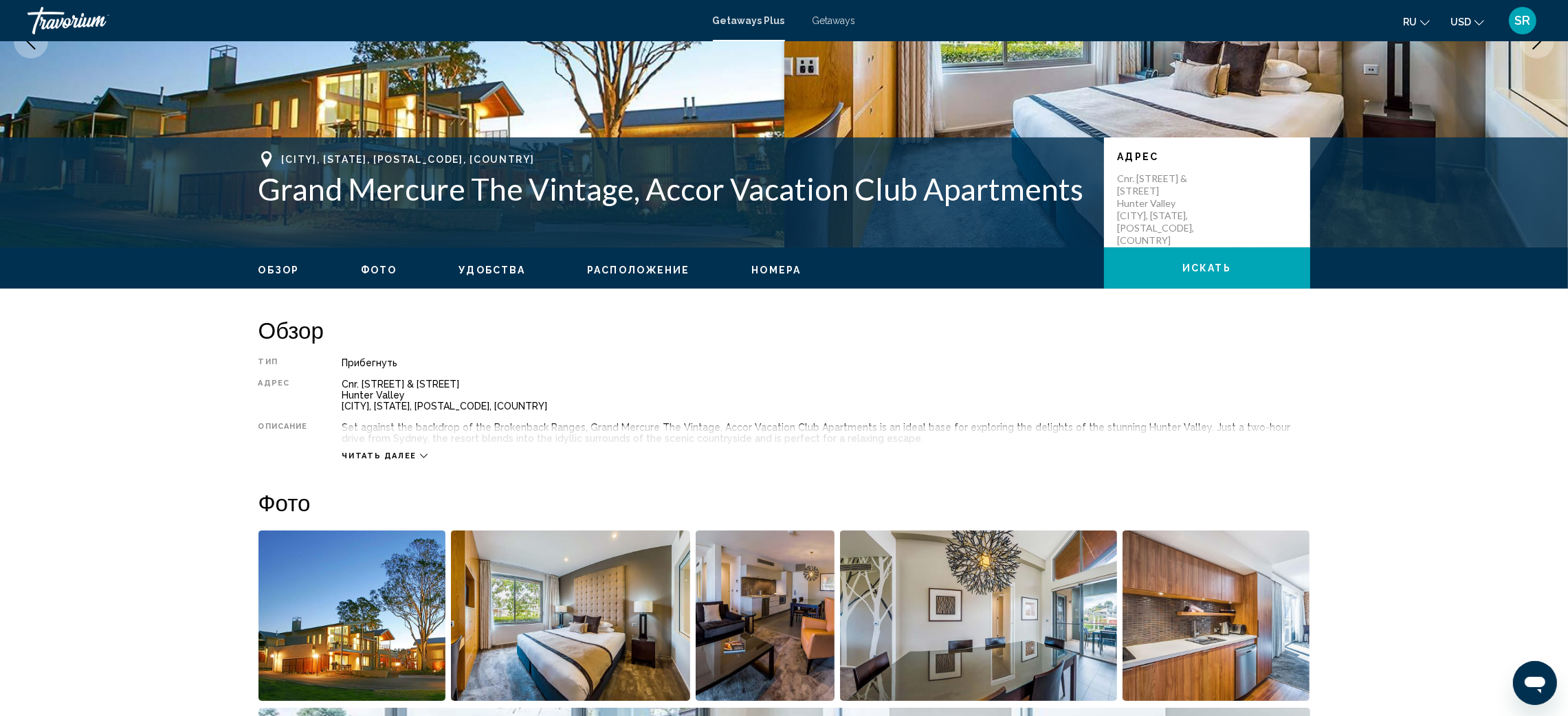 click 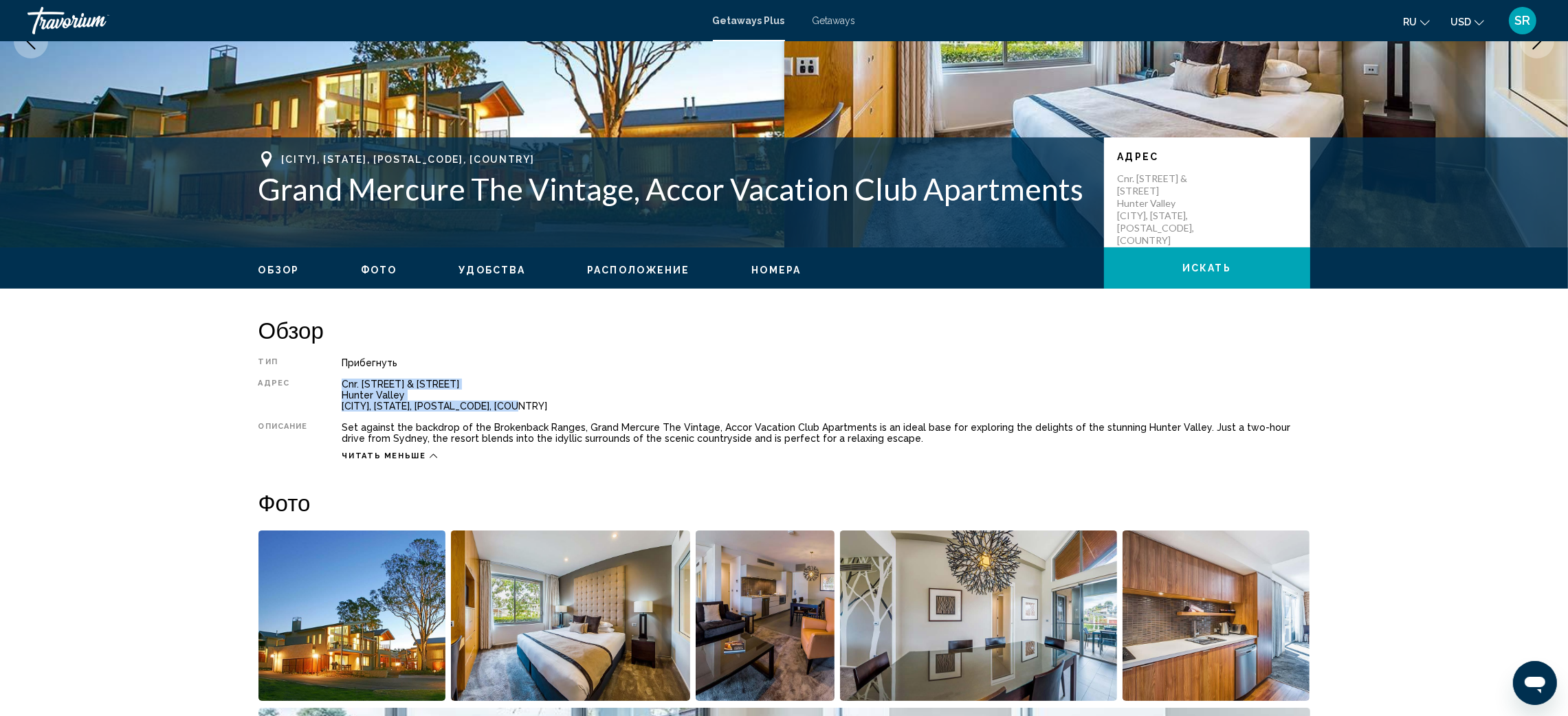 drag, startPoint x: 343, startPoint y: 388, endPoint x: 459, endPoint y: 389, distance: 116.0043 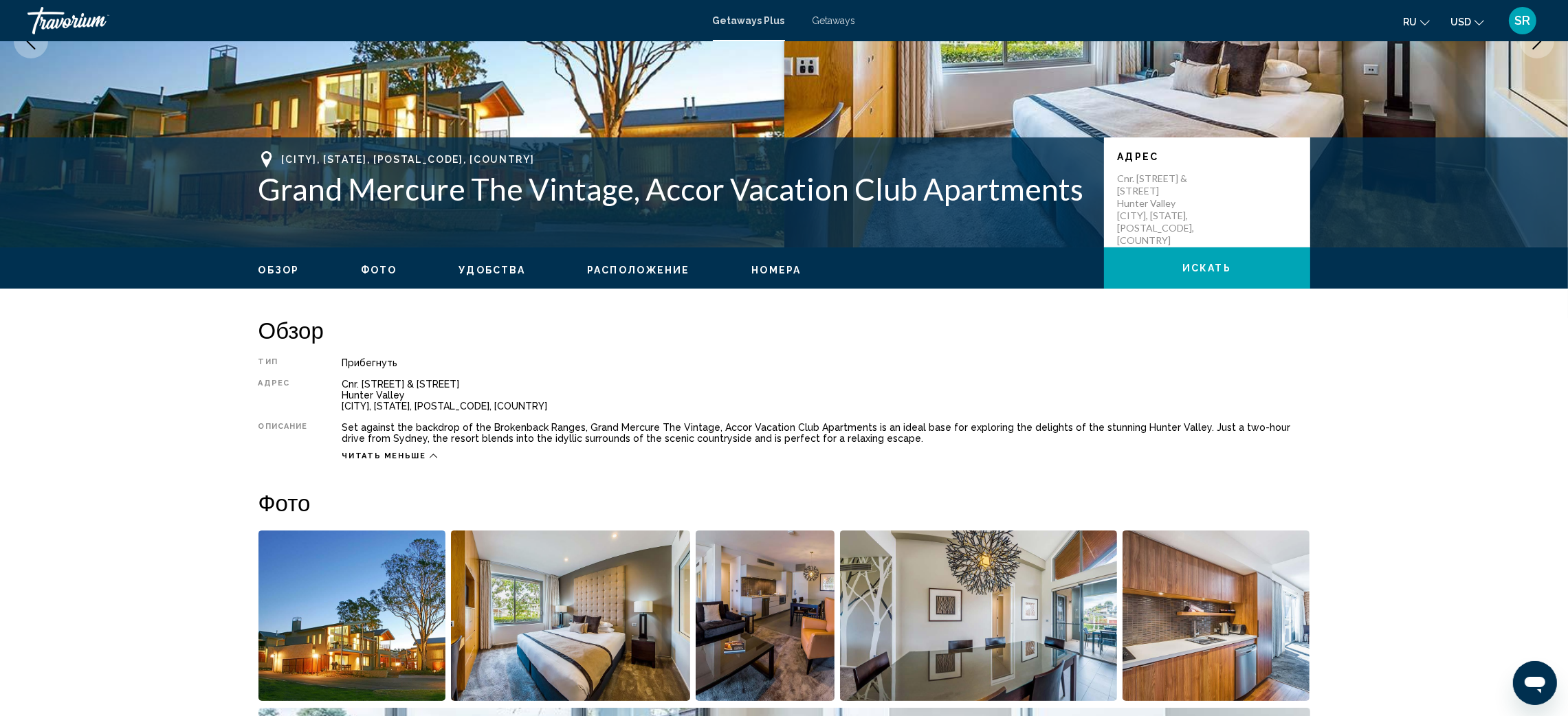 click on "Прибегнуть" at bounding box center [826, 363] 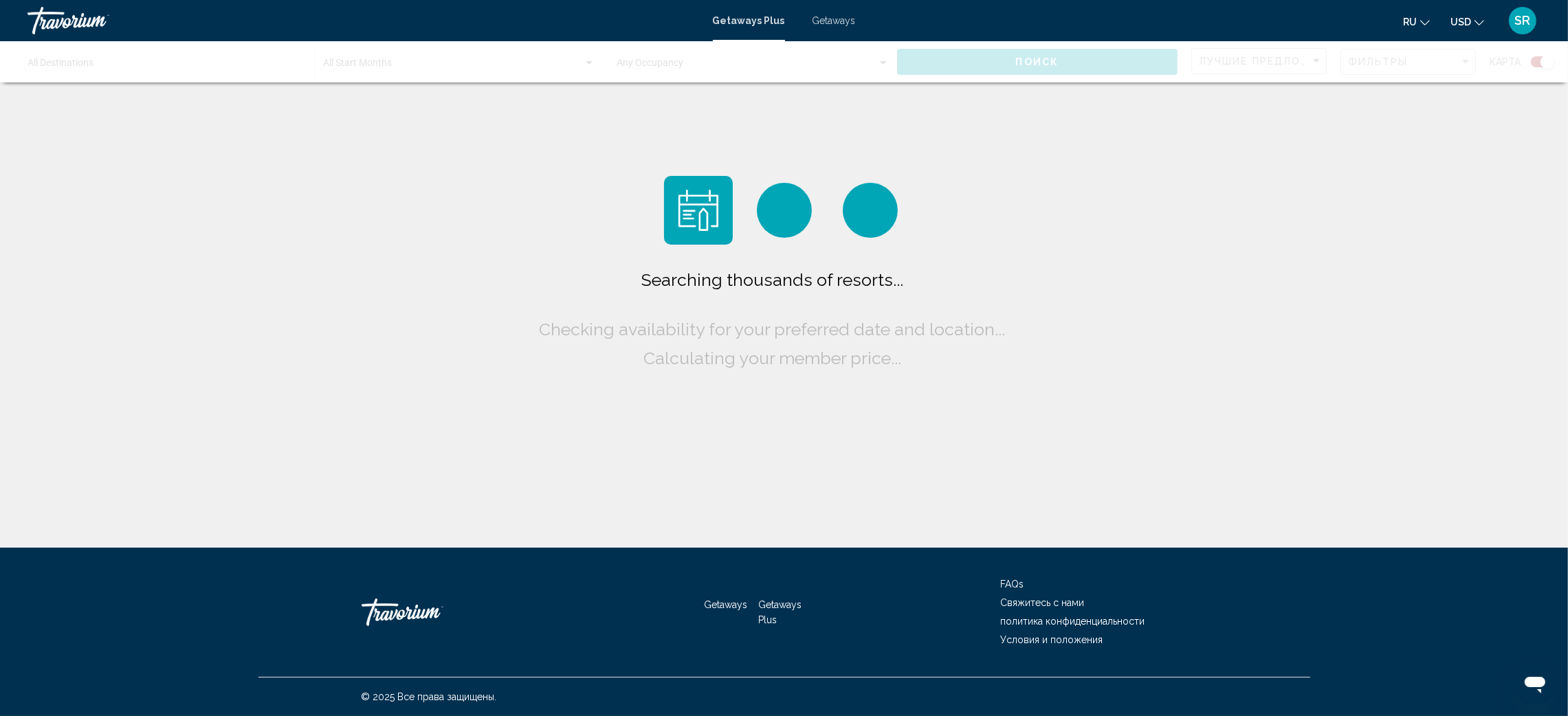 scroll, scrollTop: 0, scrollLeft: 0, axis: both 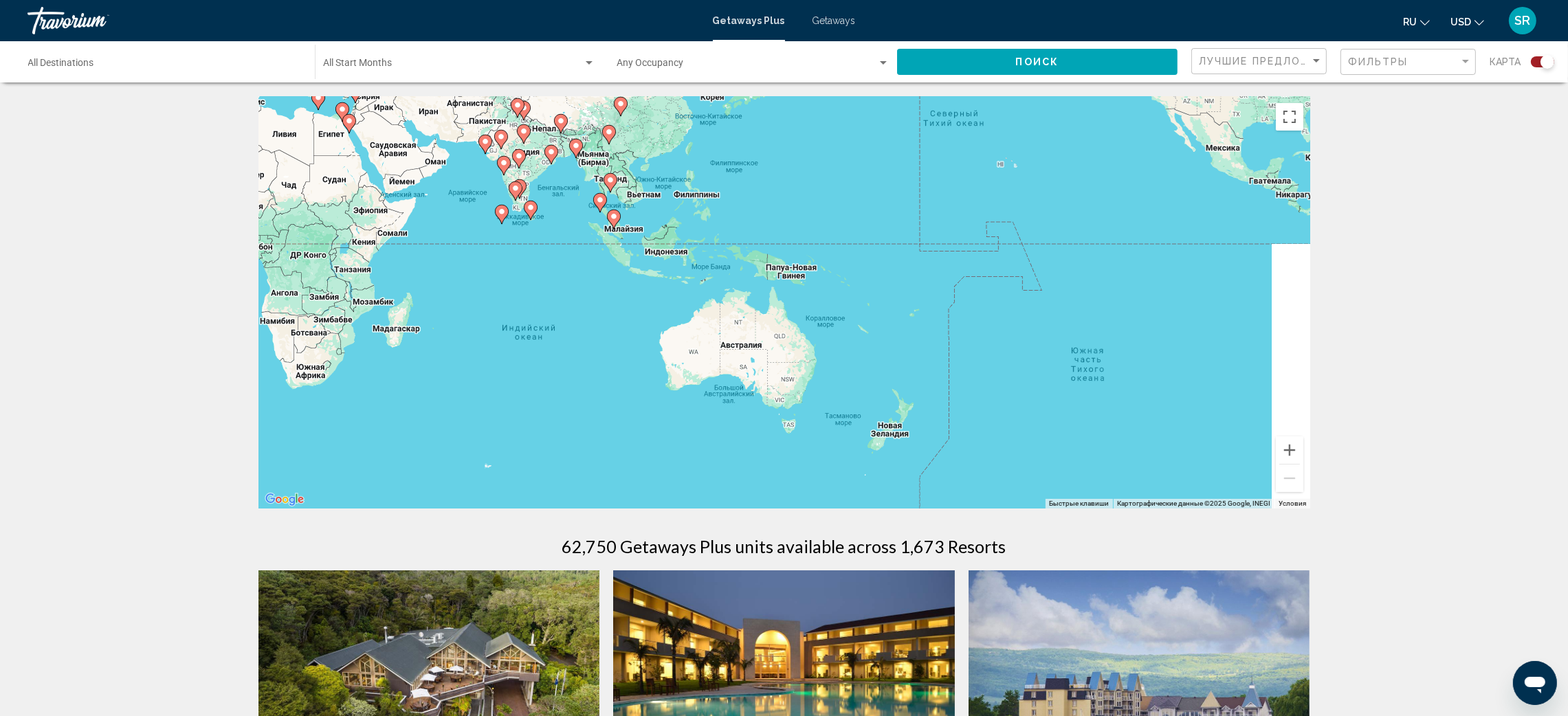 drag, startPoint x: 978, startPoint y: 394, endPoint x: 484, endPoint y: 253, distance: 513.7285 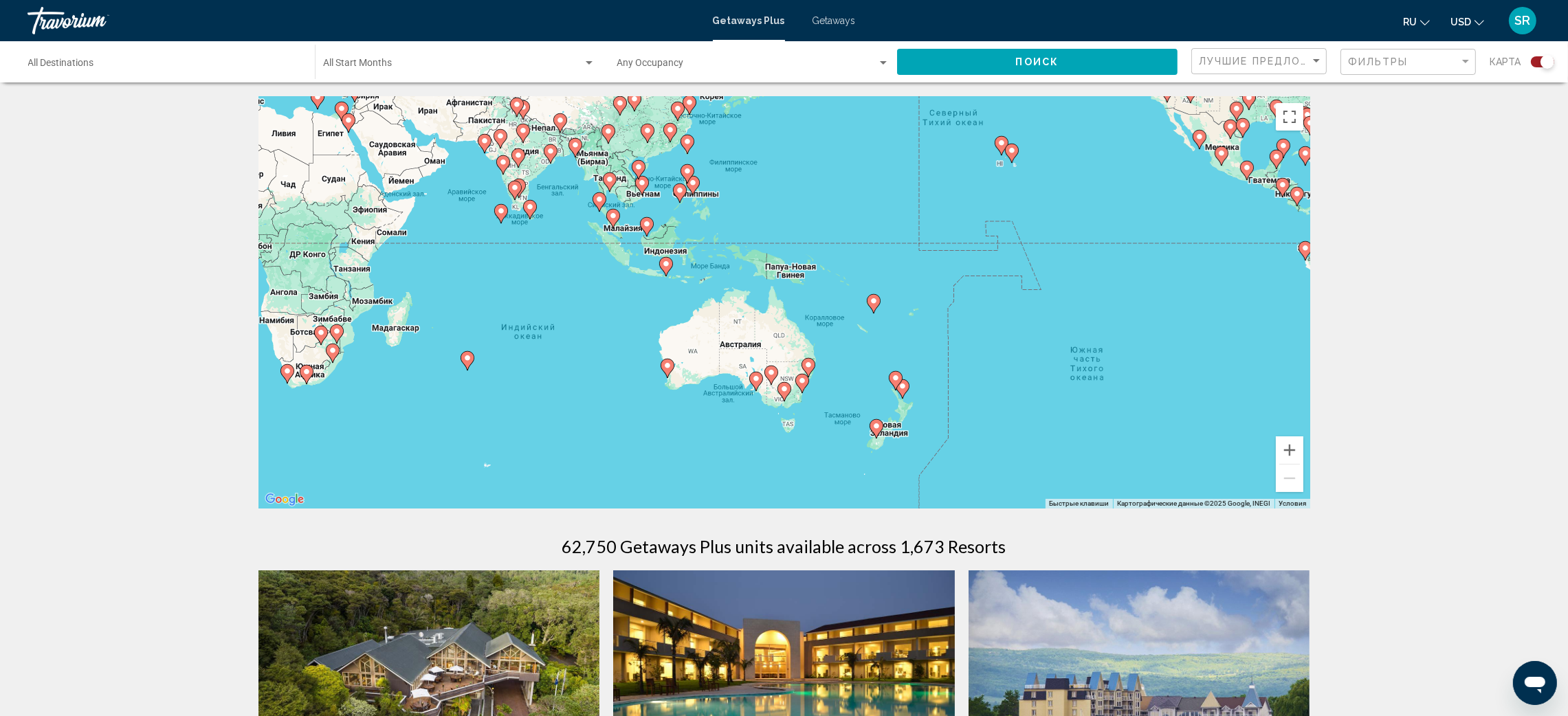 click 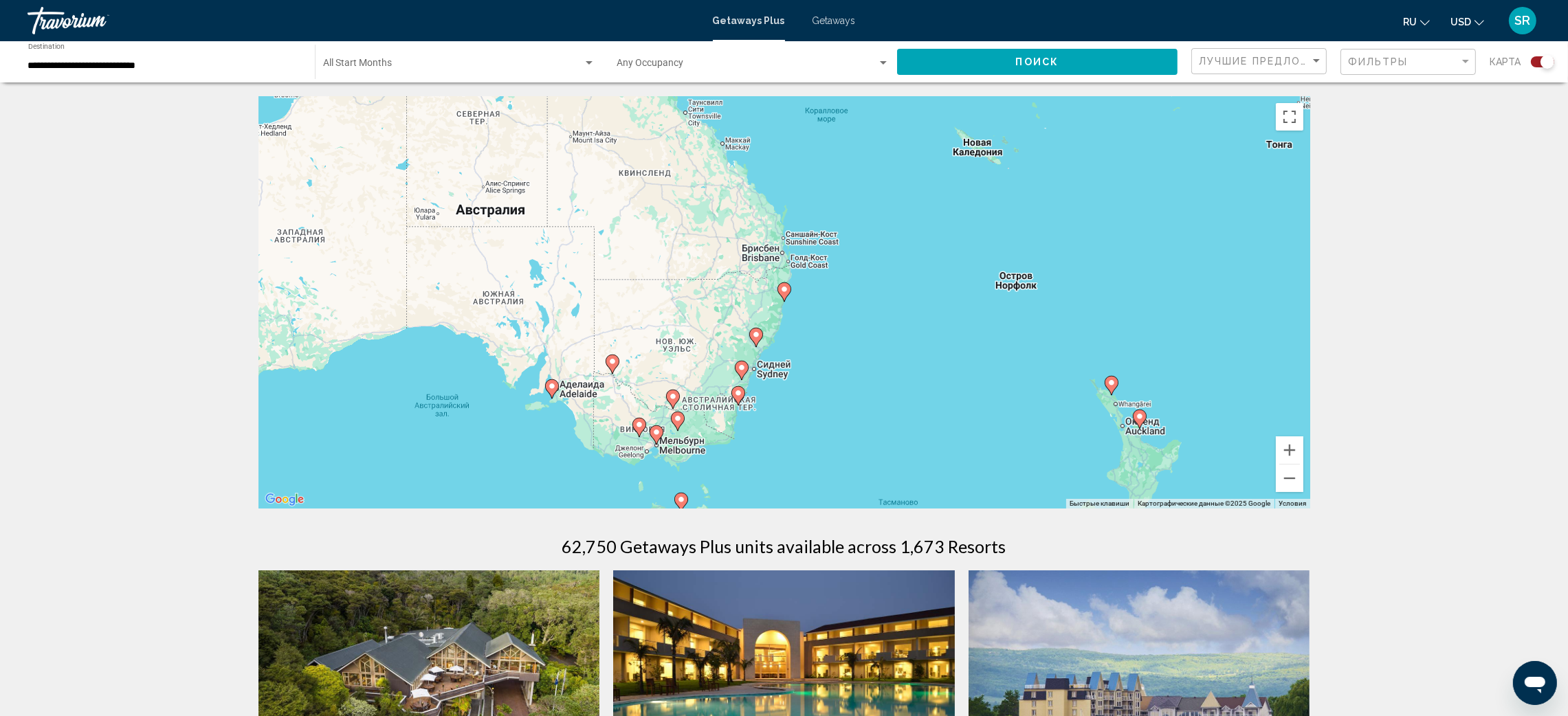 click 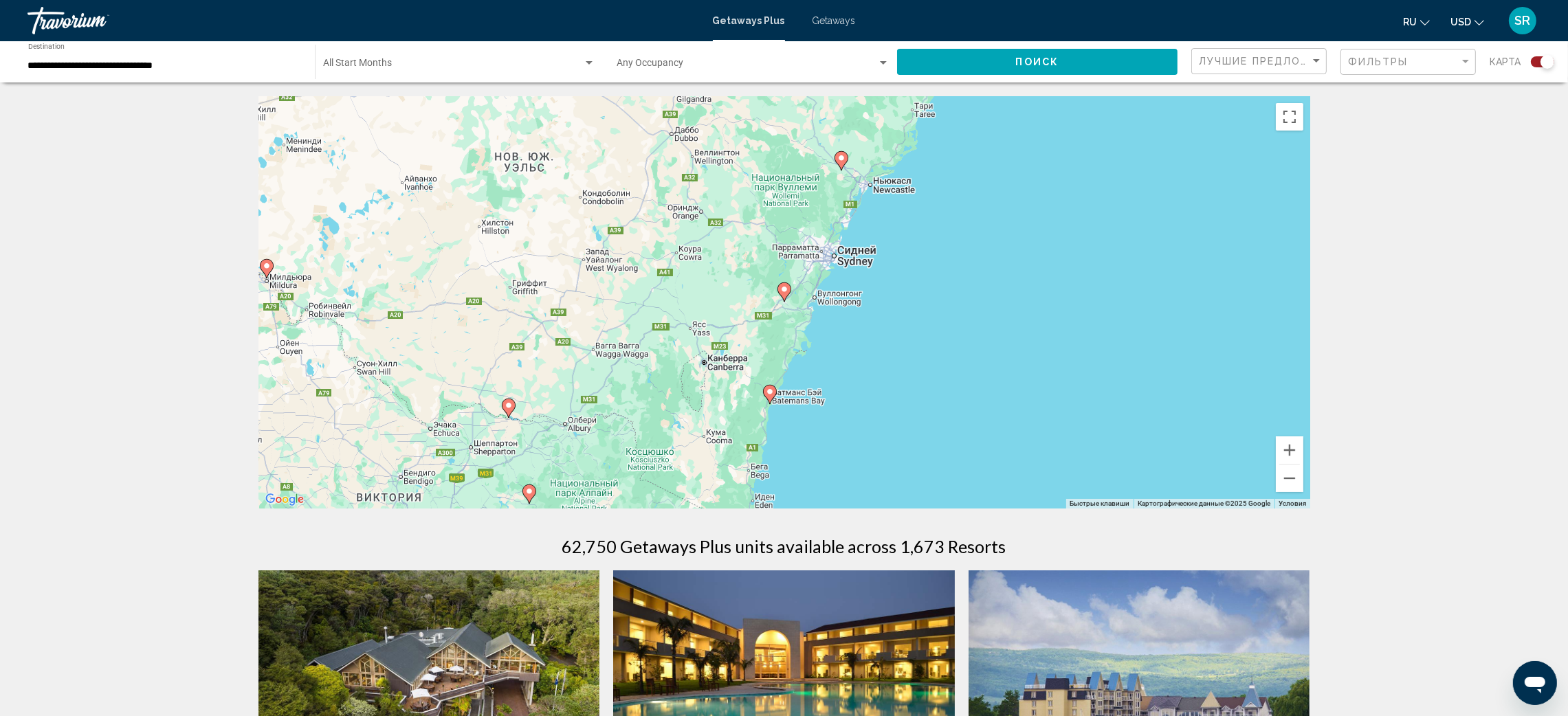 click 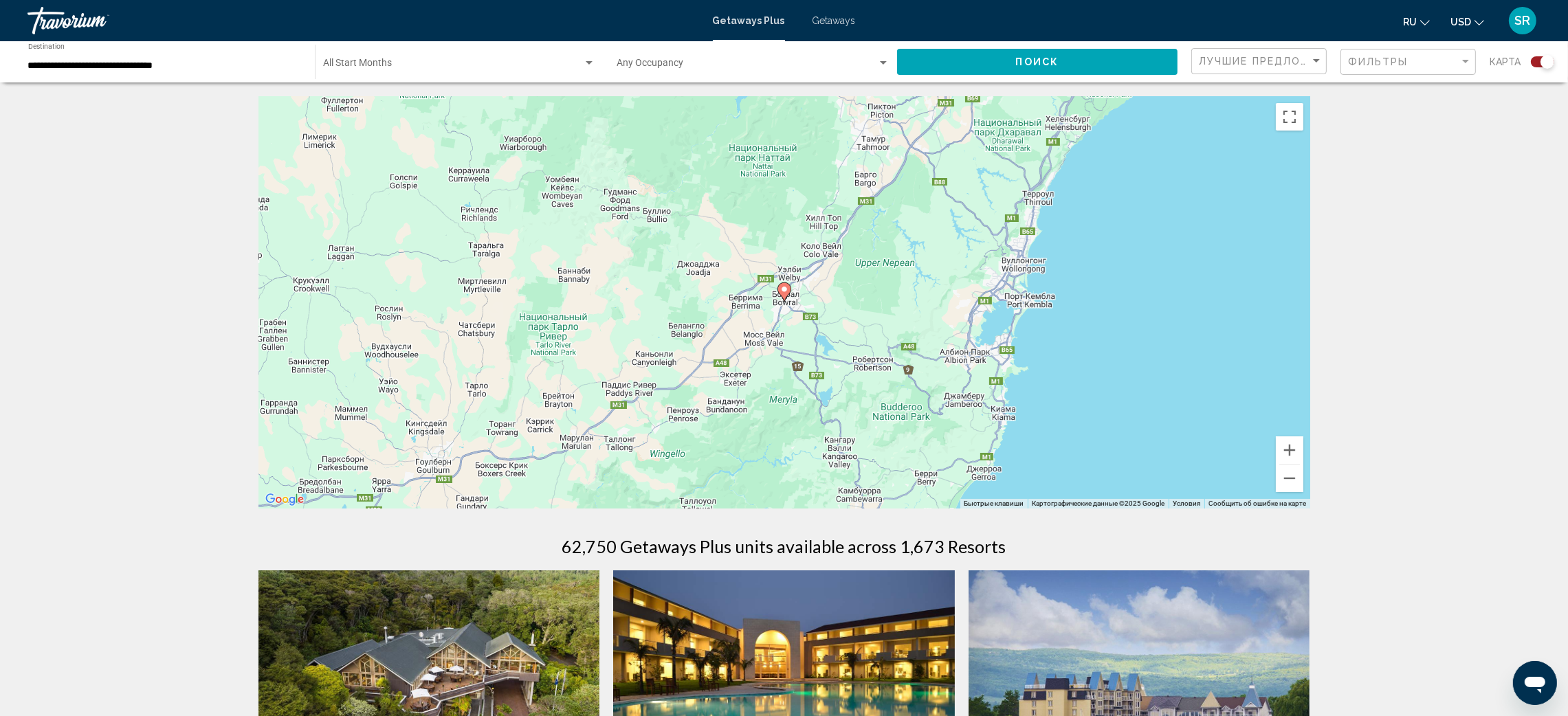 click at bounding box center (784, 292) 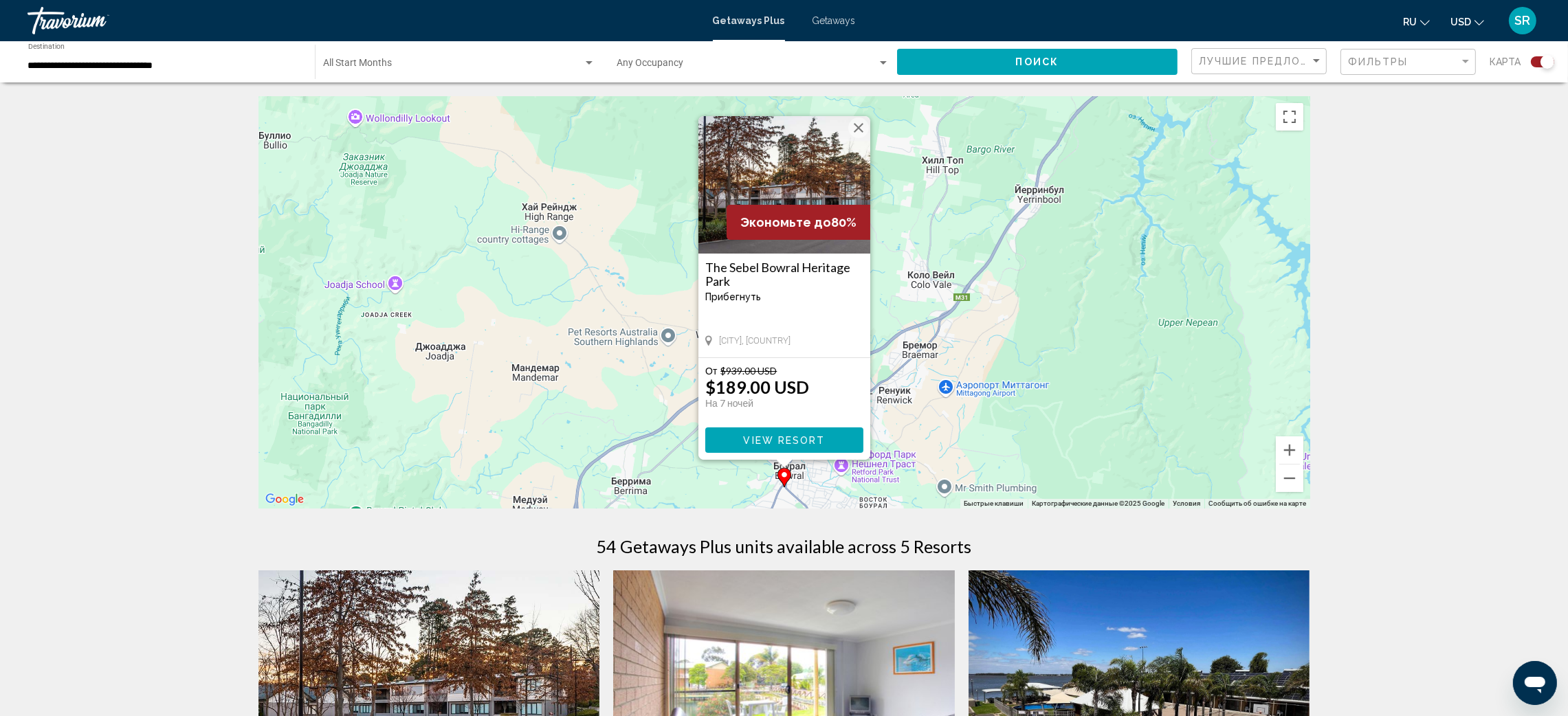 click on "View Resort" at bounding box center [784, 440] 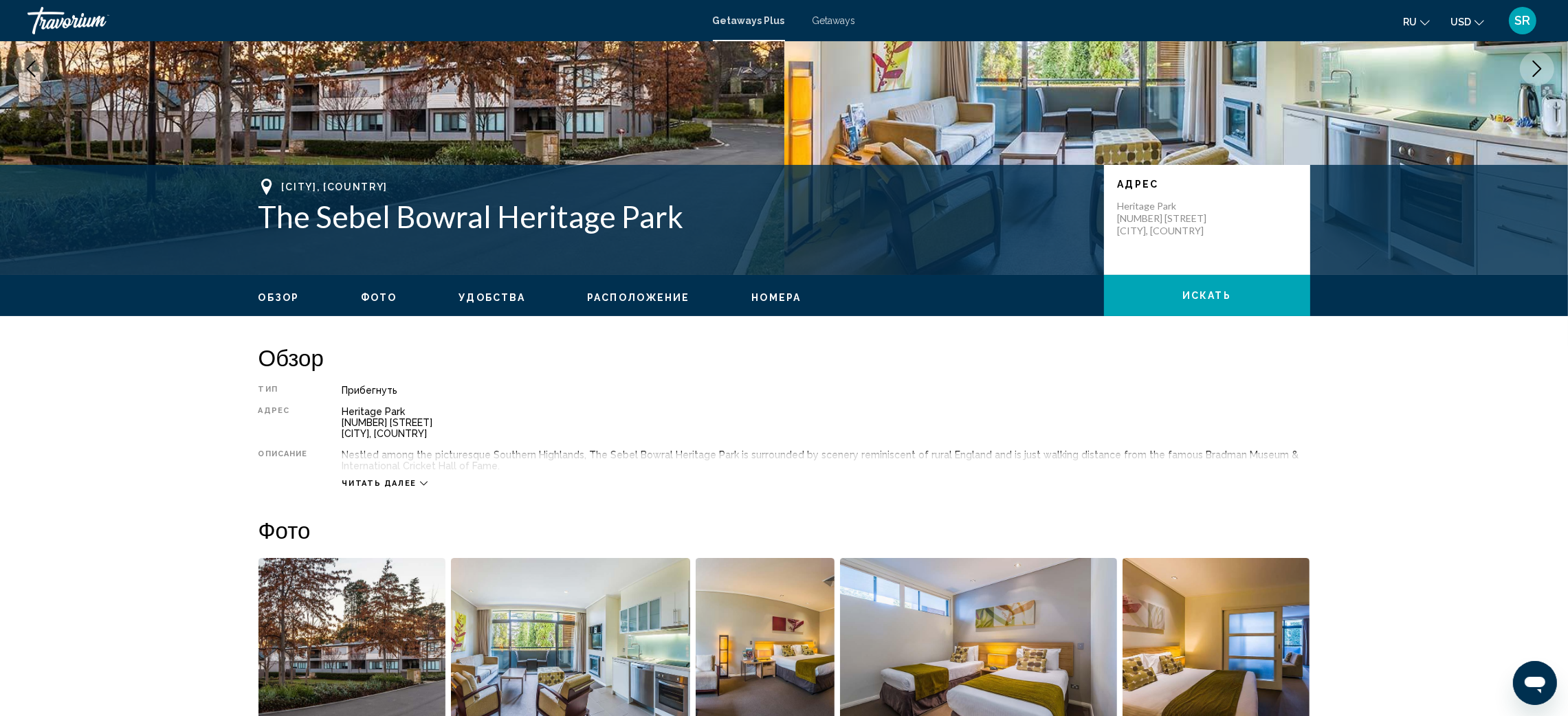 scroll, scrollTop: 206, scrollLeft: 0, axis: vertical 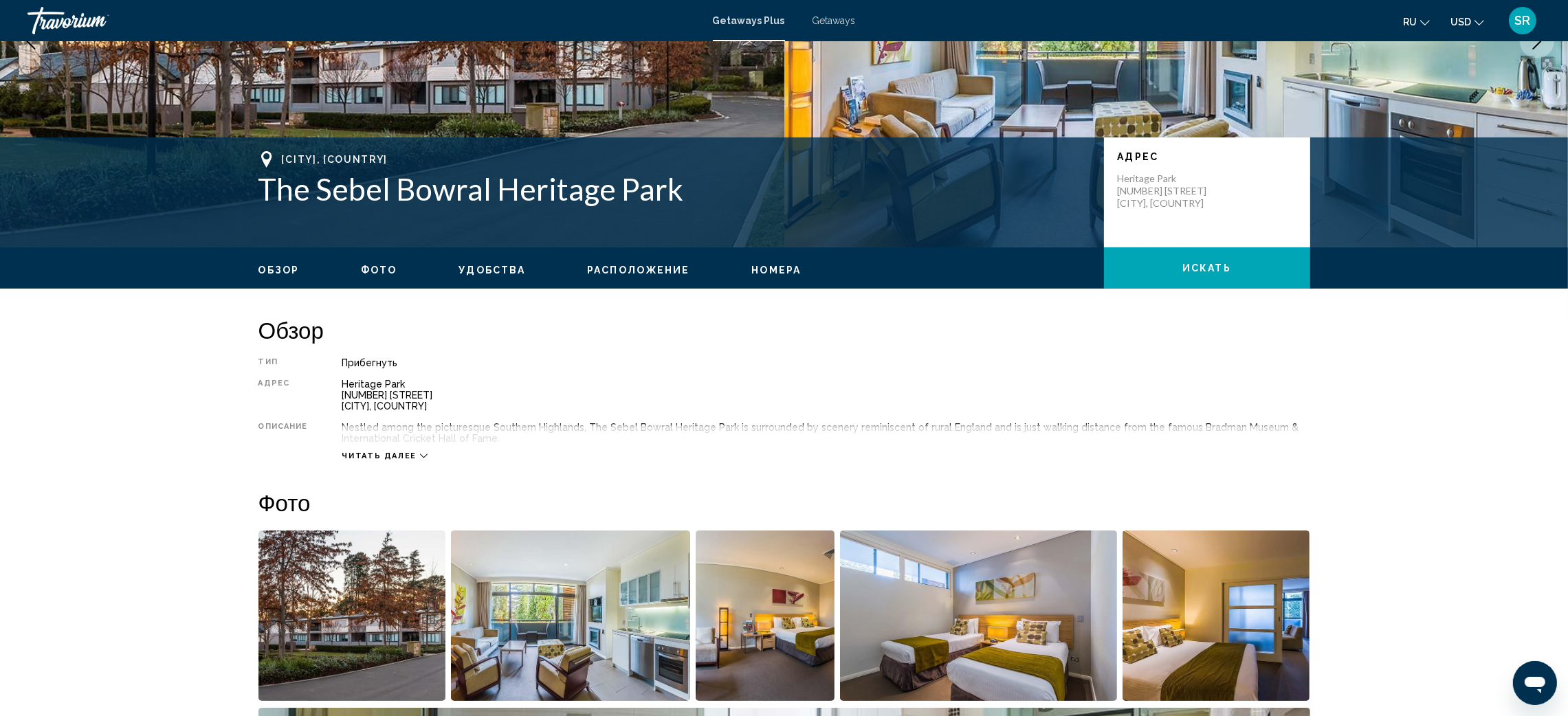 click on "Читать далее" at bounding box center (384, 456) 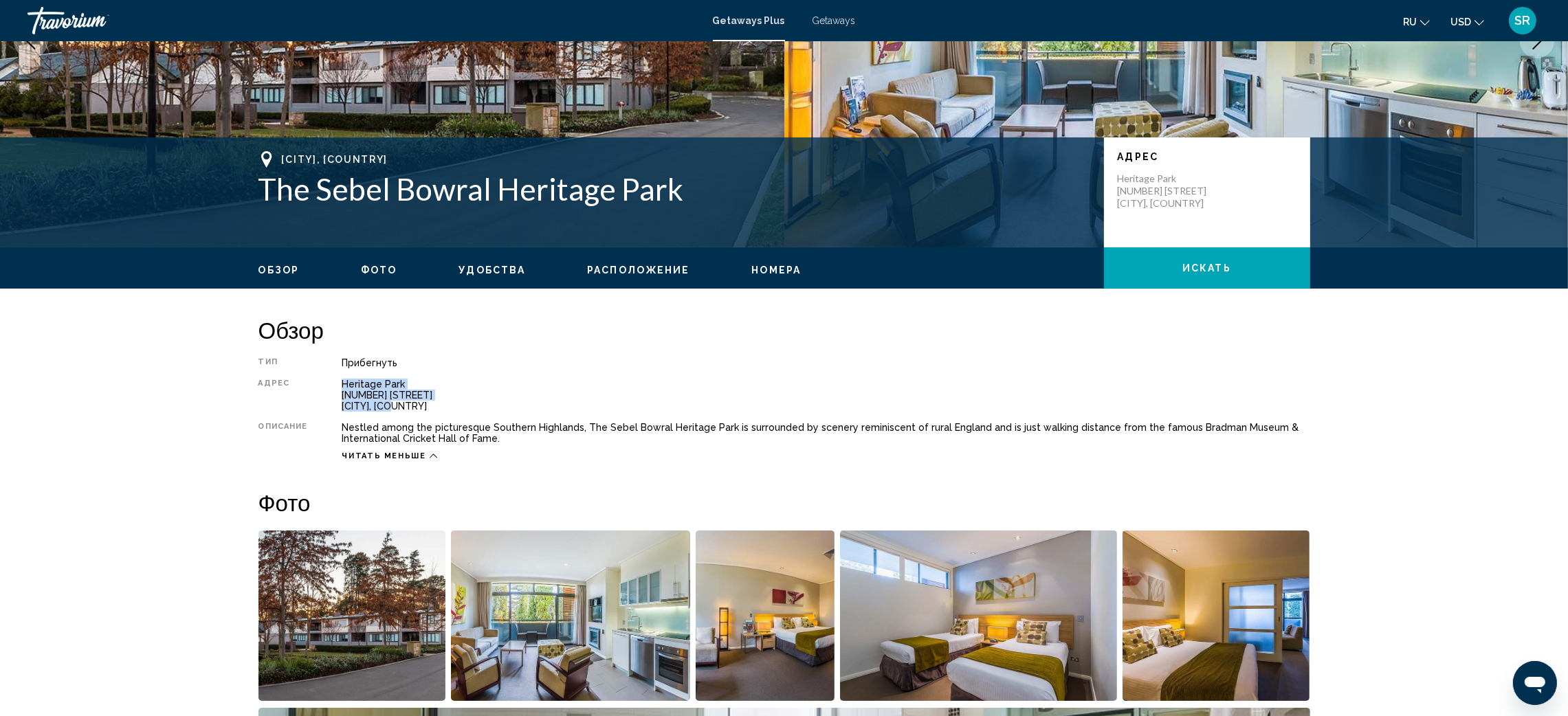 drag, startPoint x: 340, startPoint y: 383, endPoint x: 388, endPoint y: 390, distance: 48.50773 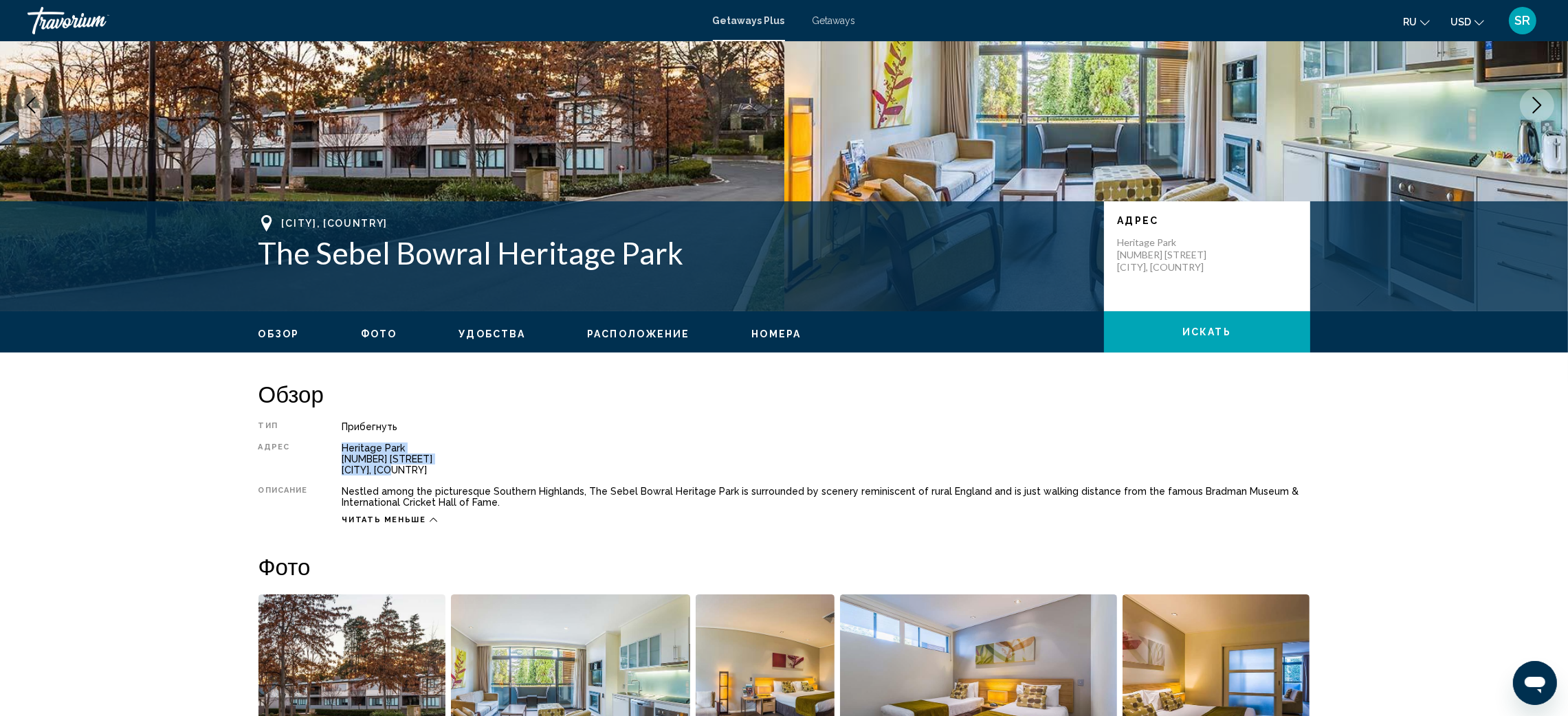 scroll, scrollTop: 0, scrollLeft: 0, axis: both 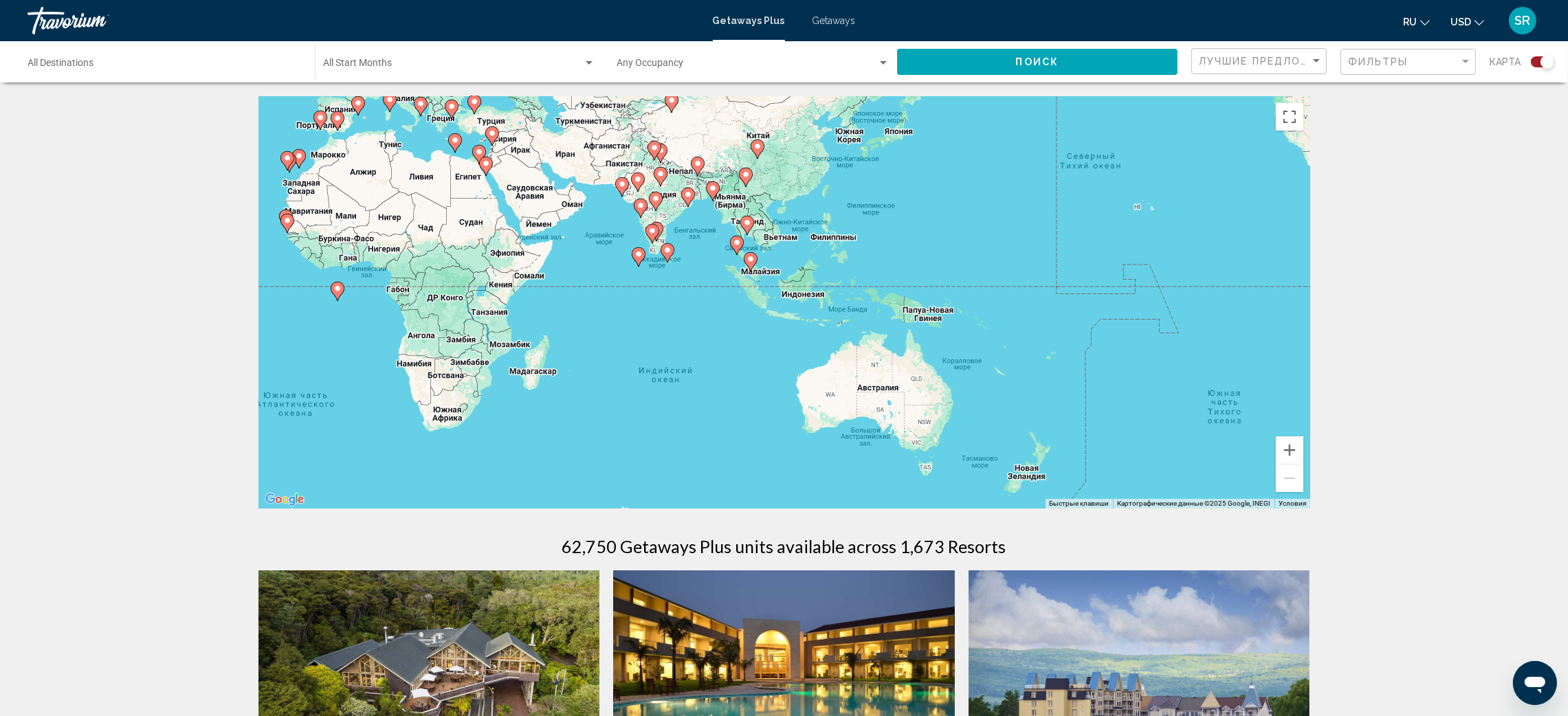 drag, startPoint x: 1054, startPoint y: 439, endPoint x: 588, endPoint y: 312, distance: 482.9959 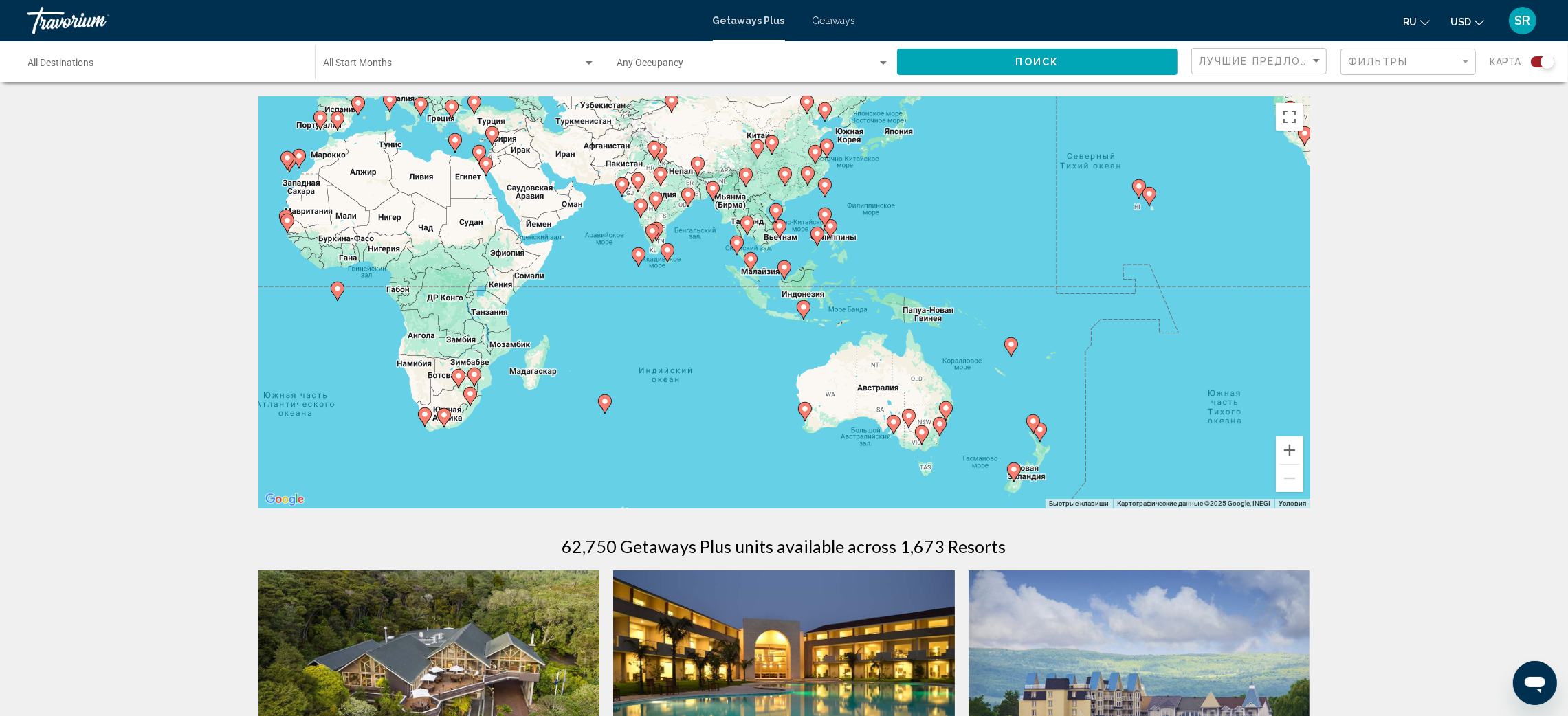 click 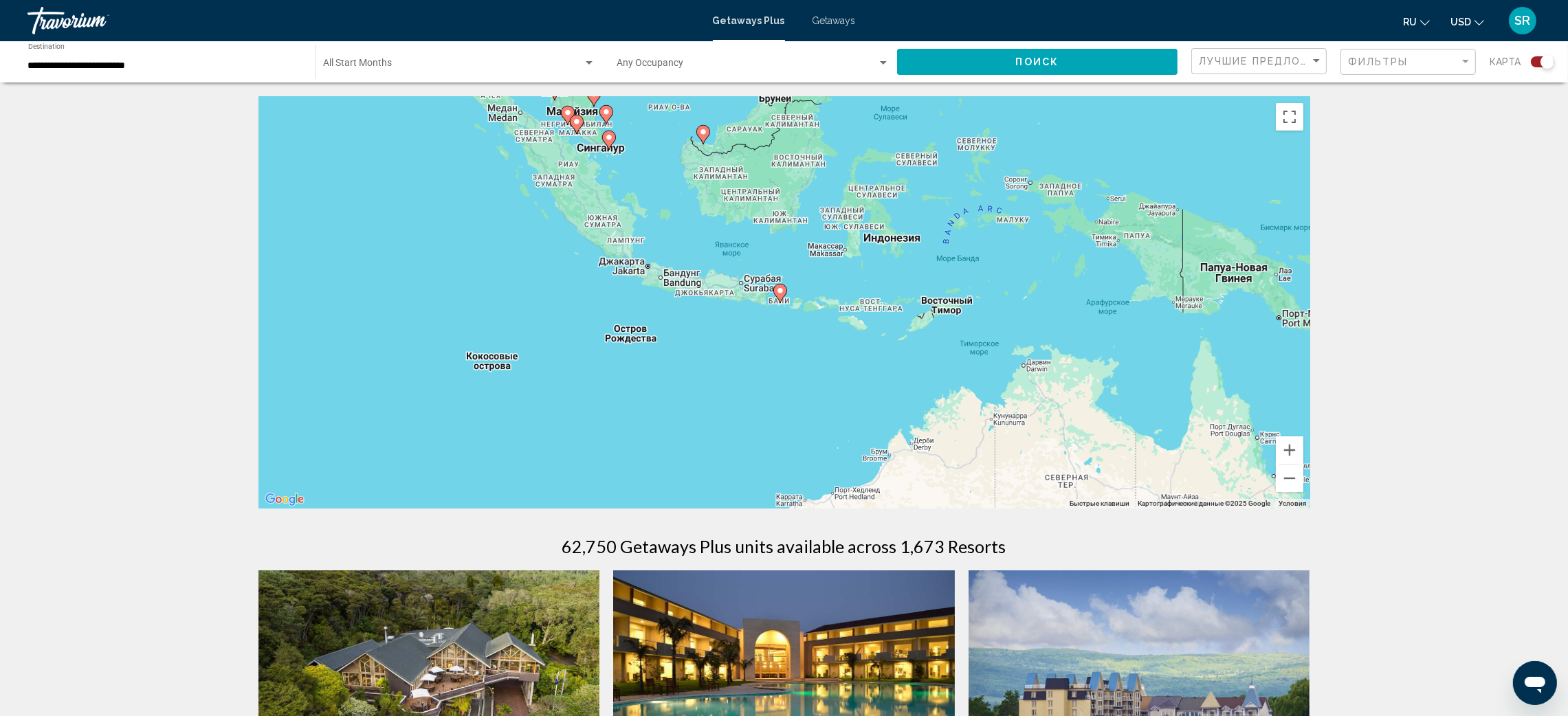click 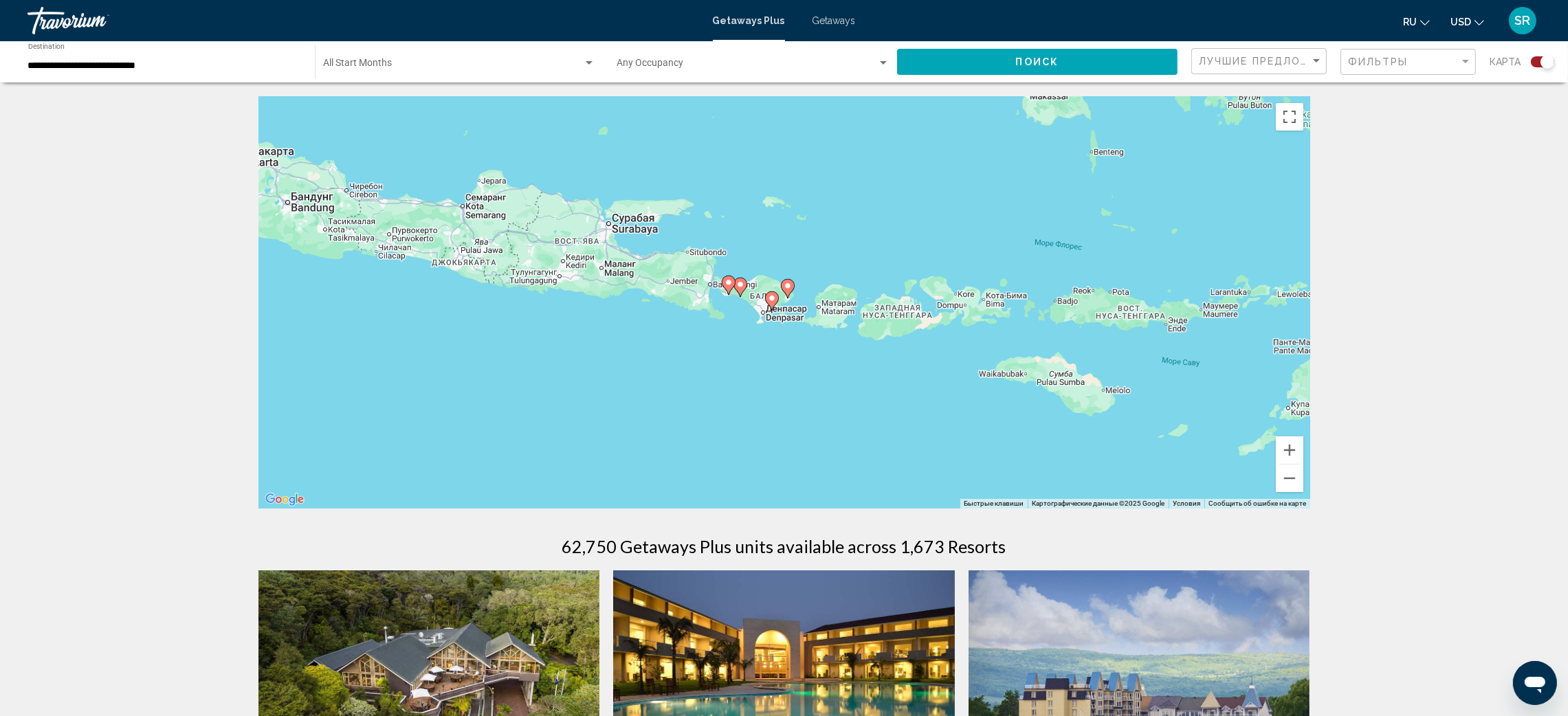 click at bounding box center [772, 301] 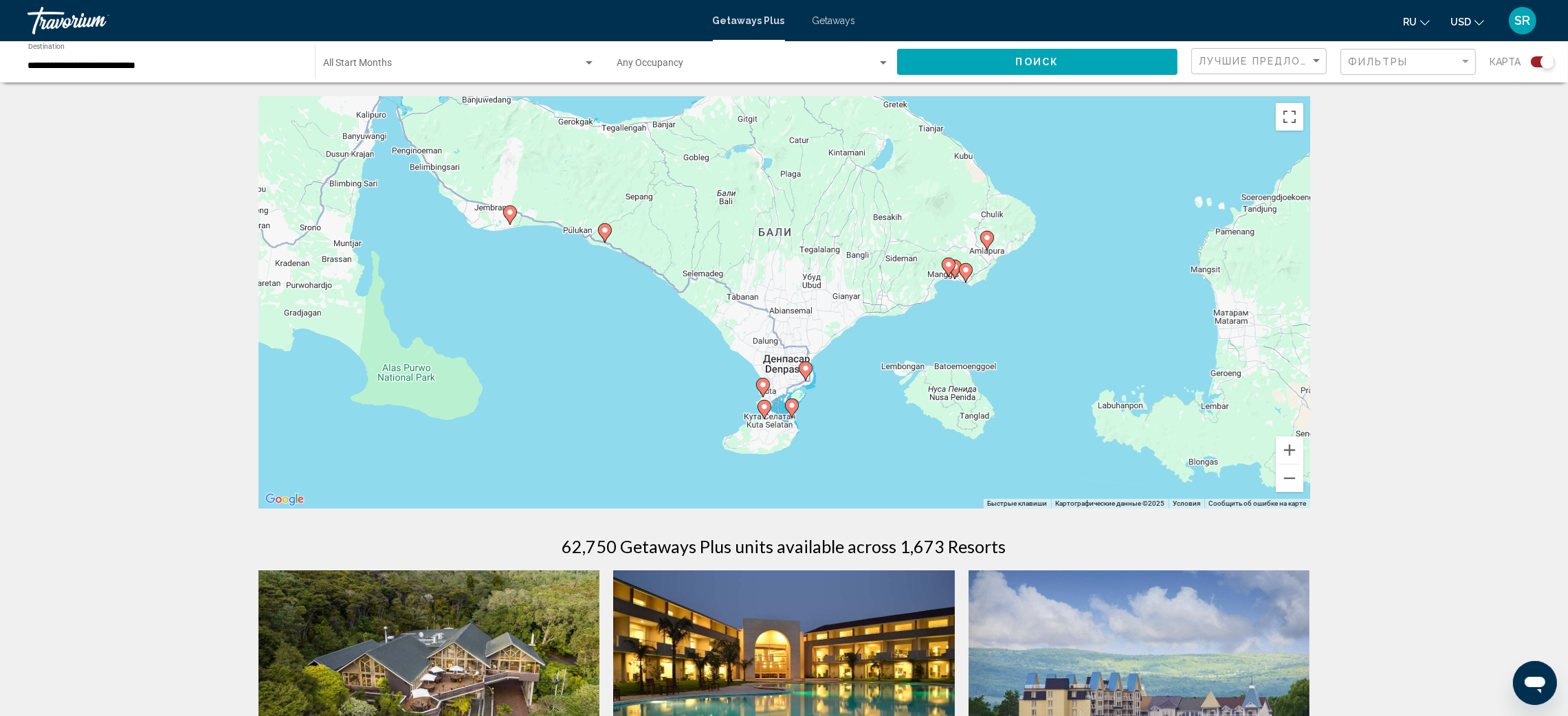 drag, startPoint x: 661, startPoint y: 466, endPoint x: 816, endPoint y: 441, distance: 157.0032 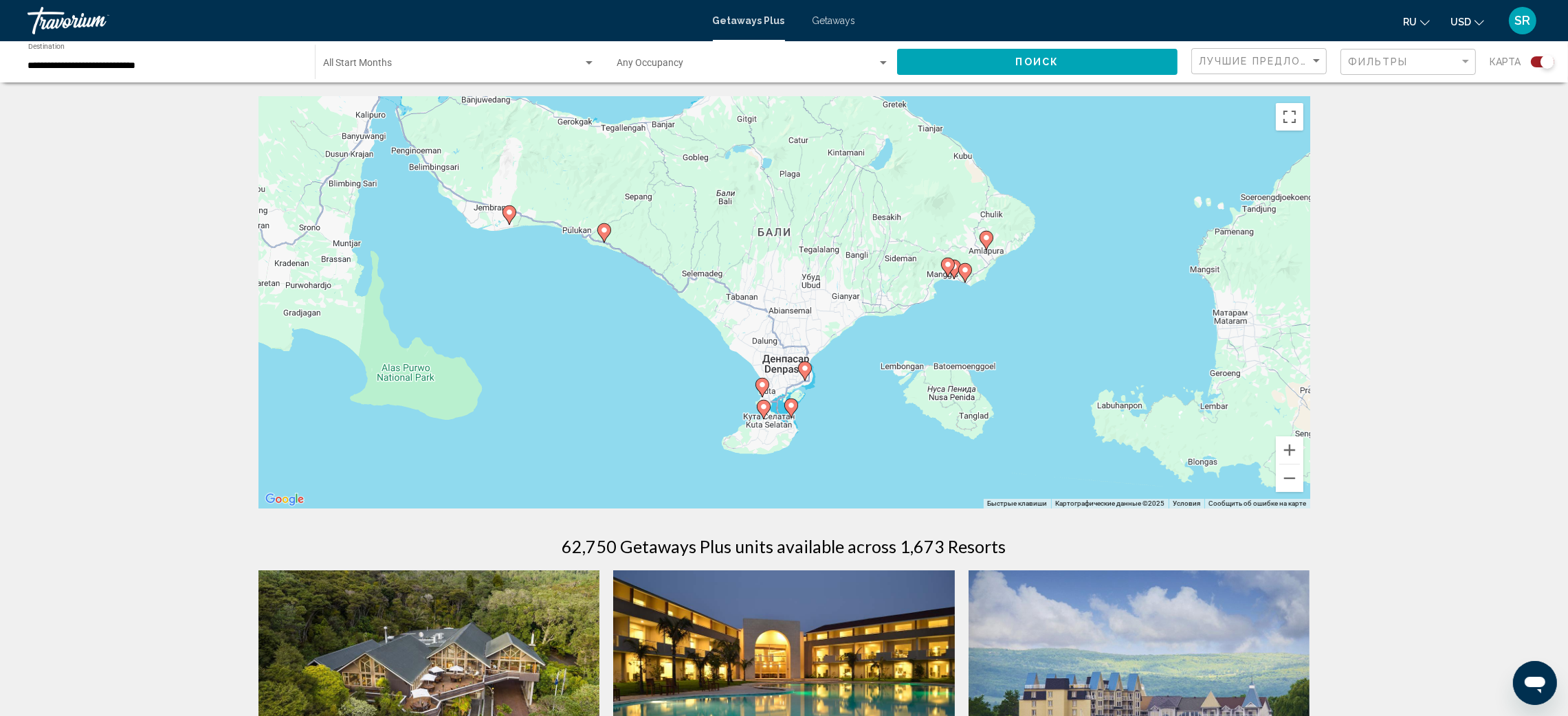 click 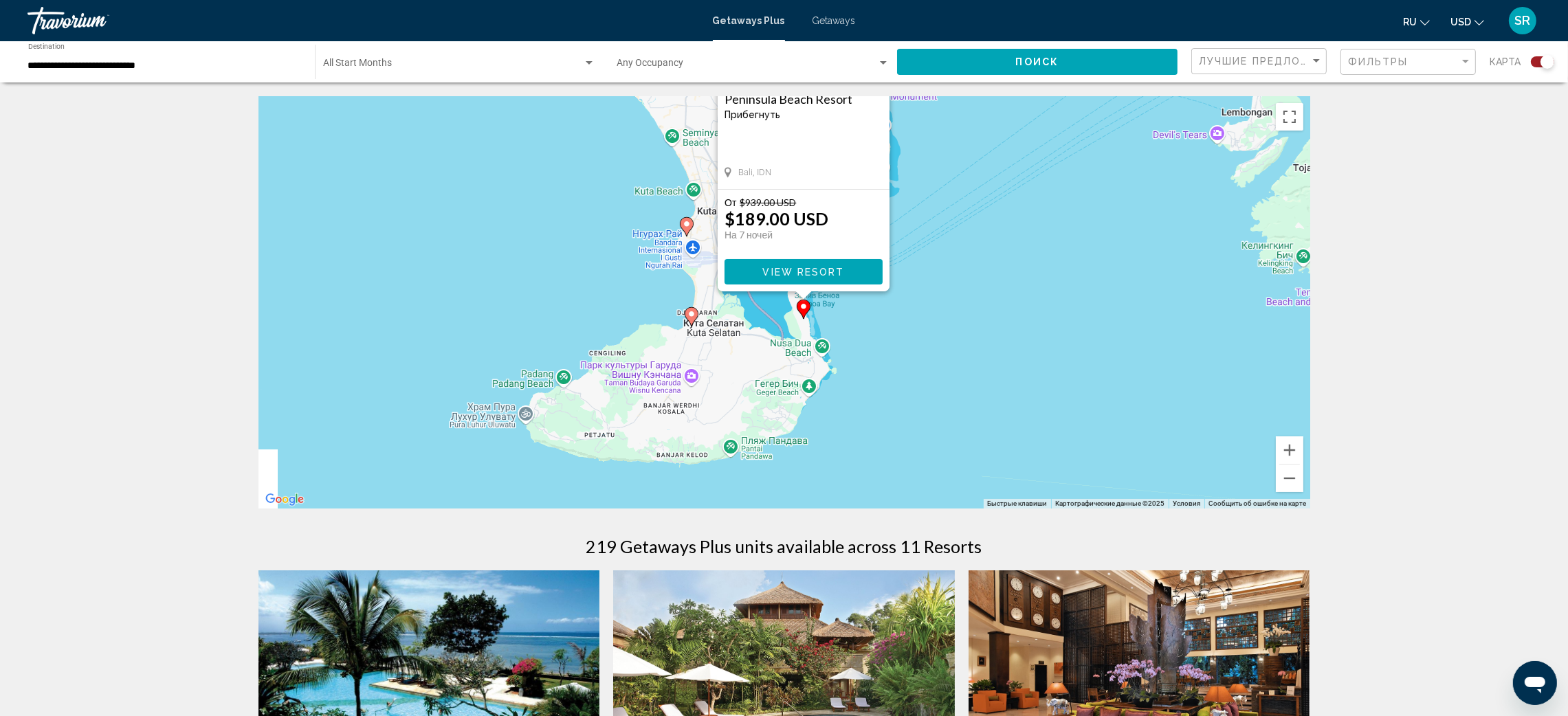 drag, startPoint x: 889, startPoint y: 489, endPoint x: 911, endPoint y: 300, distance: 190.27612 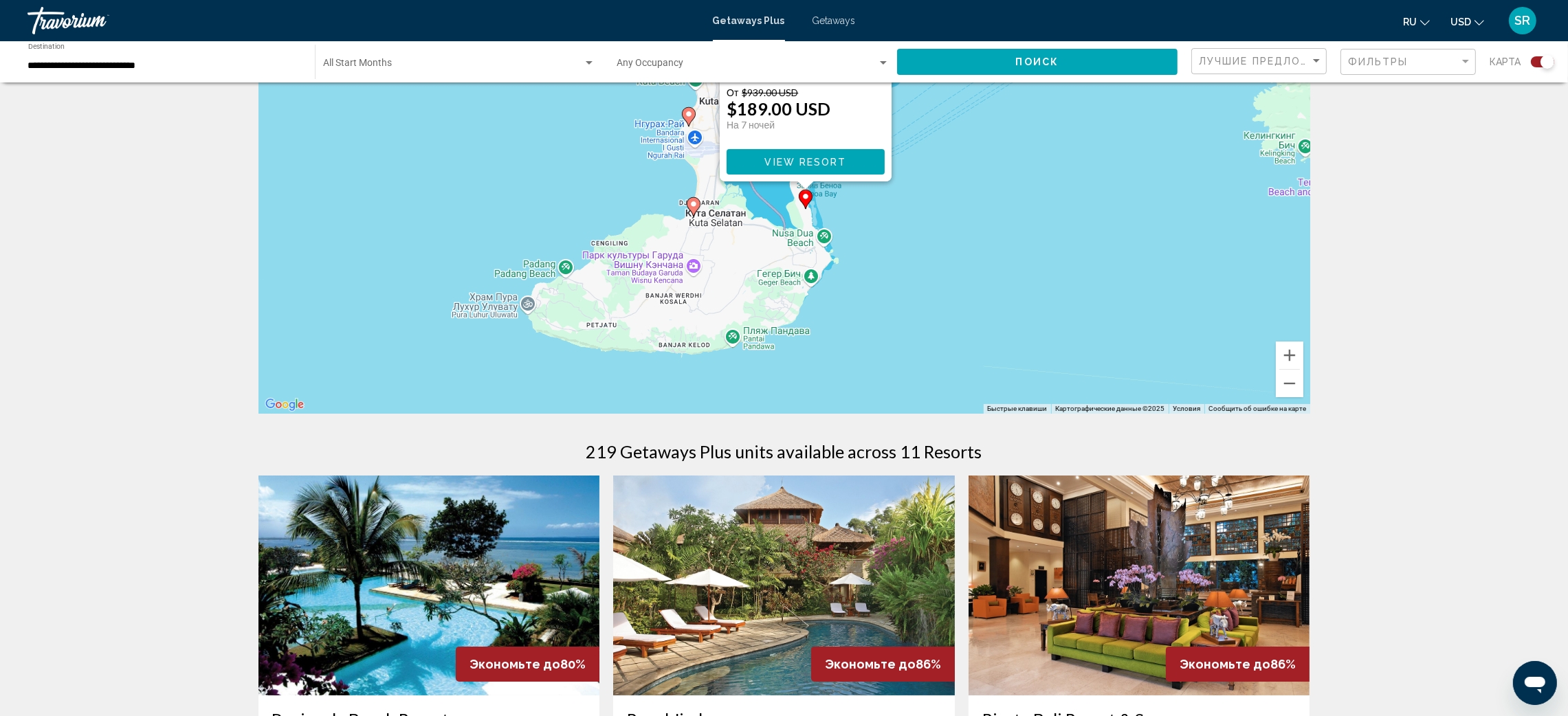 scroll, scrollTop: 103, scrollLeft: 0, axis: vertical 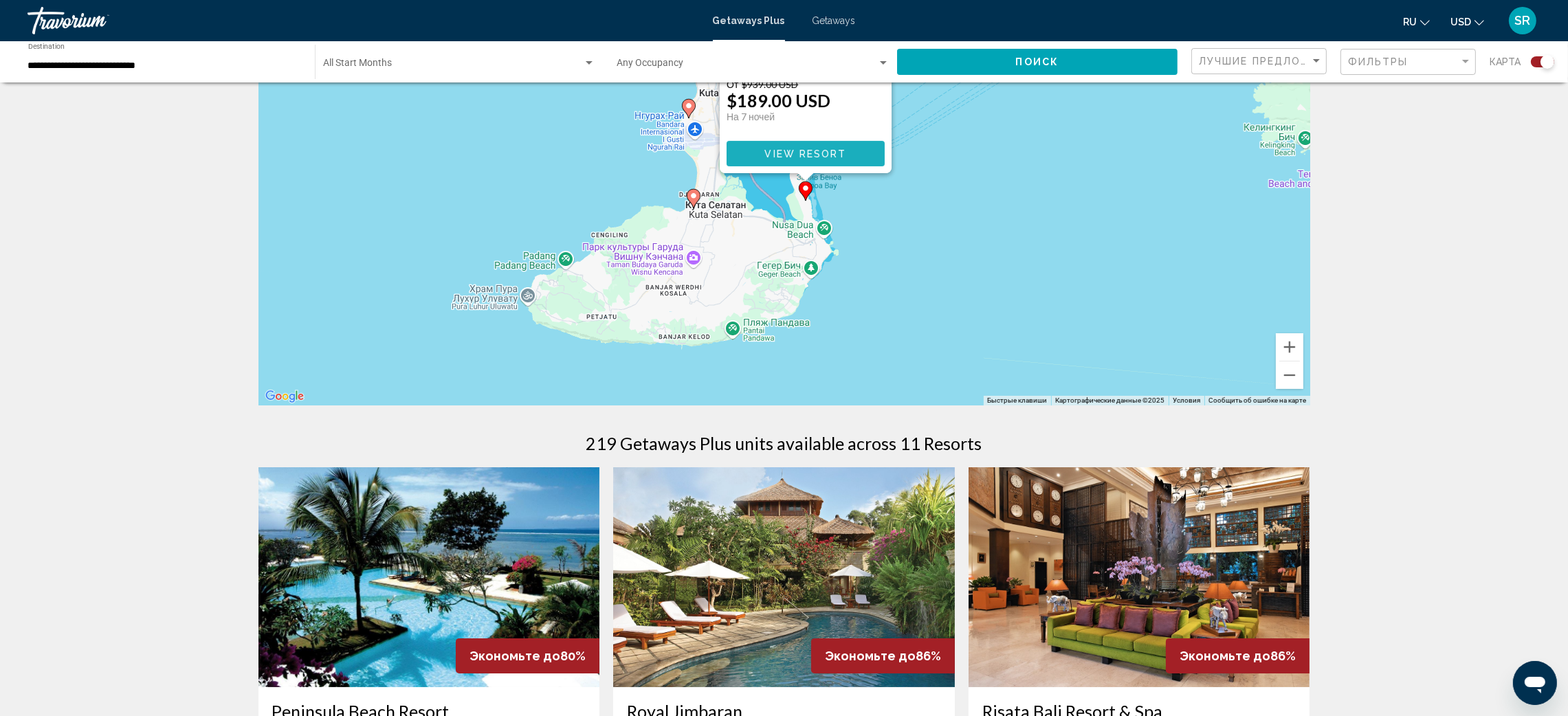 click on "View Resort" at bounding box center [805, 154] 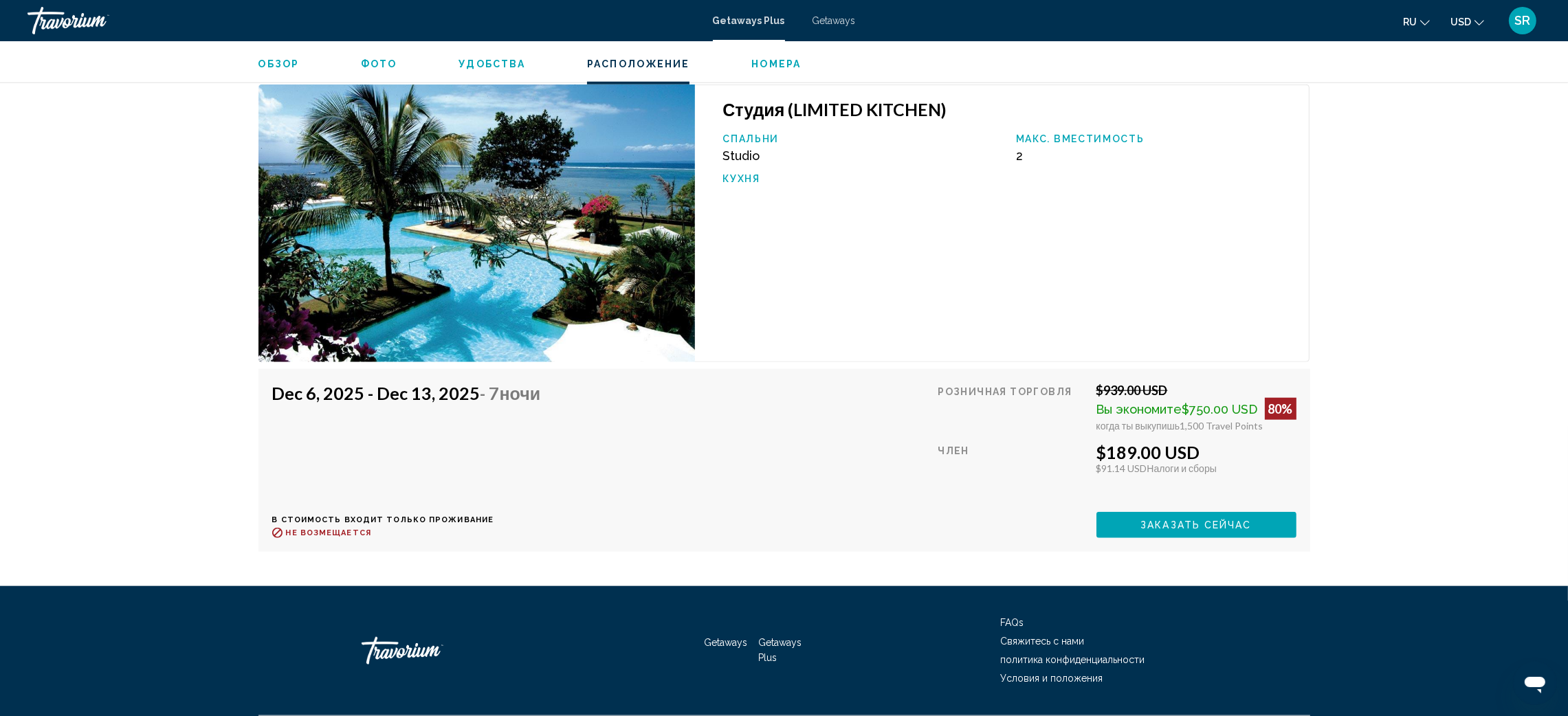 scroll, scrollTop: 2040, scrollLeft: 0, axis: vertical 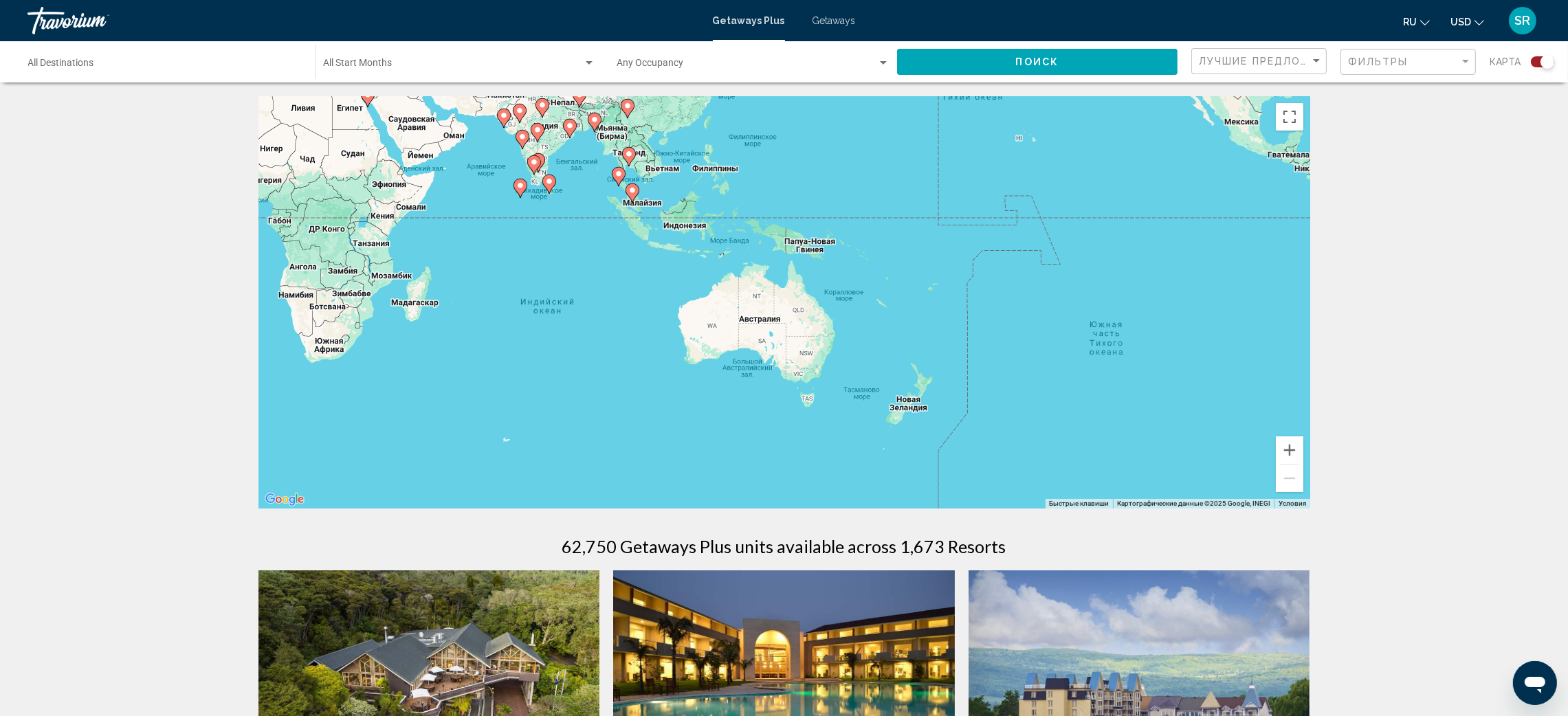 drag, startPoint x: 1100, startPoint y: 441, endPoint x: 542, endPoint y: 261, distance: 586.3139 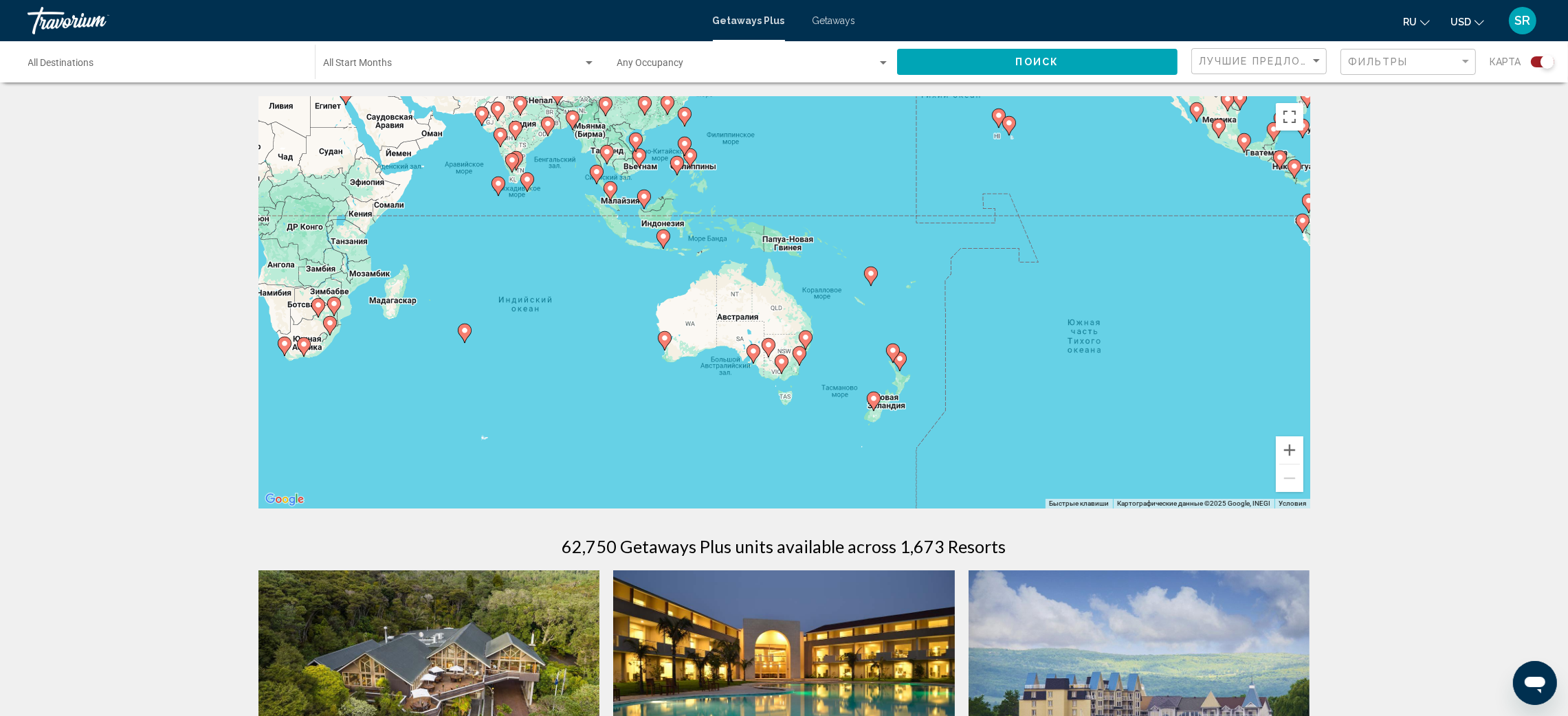 click 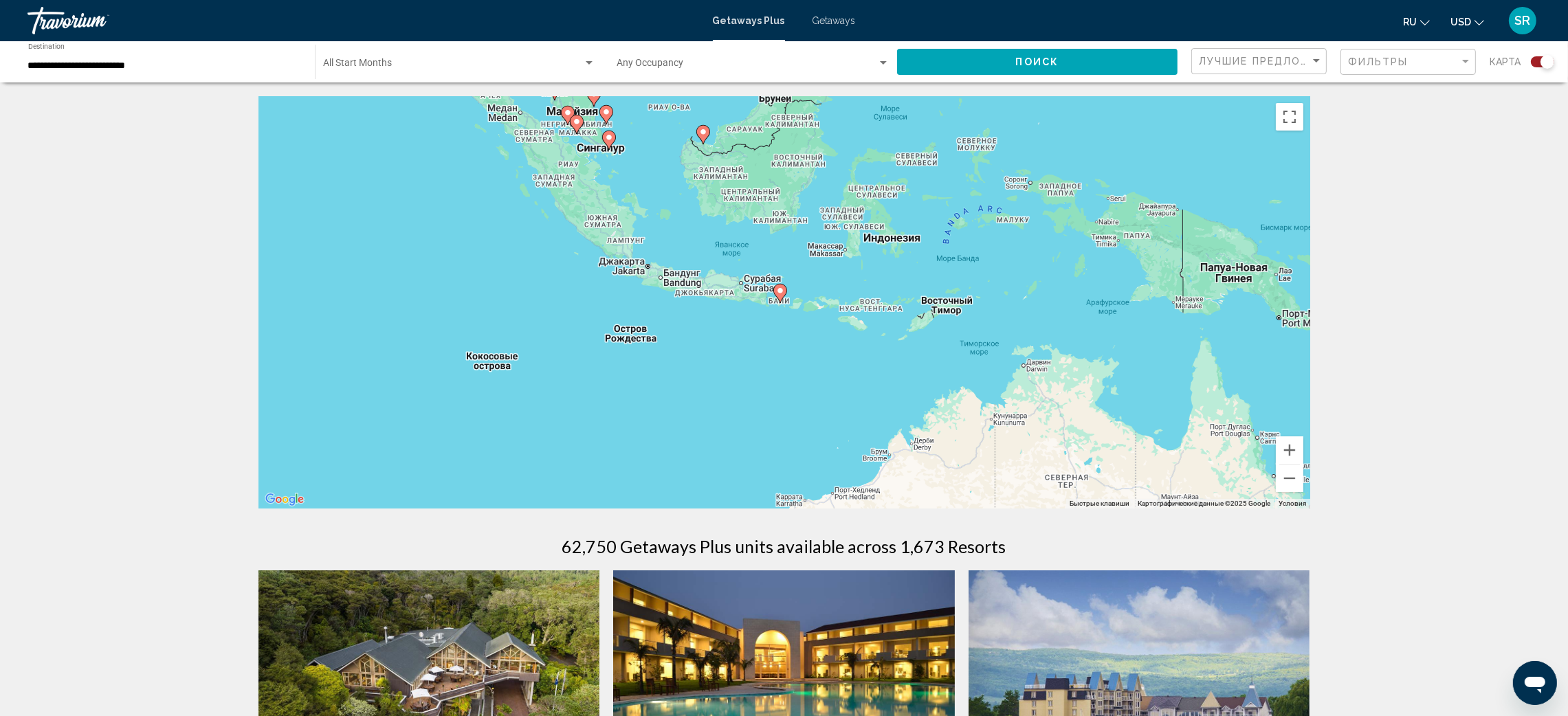 click 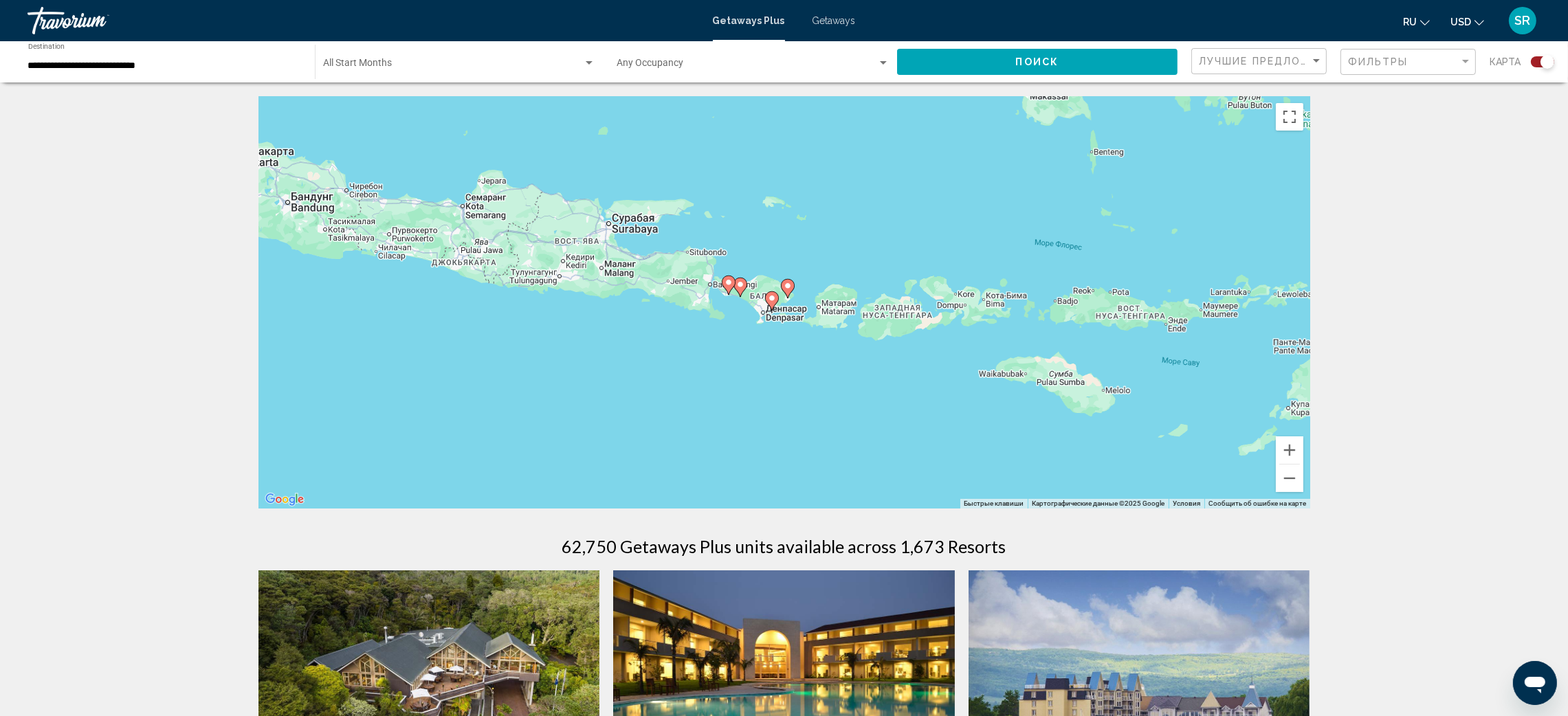 click at bounding box center (772, 301) 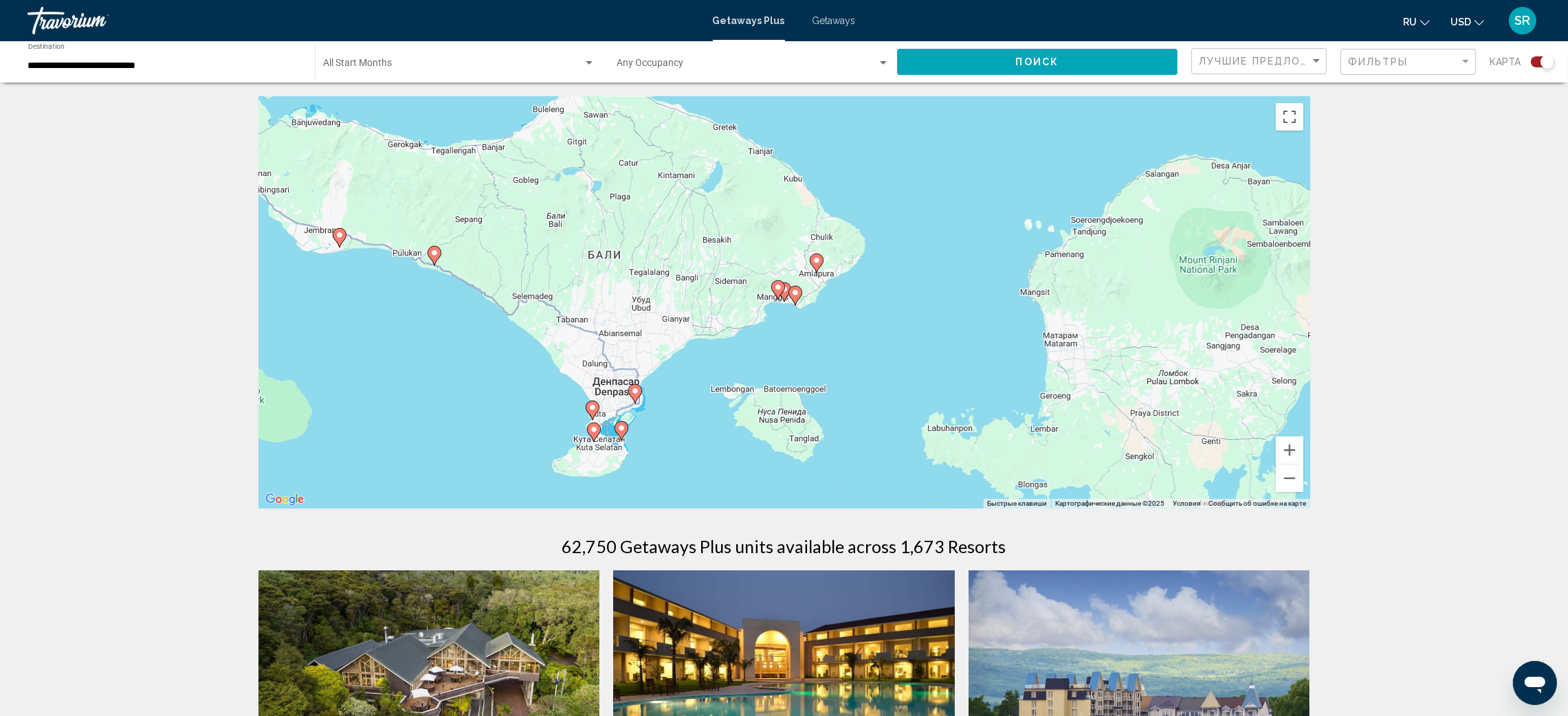 click at bounding box center (635, 394) 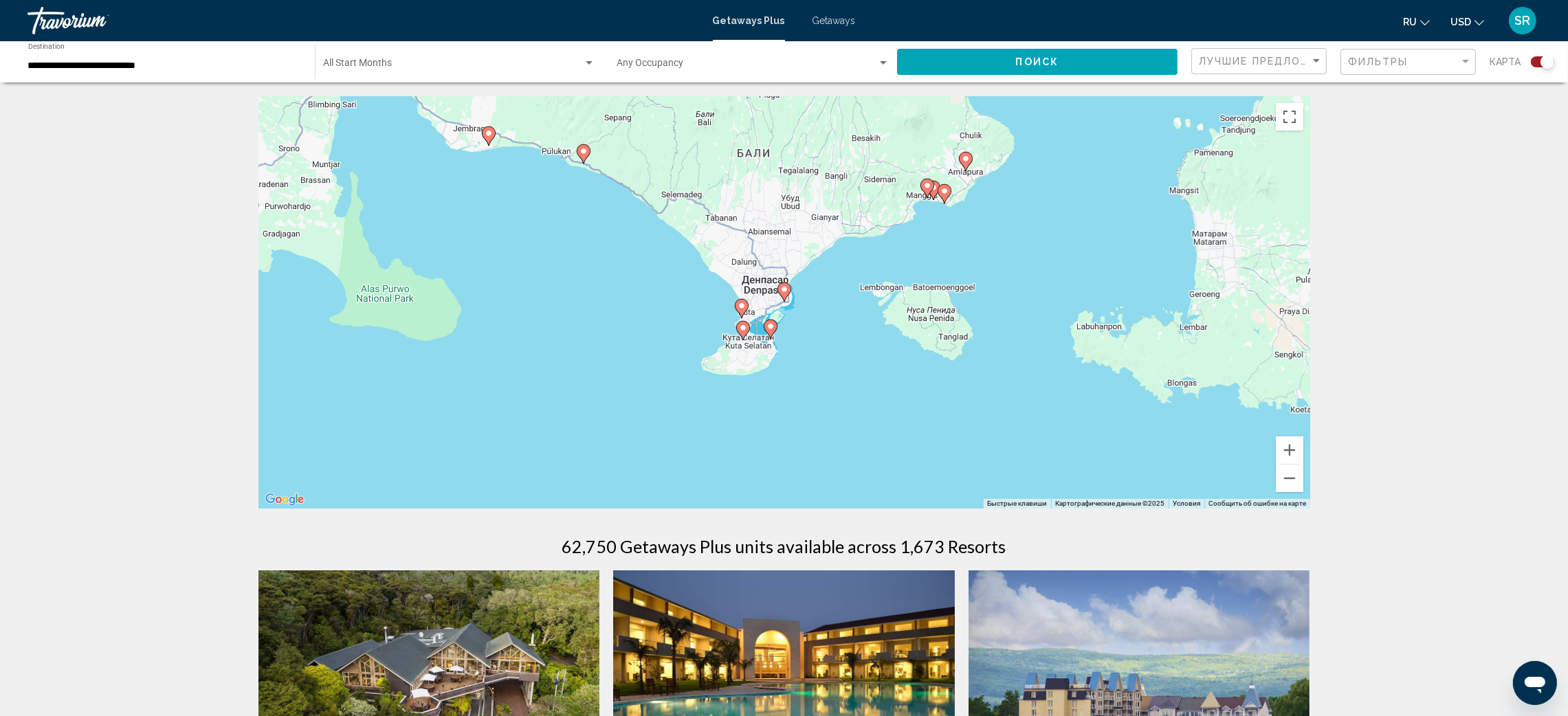 click 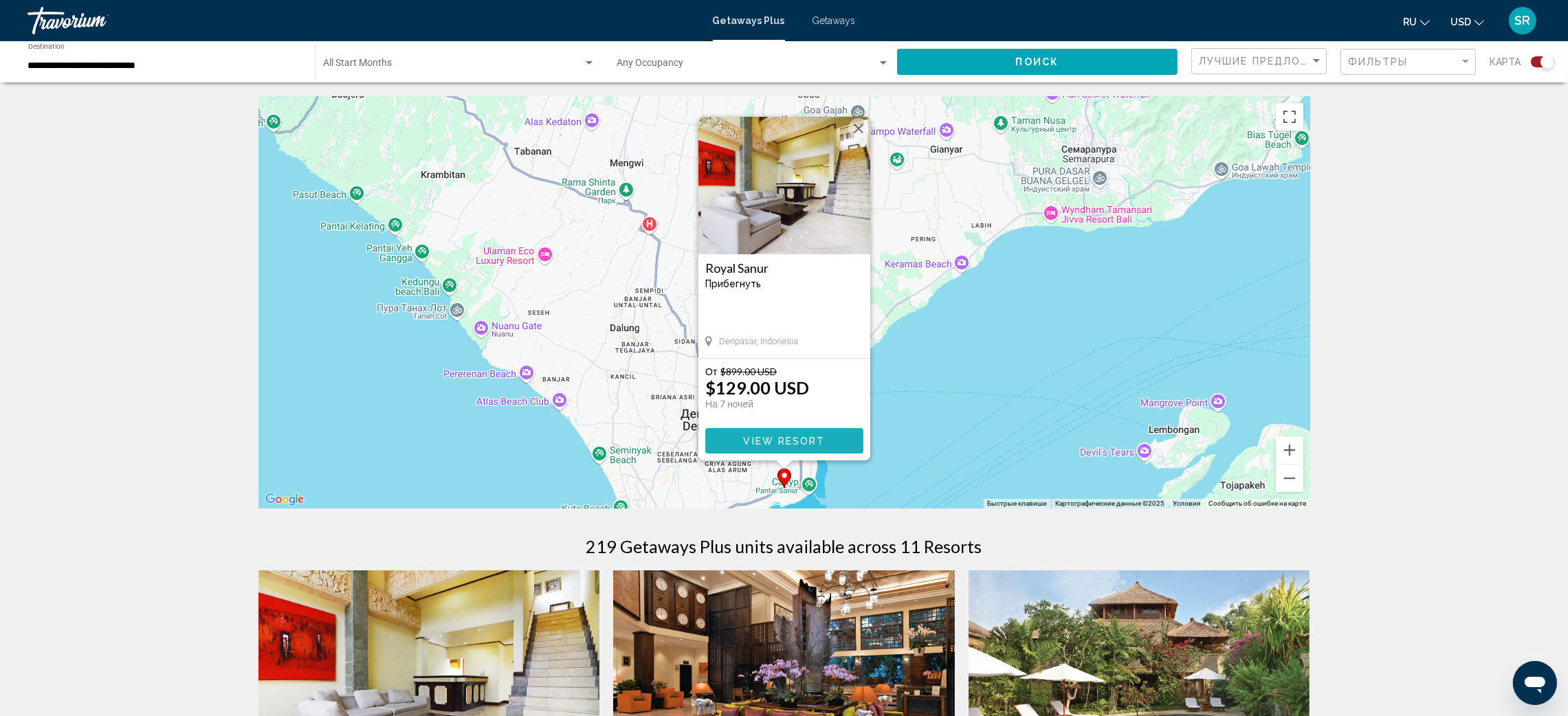 click on "View Resort" at bounding box center [784, 441] 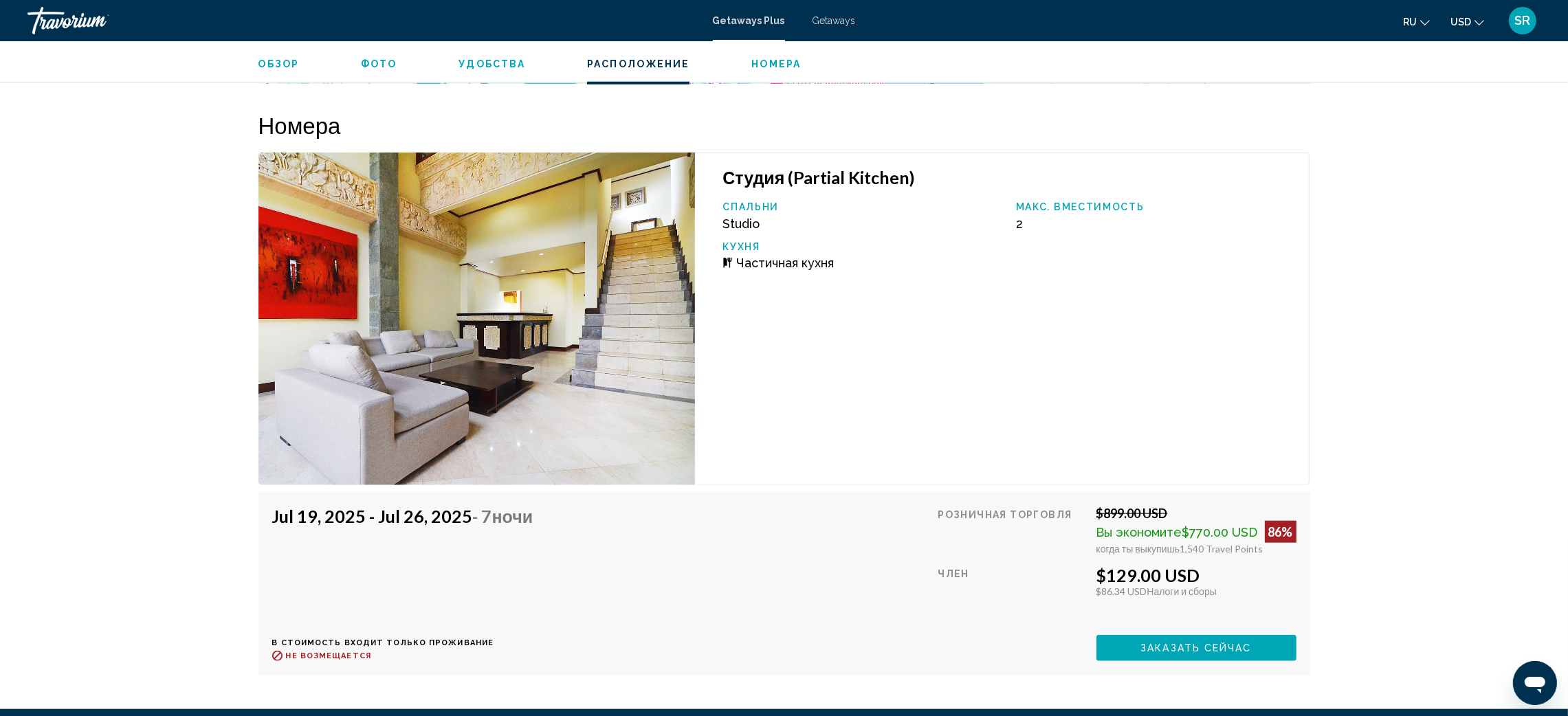 scroll, scrollTop: 2063, scrollLeft: 0, axis: vertical 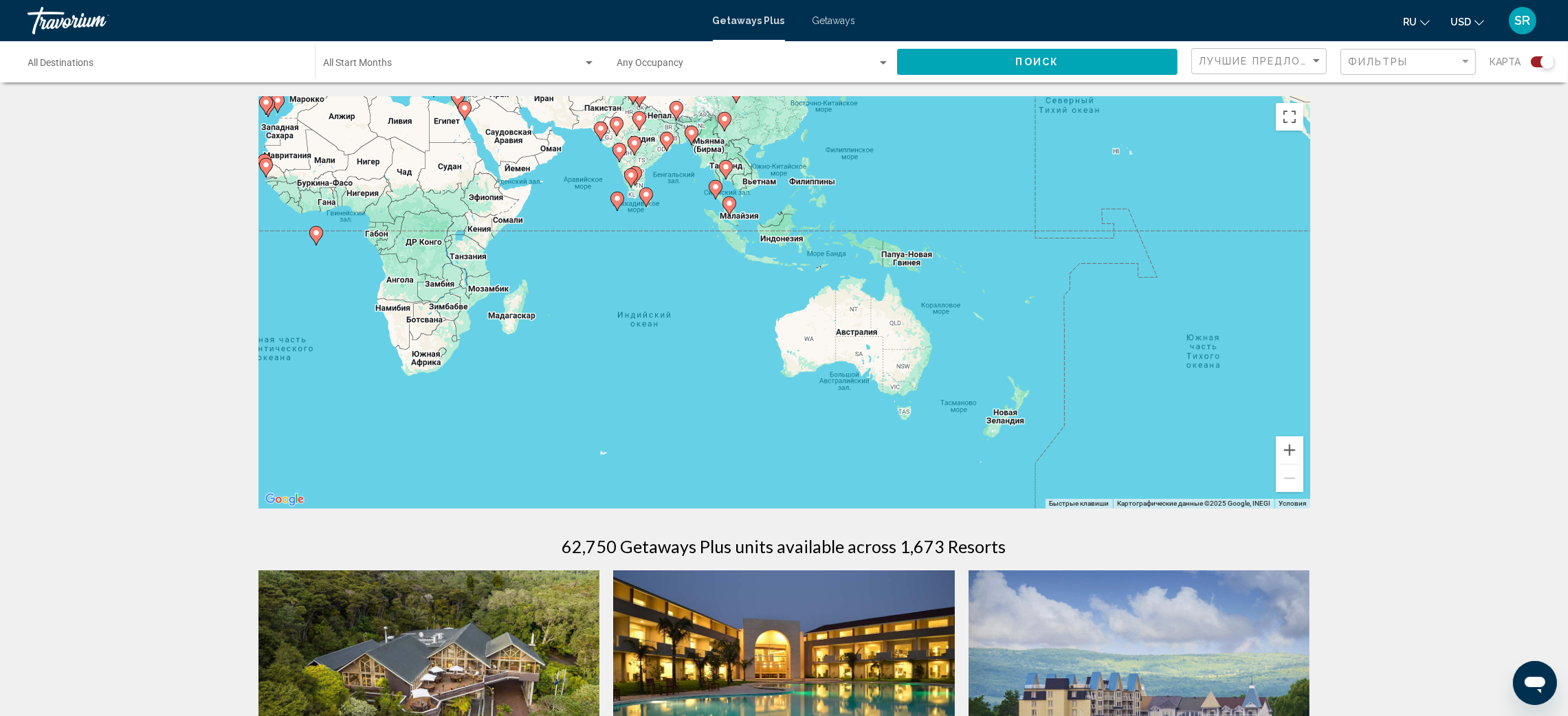 drag, startPoint x: 1191, startPoint y: 484, endPoint x: 620, endPoint y: 295, distance: 601.4665 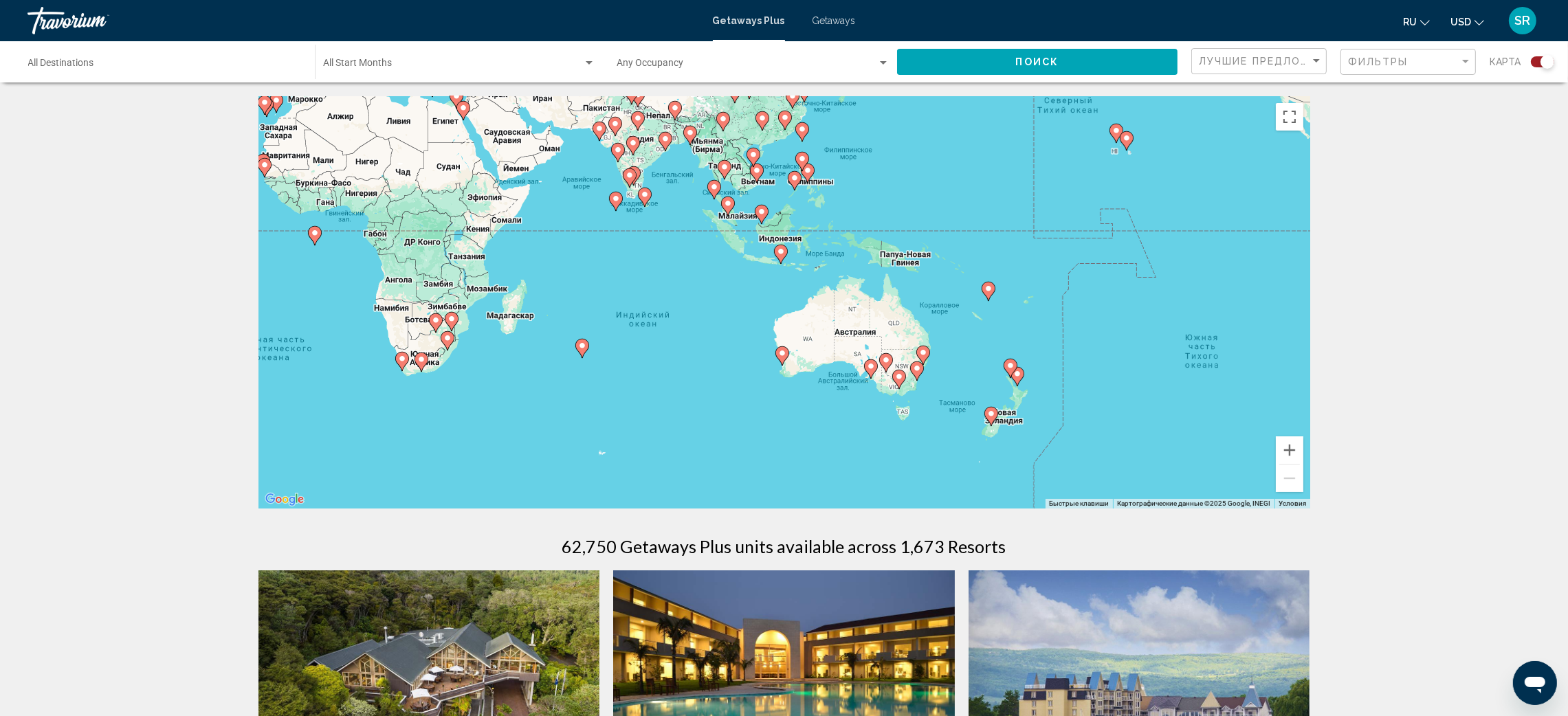 click 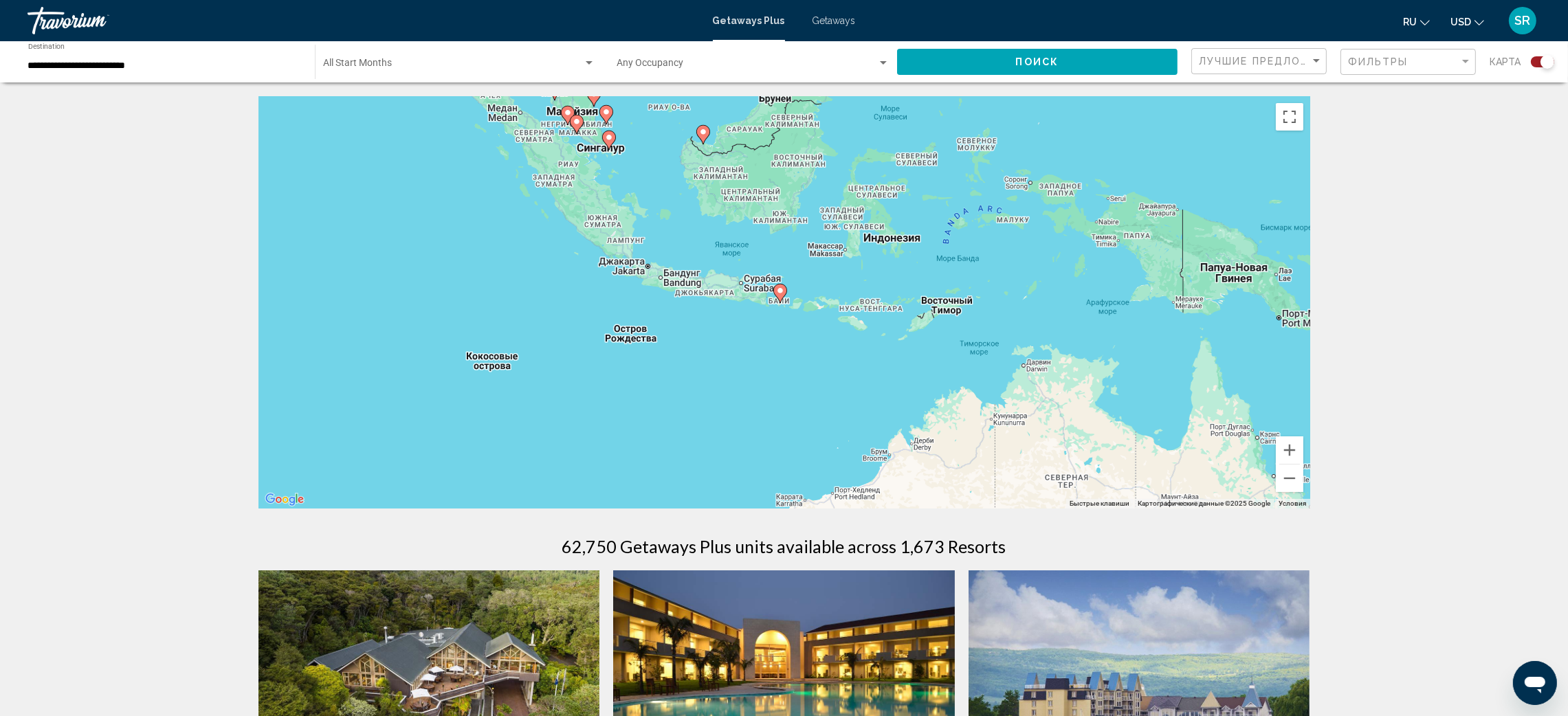 click 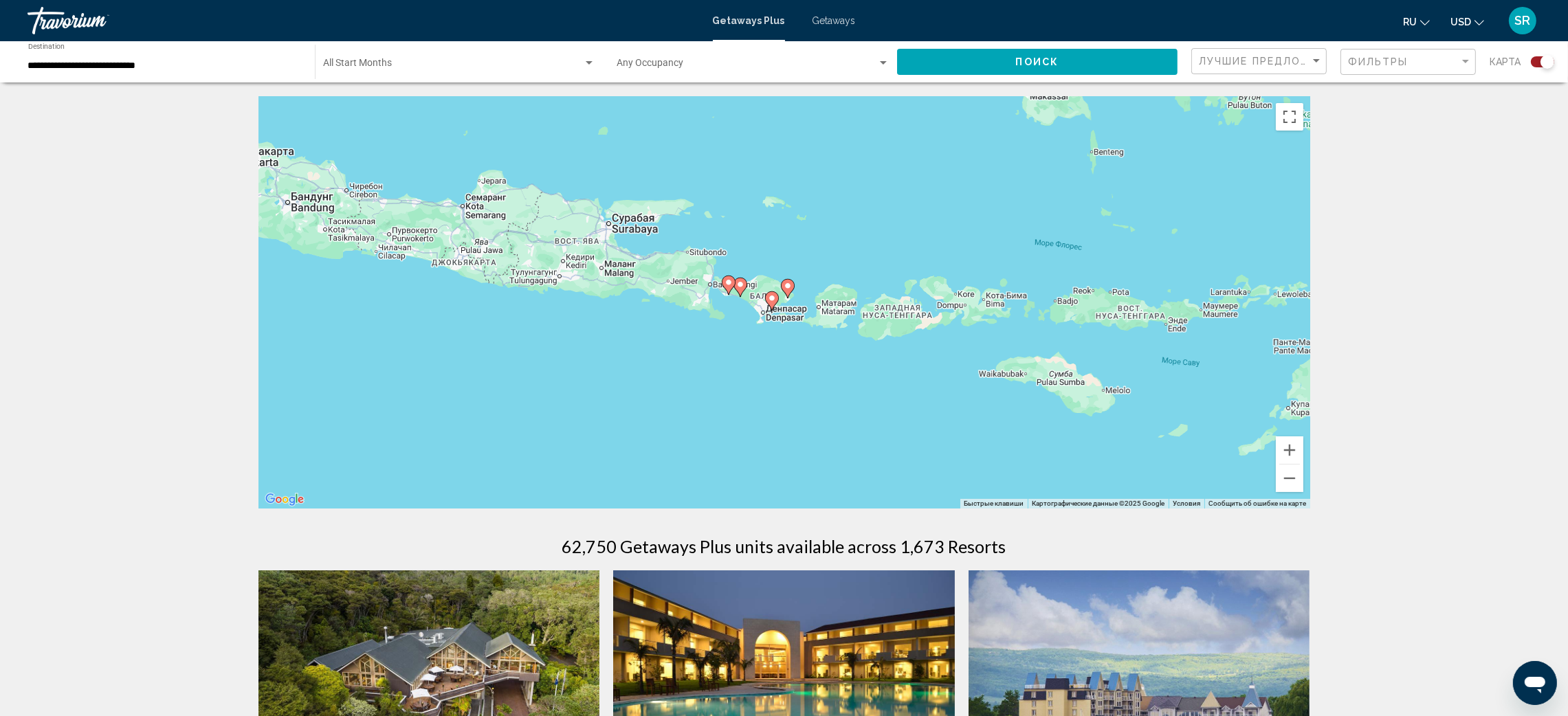 click 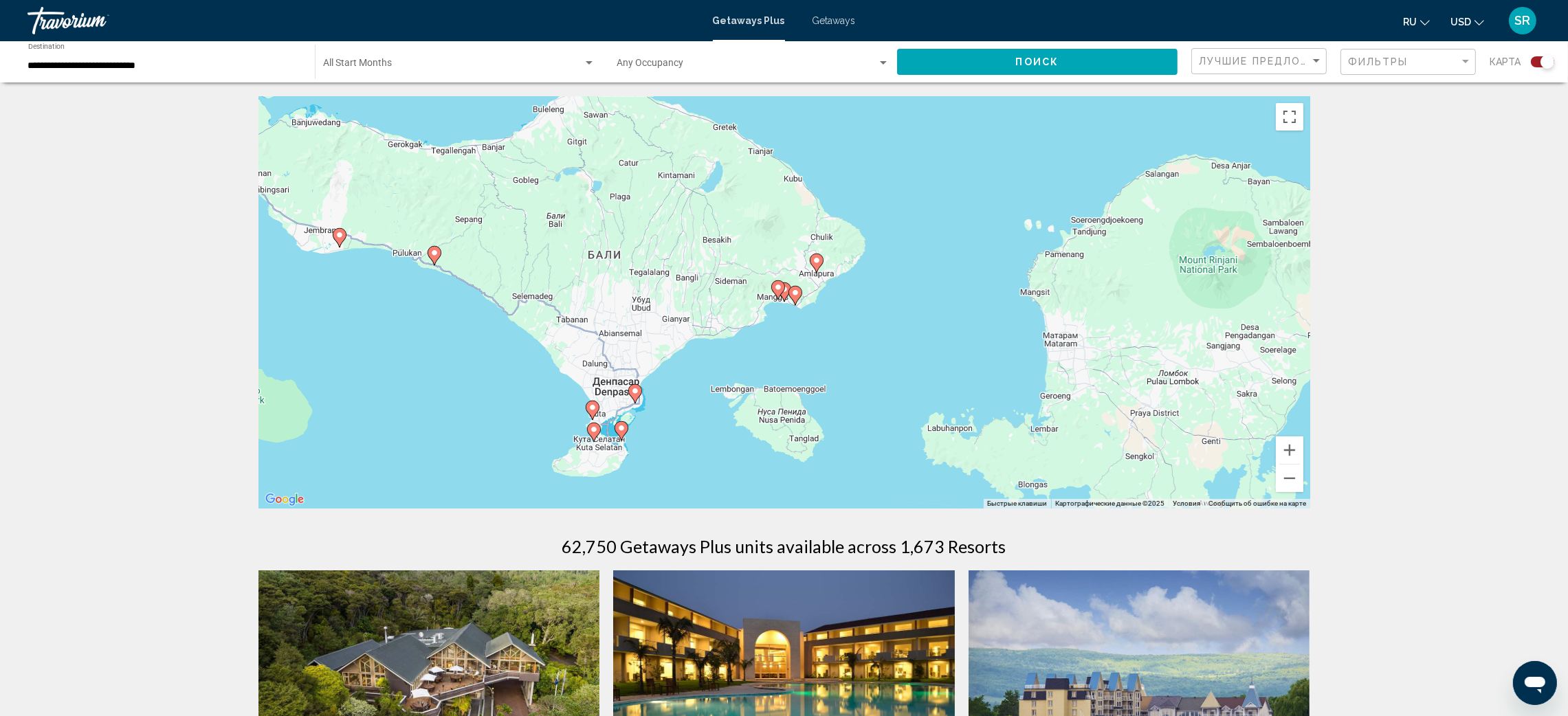 click 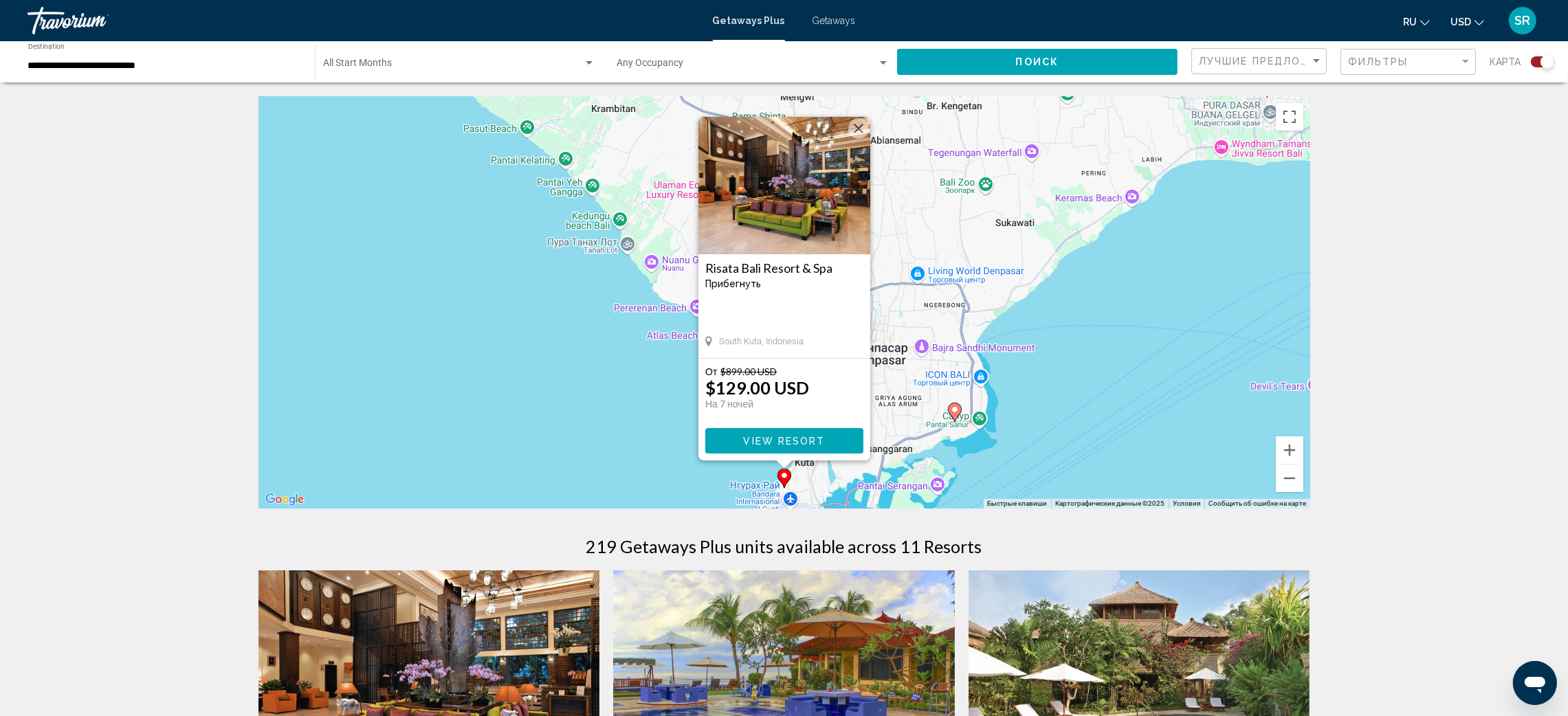 click on "View Resort" at bounding box center (784, 441) 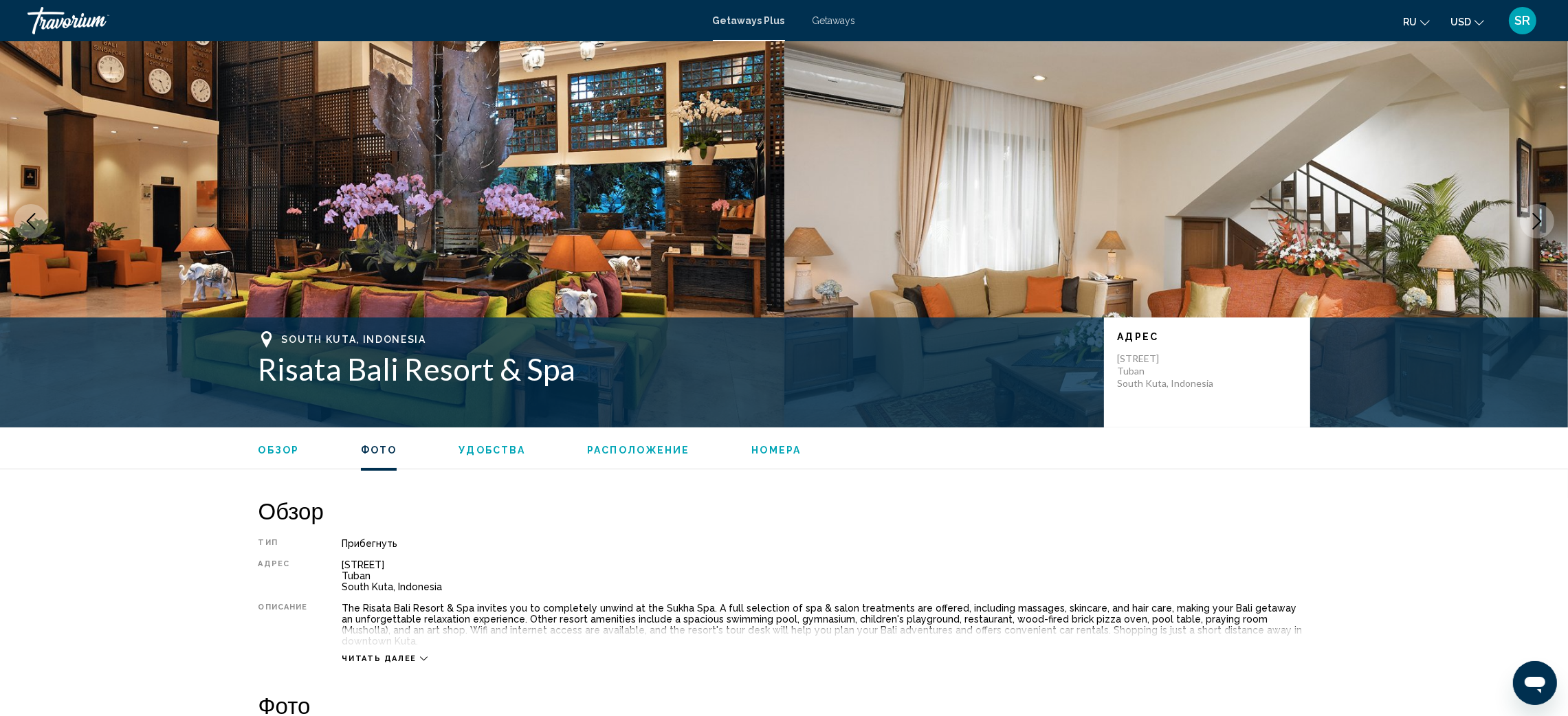 scroll, scrollTop: 0, scrollLeft: 0, axis: both 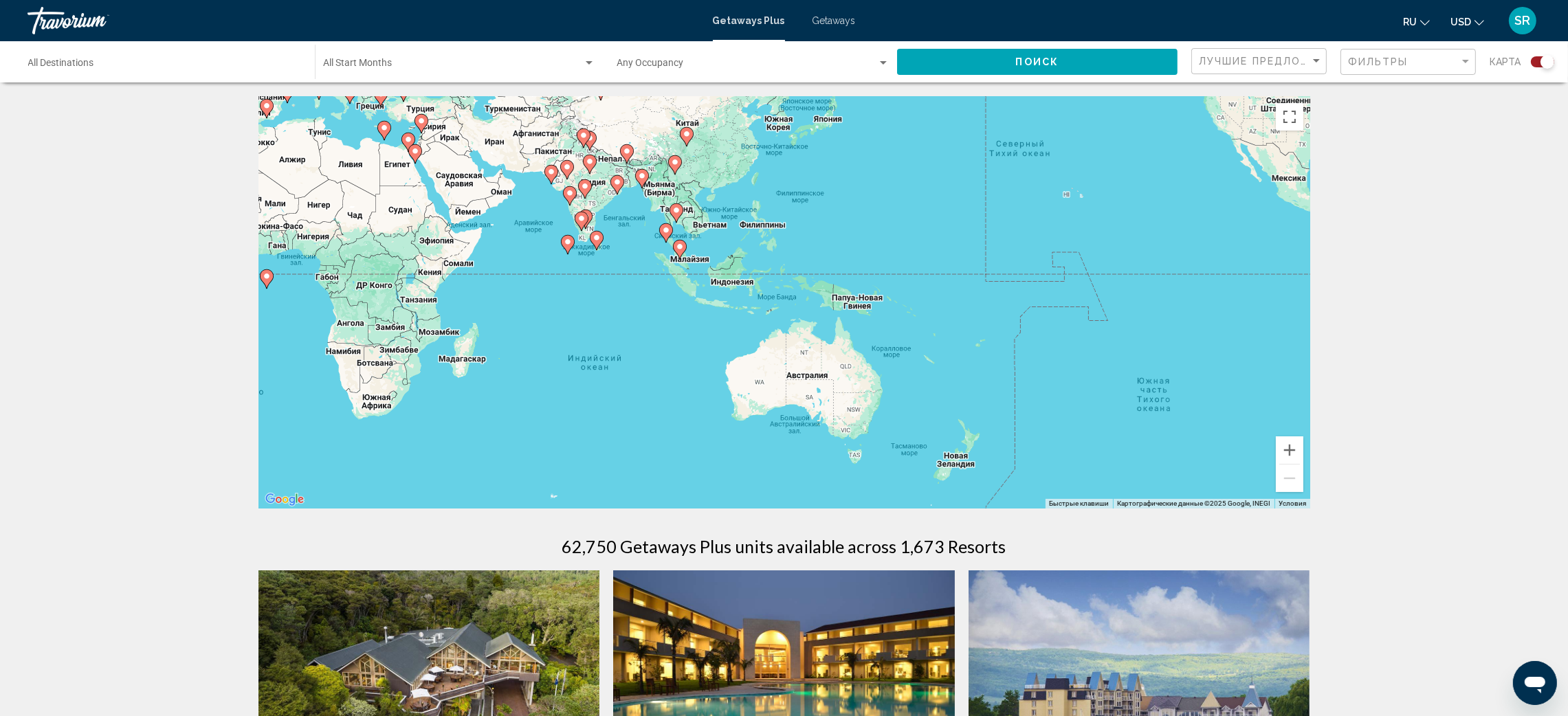 drag, startPoint x: 1185, startPoint y: 398, endPoint x: 562, endPoint y: 246, distance: 641.27451 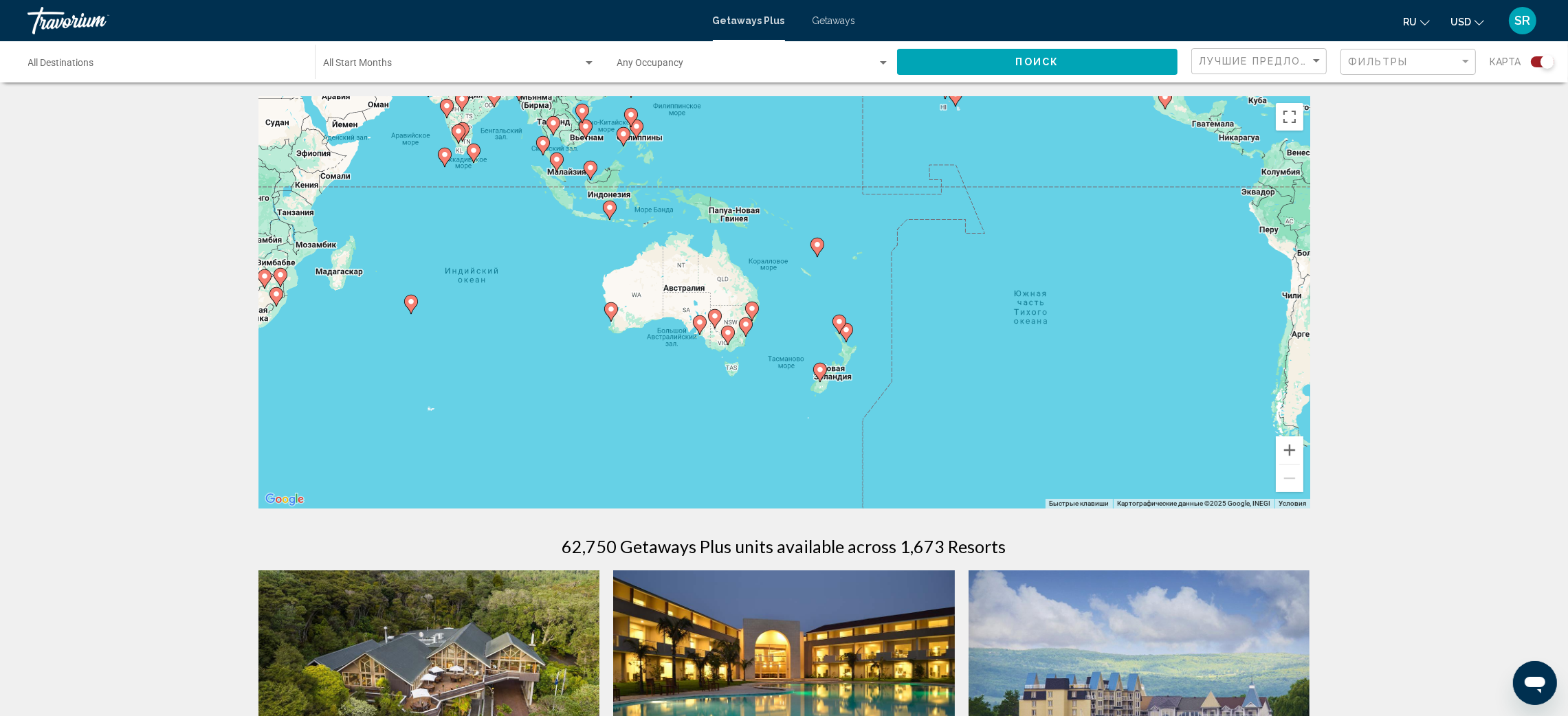 drag, startPoint x: 910, startPoint y: 423, endPoint x: 782, endPoint y: 333, distance: 156.47364 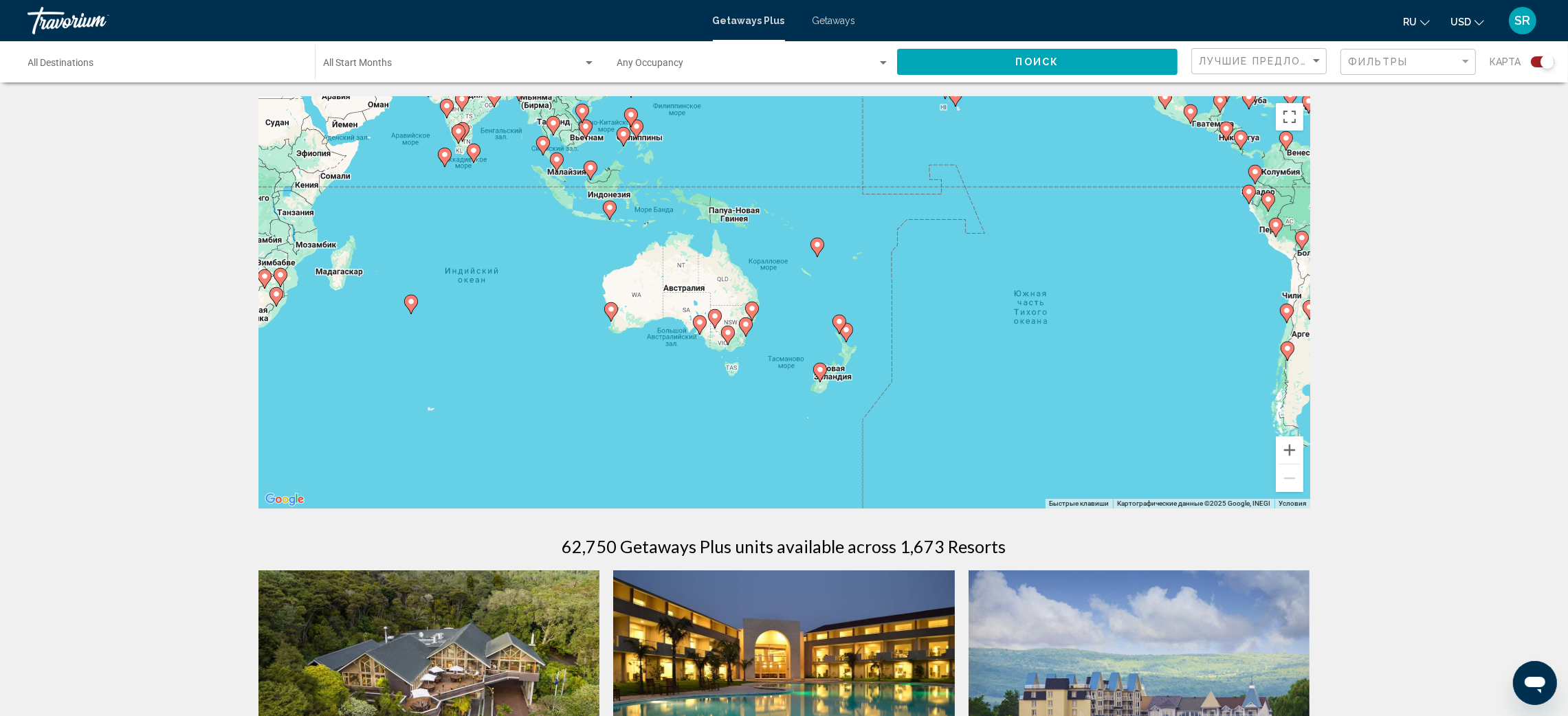 click 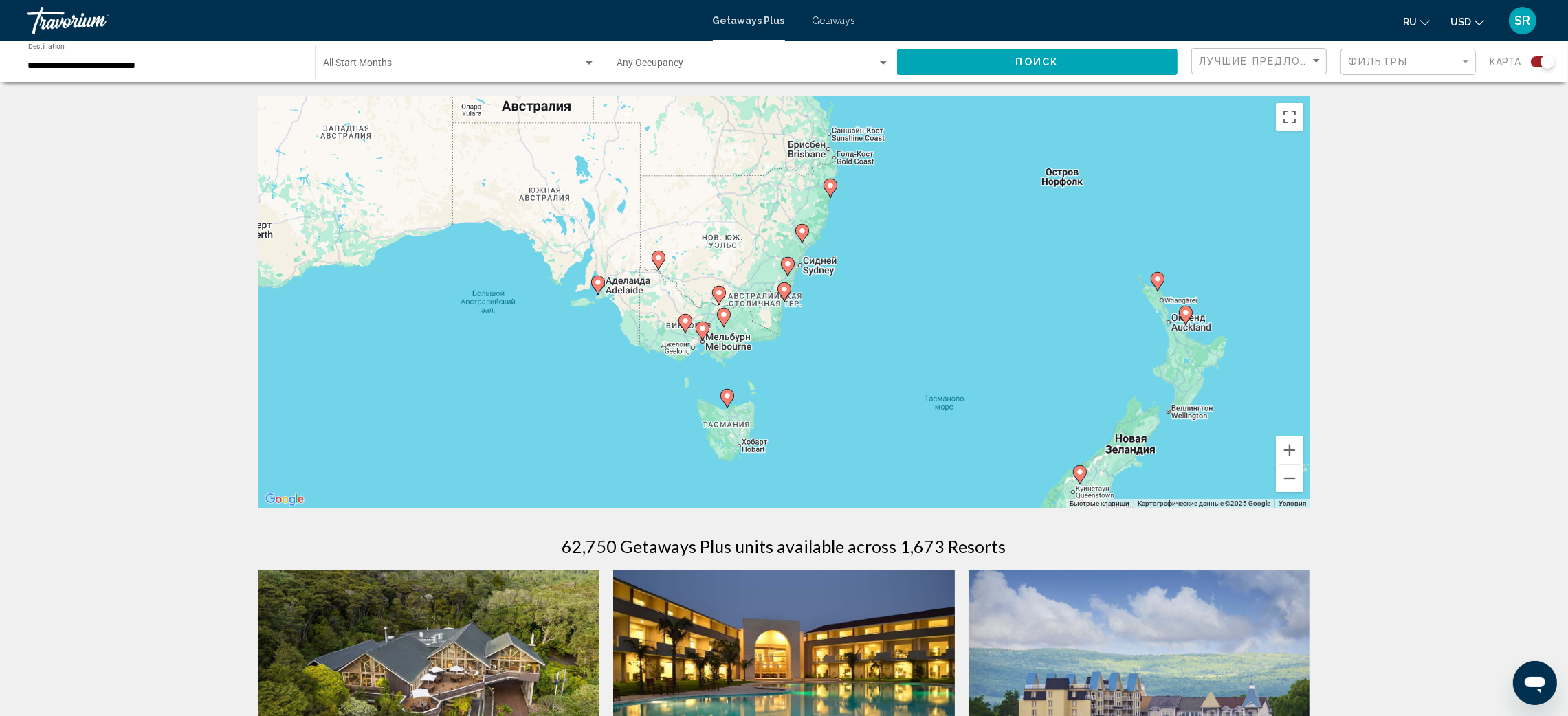 click 